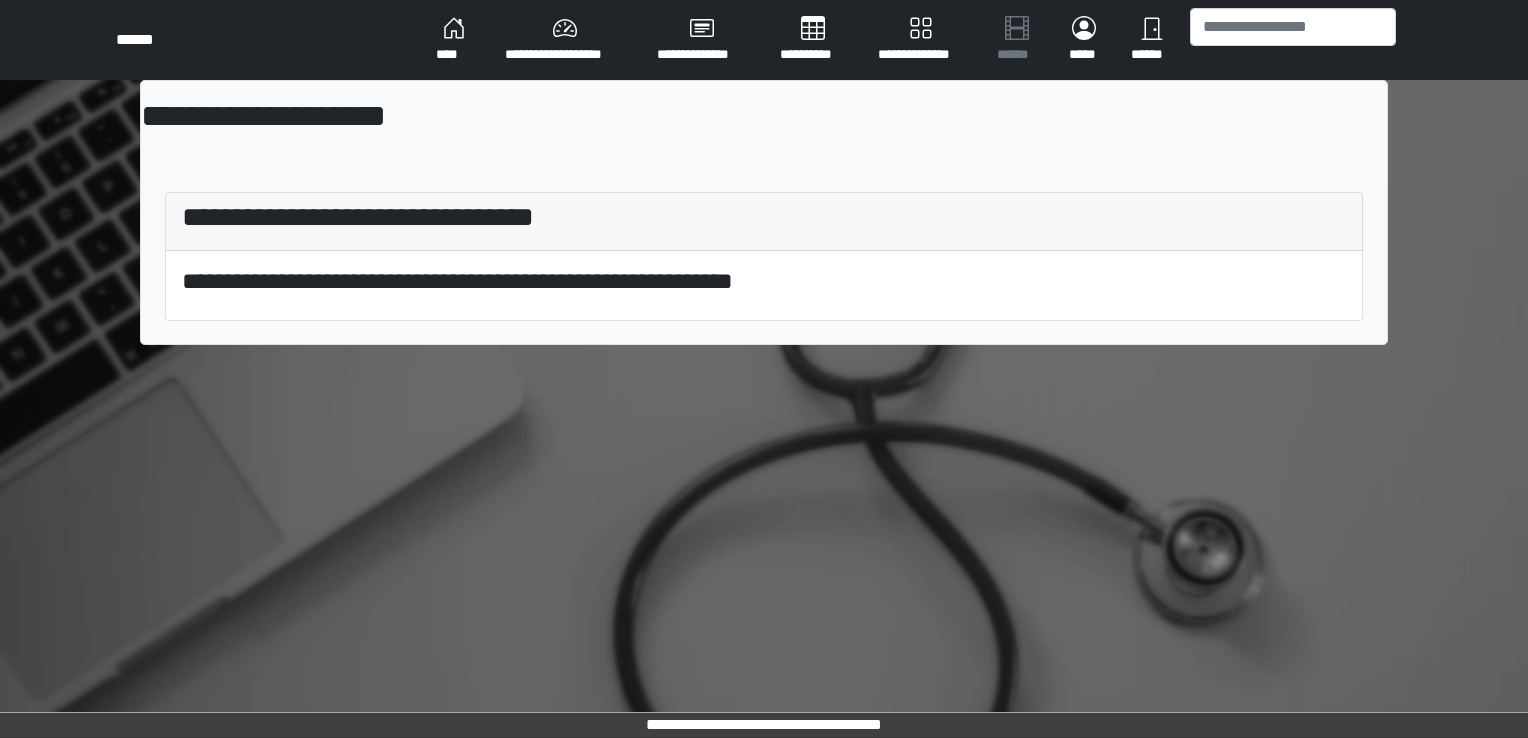 scroll, scrollTop: 0, scrollLeft: 0, axis: both 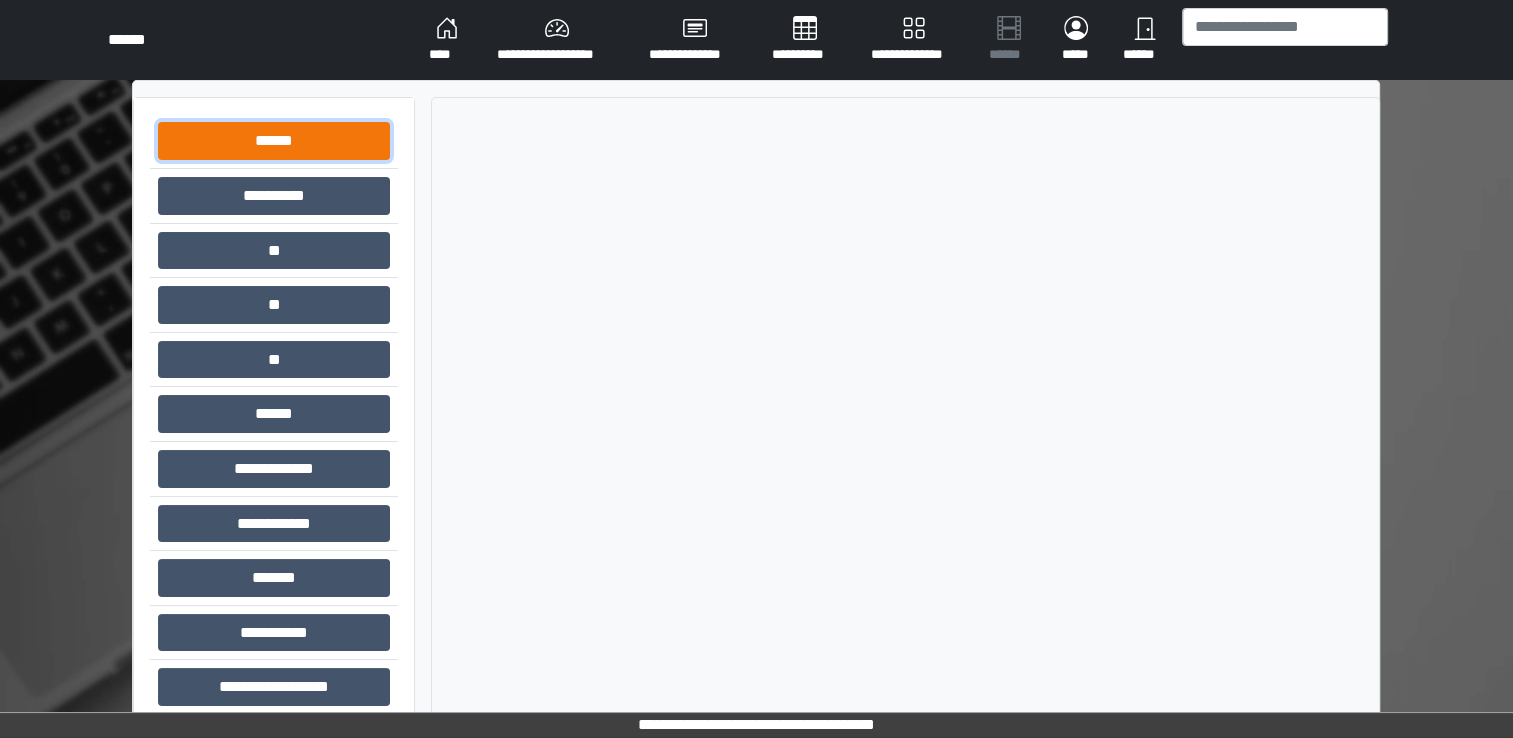 click on "******" at bounding box center (274, 141) 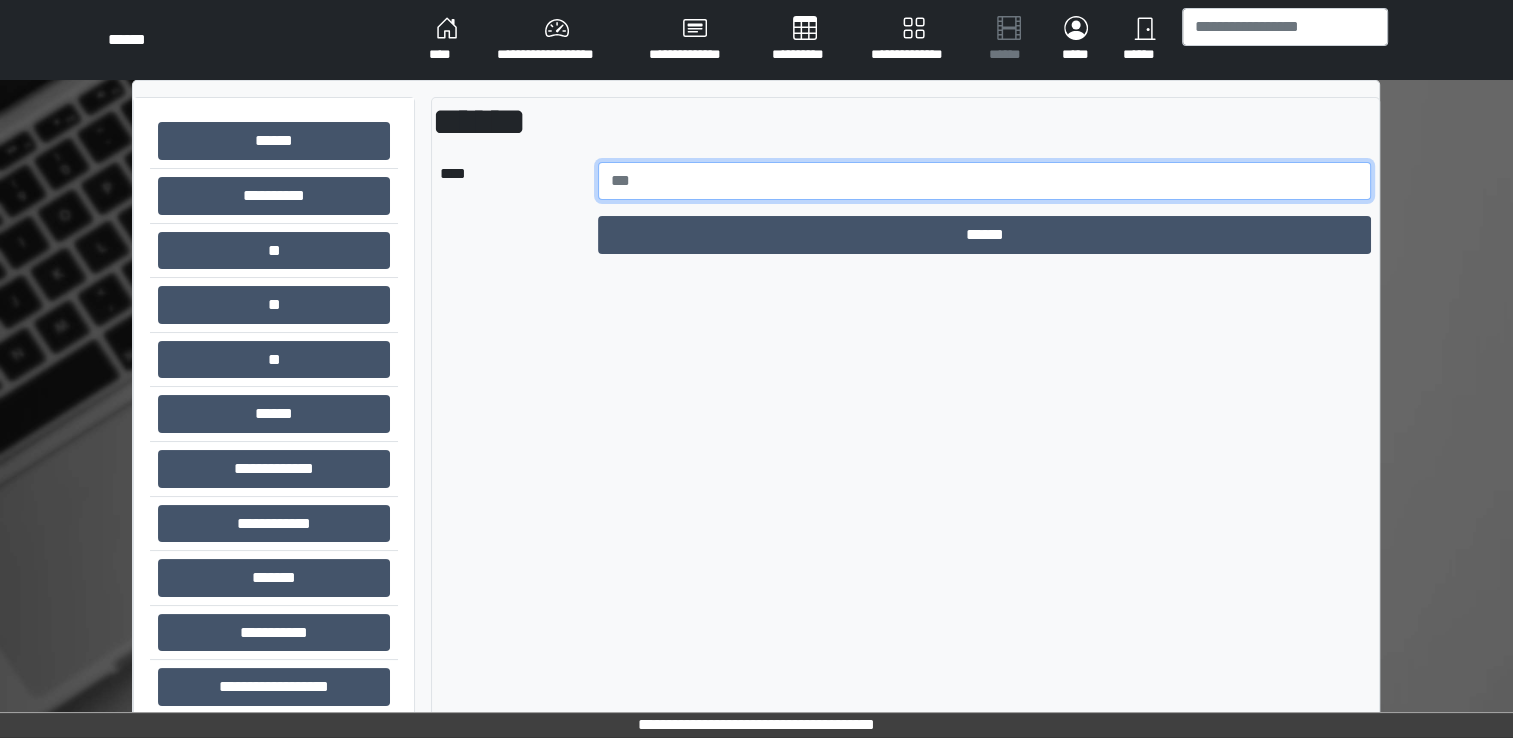 click at bounding box center [985, 181] 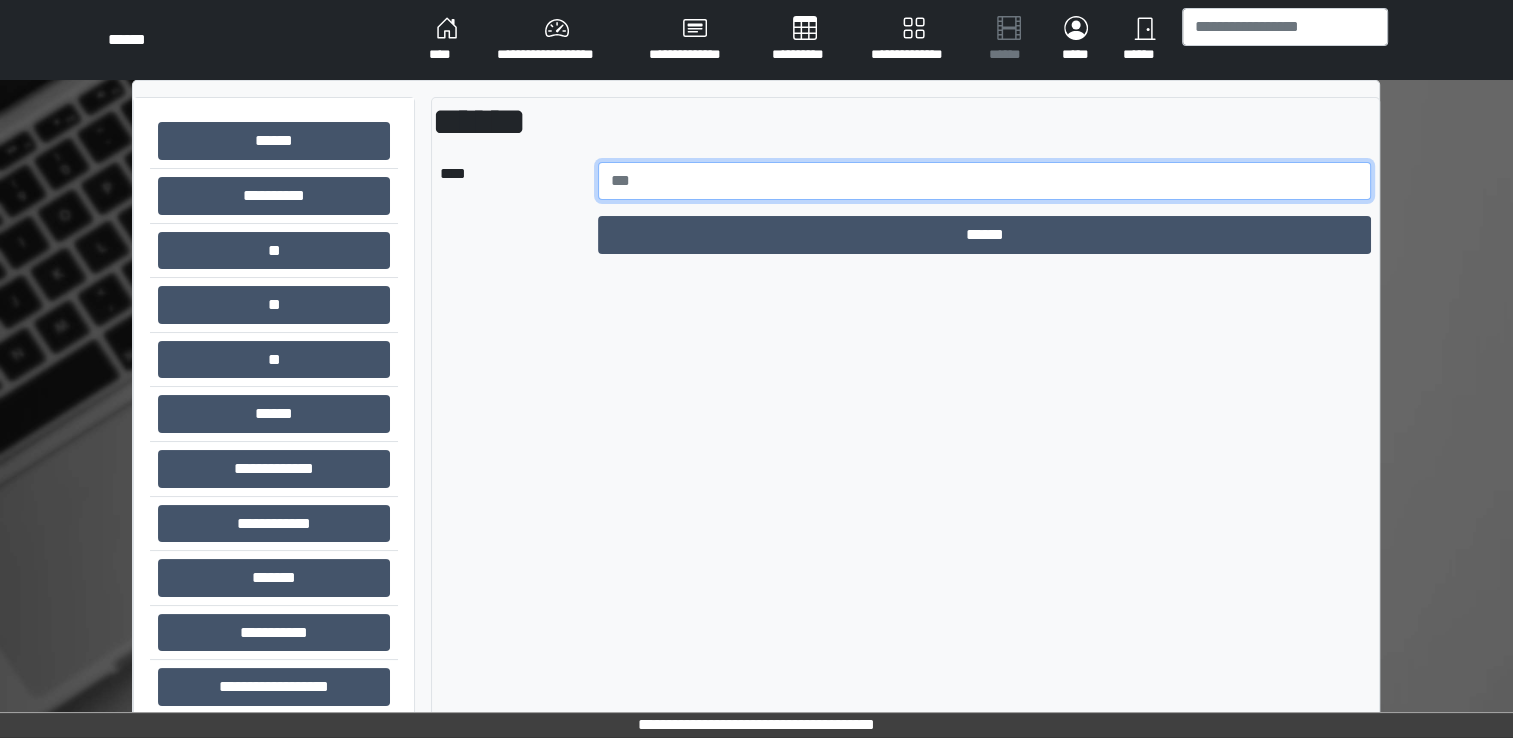 type on "*****" 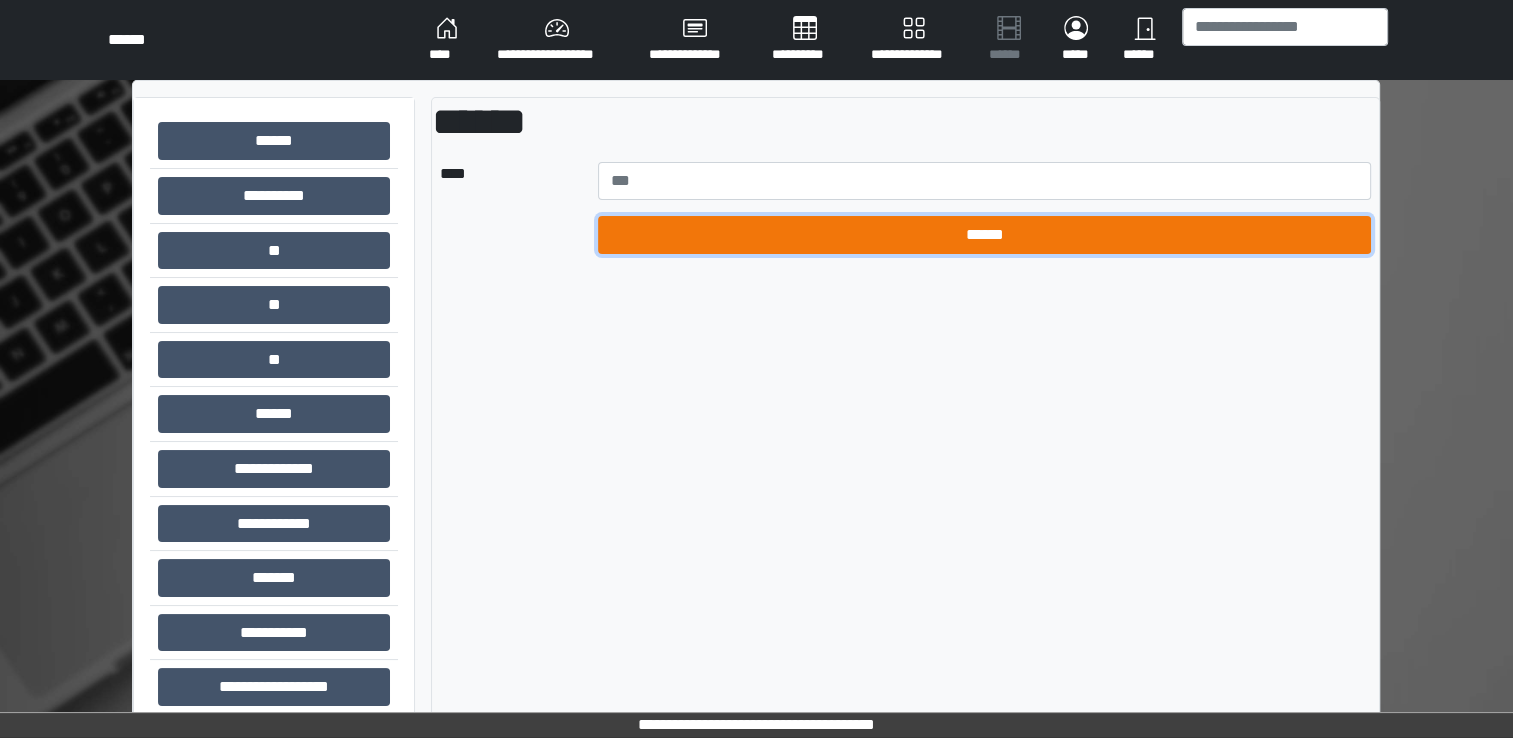 click on "******" at bounding box center (985, 235) 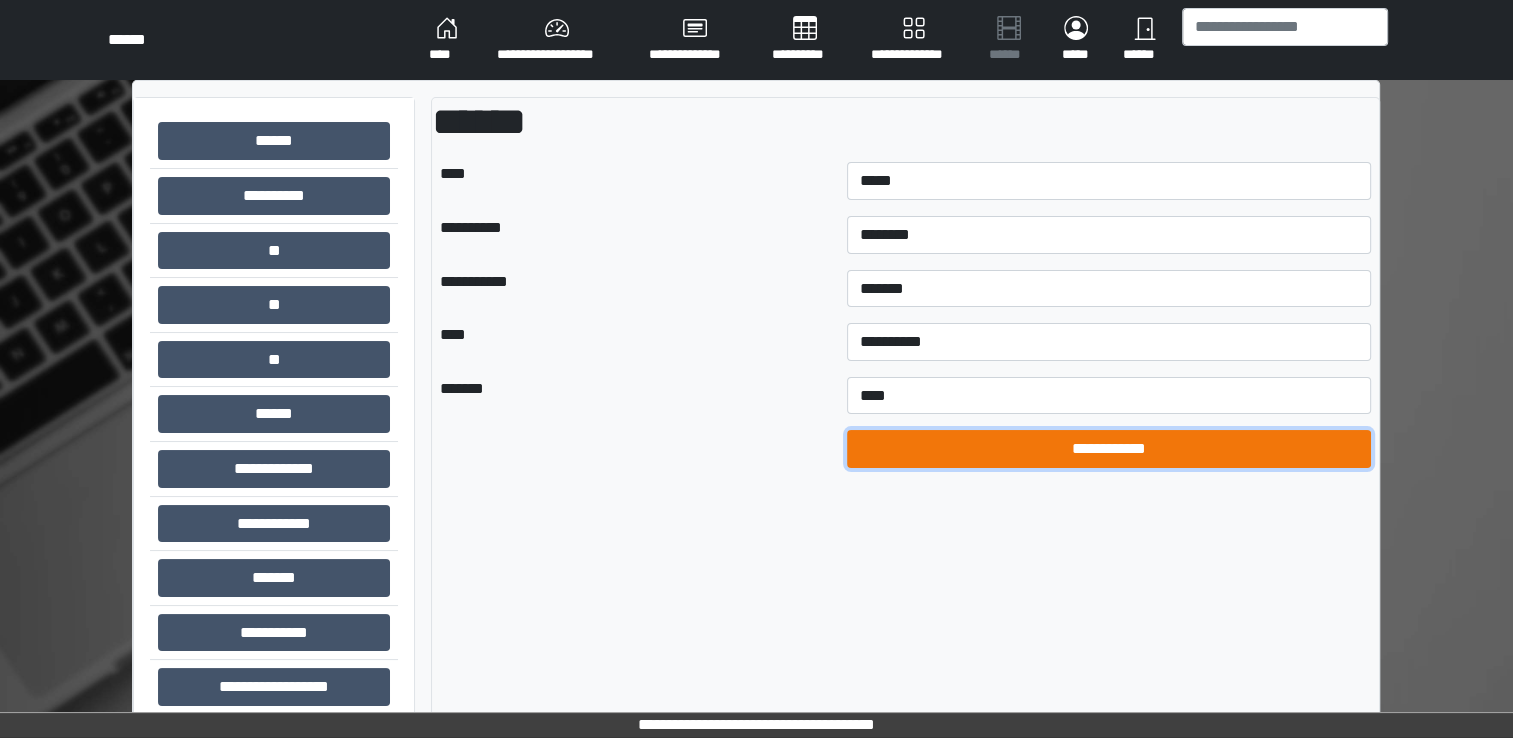 click on "**********" at bounding box center (1109, 449) 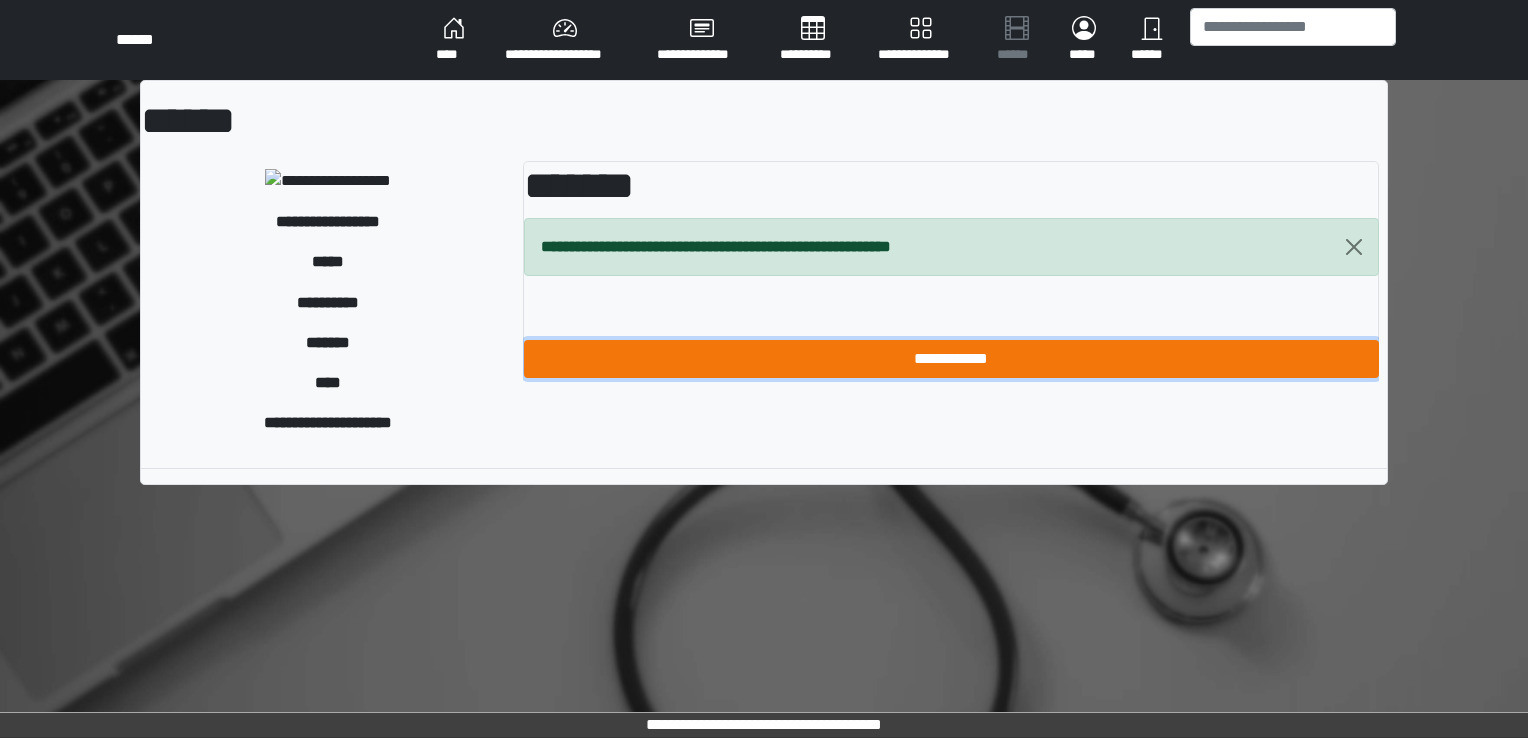 click on "**********" at bounding box center (951, 359) 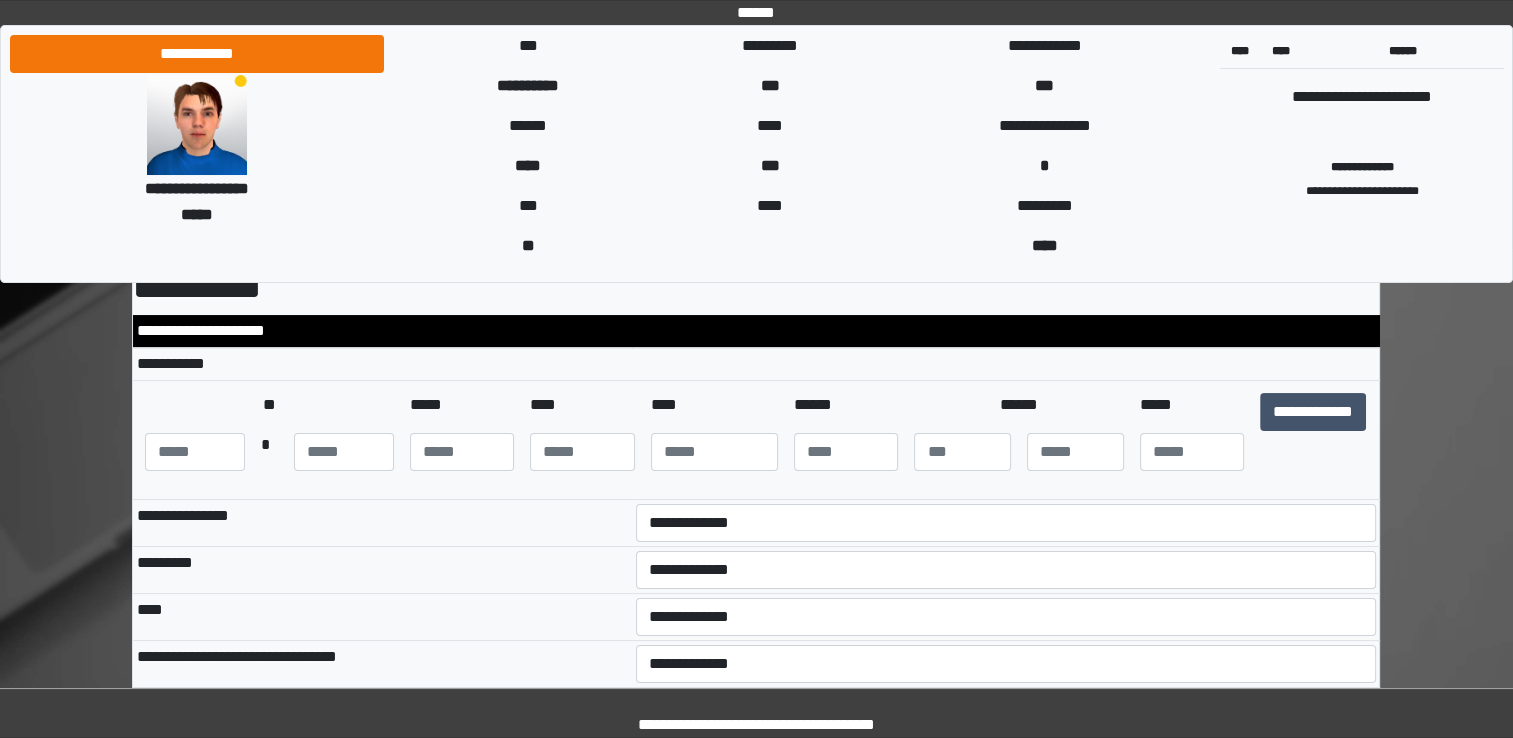 scroll, scrollTop: 124, scrollLeft: 0, axis: vertical 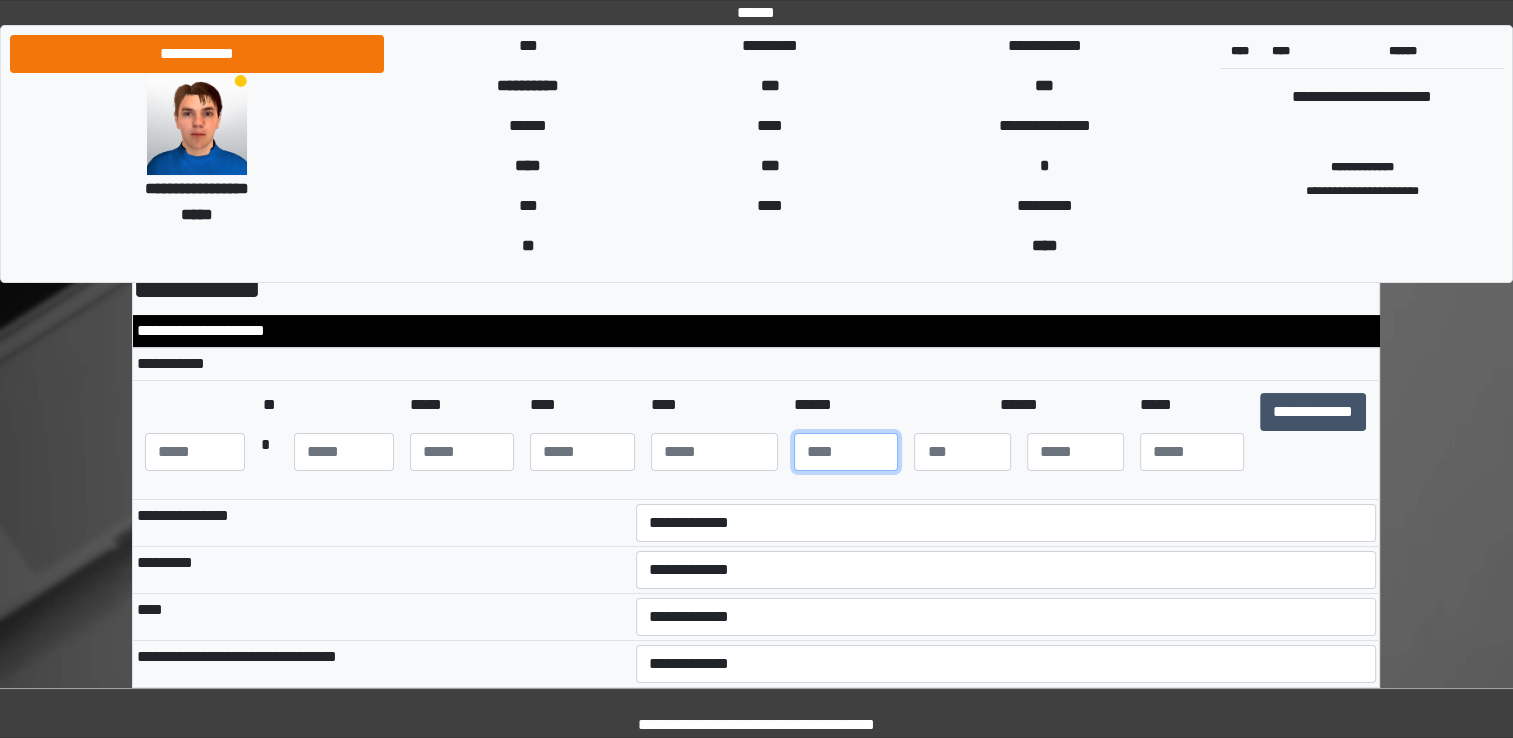 click at bounding box center [846, 452] 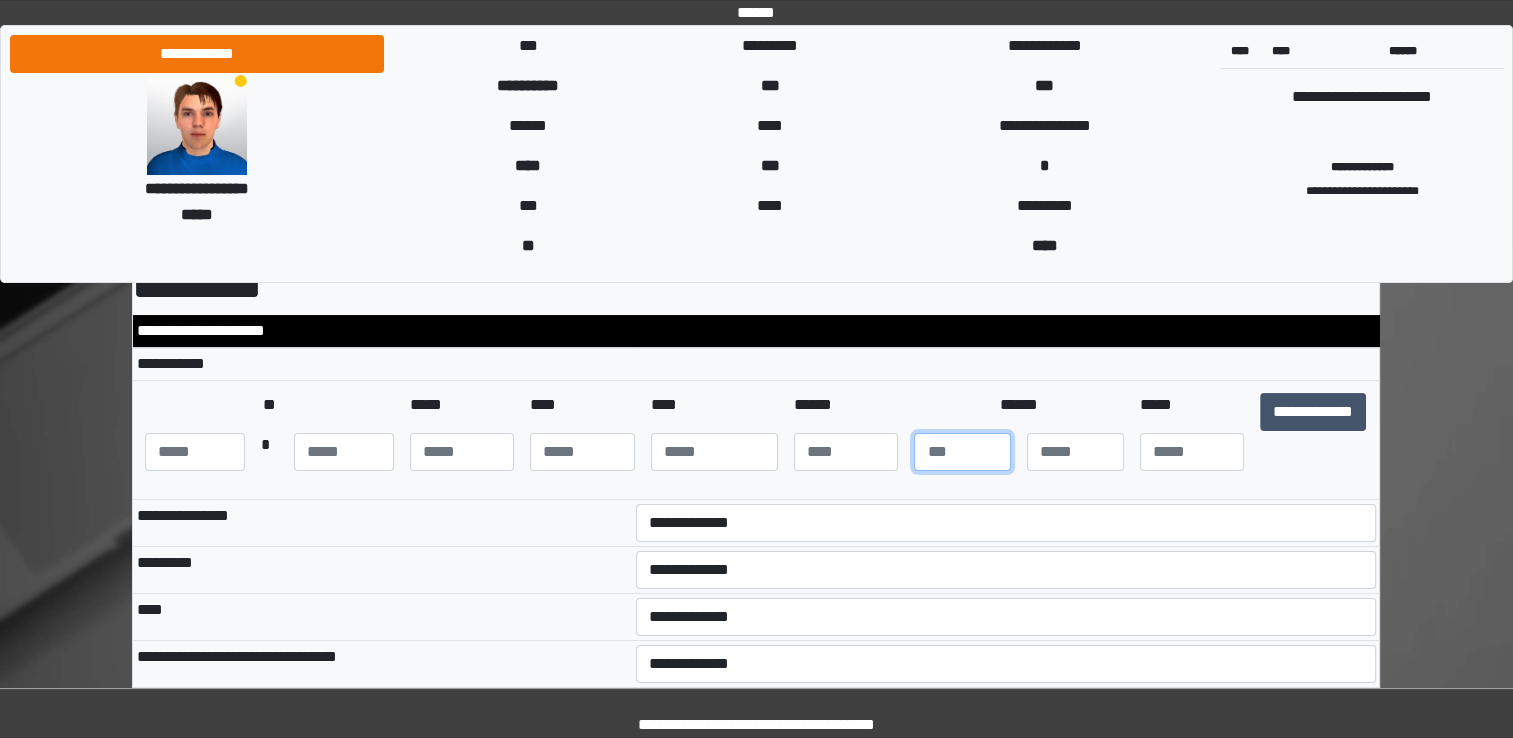 type on "*" 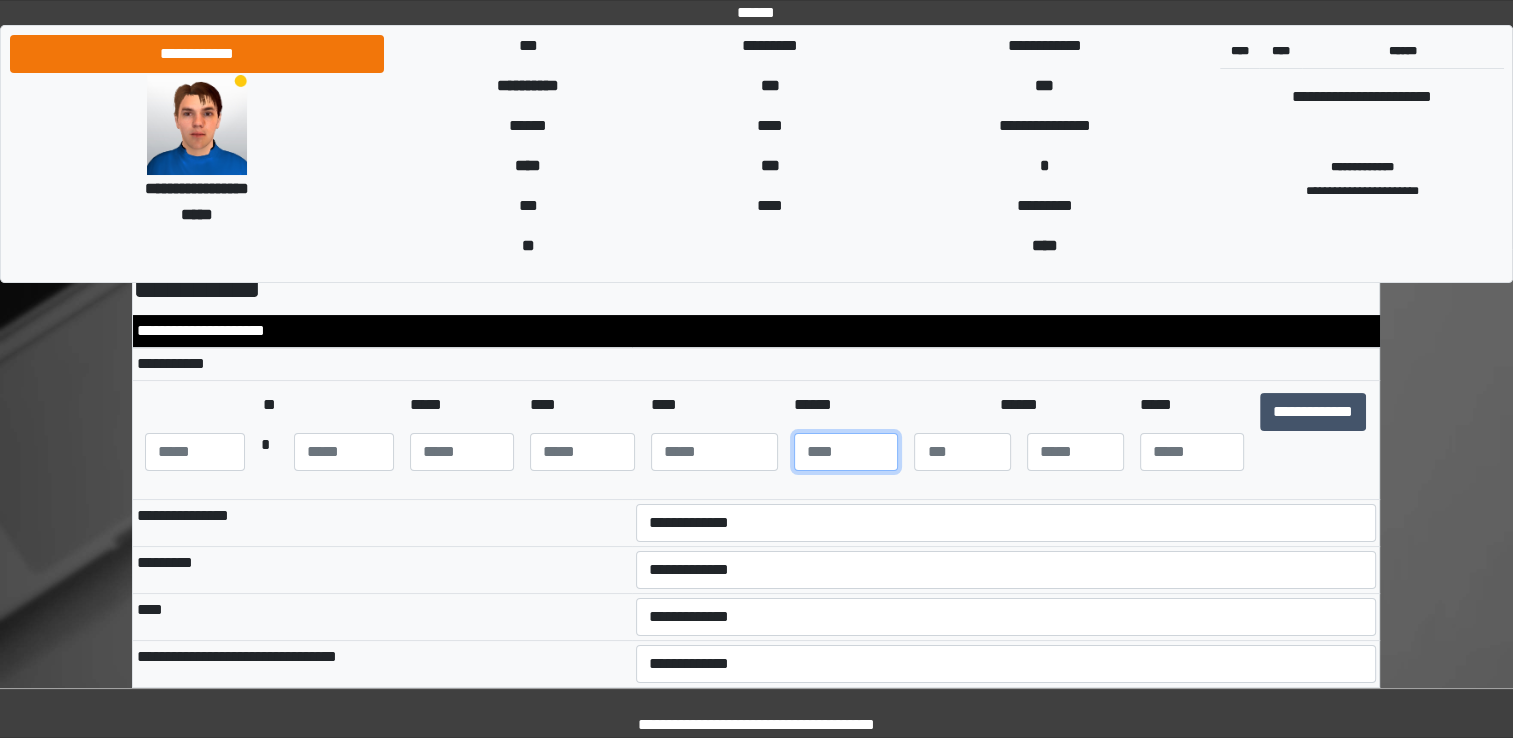 click on "*" at bounding box center (846, 452) 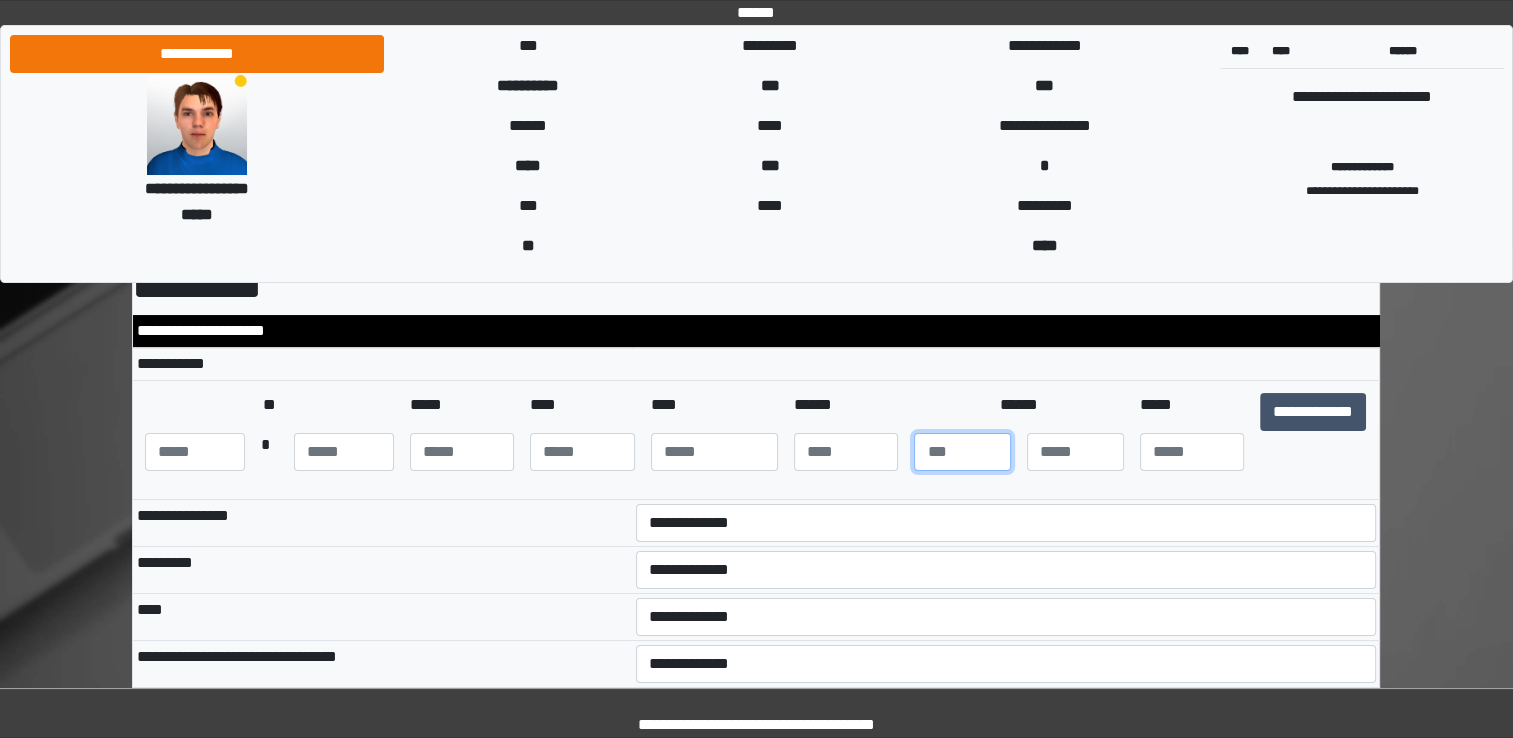 click on "*" at bounding box center (962, 452) 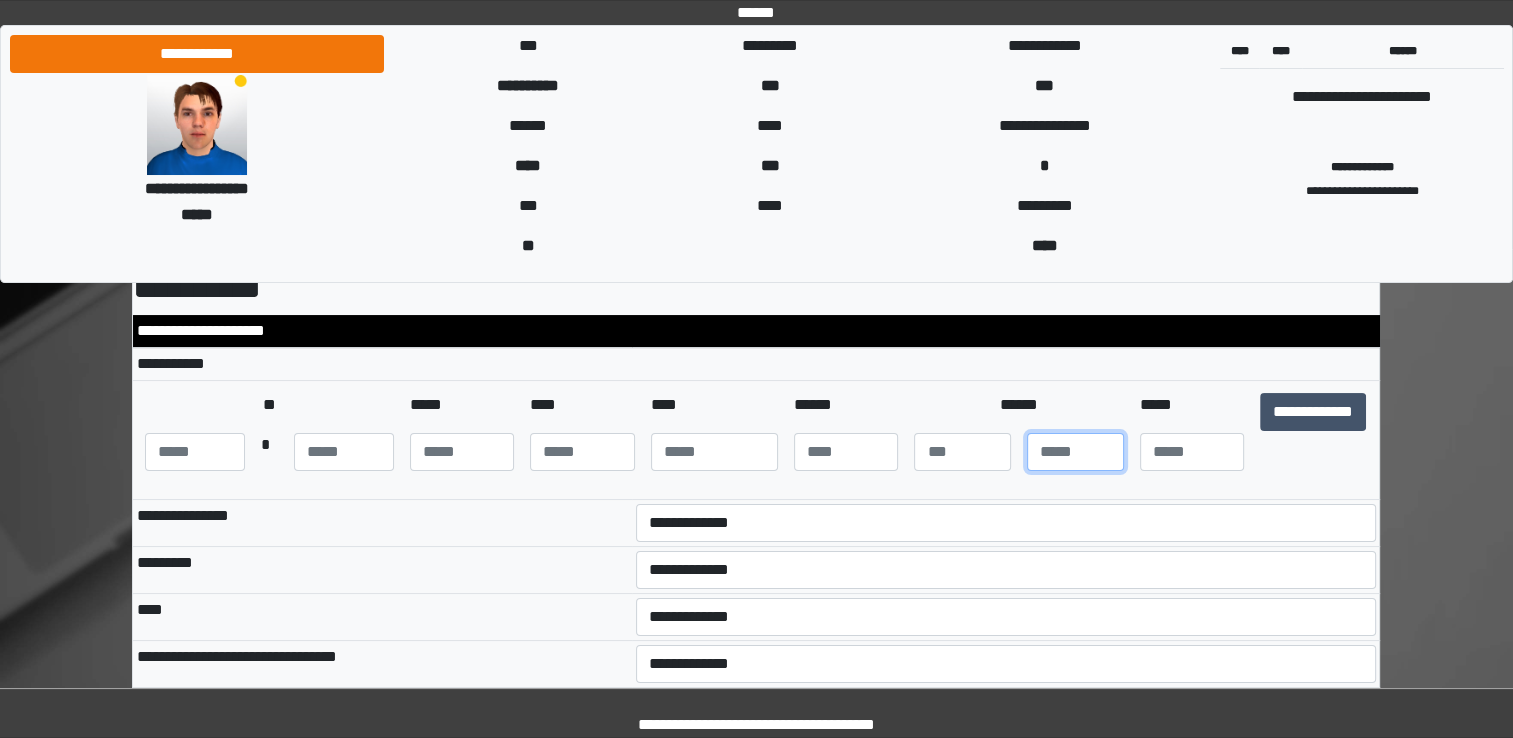 type on "*" 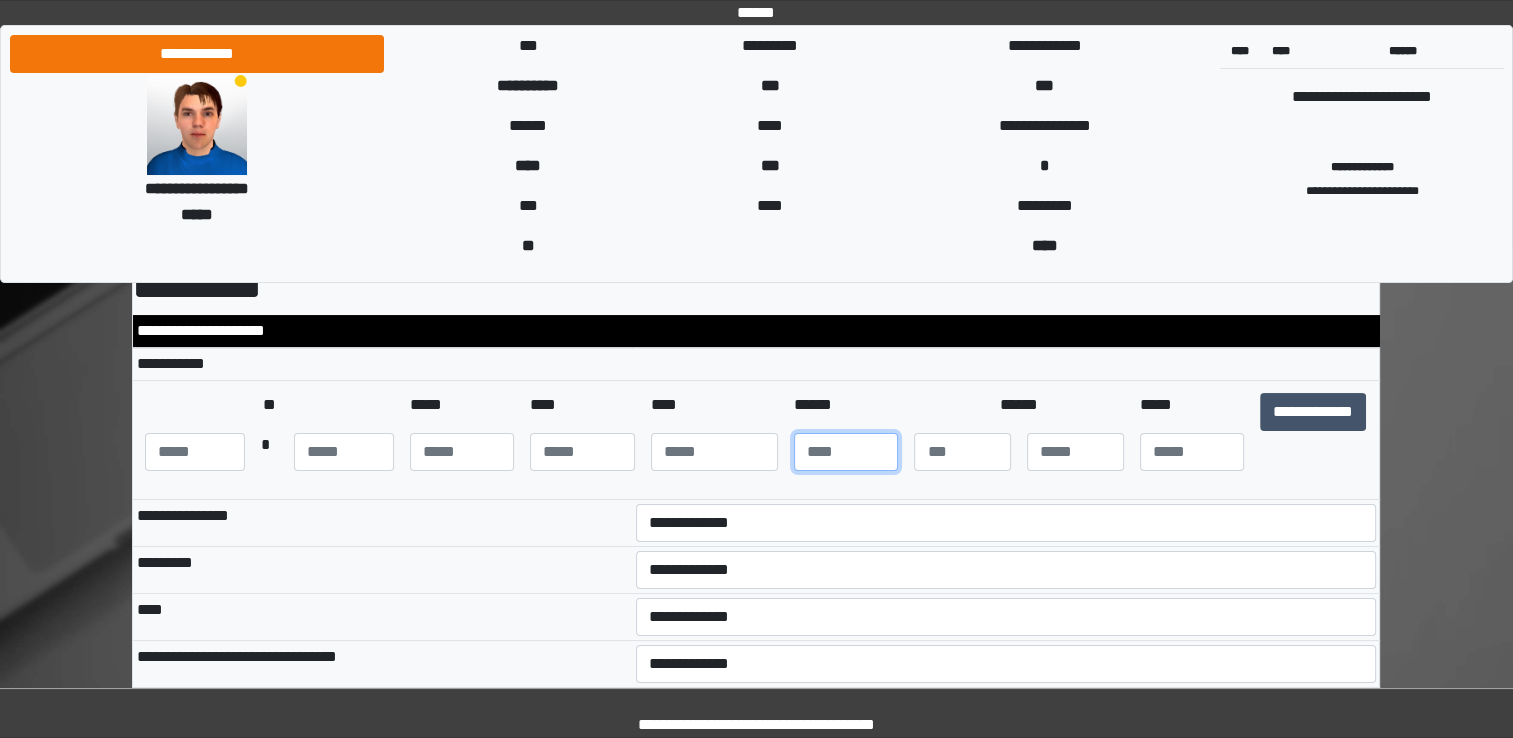 click at bounding box center [846, 452] 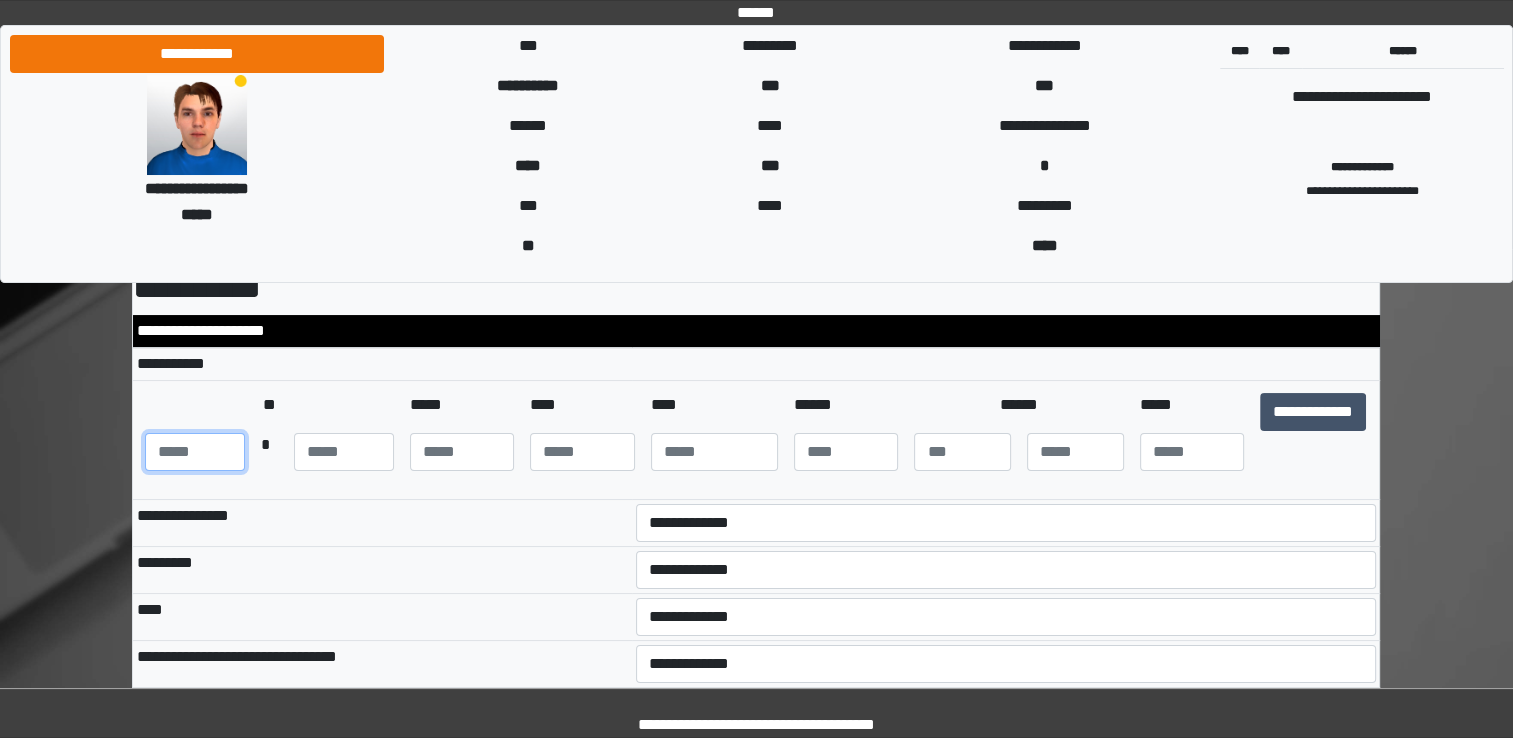 click at bounding box center [195, 452] 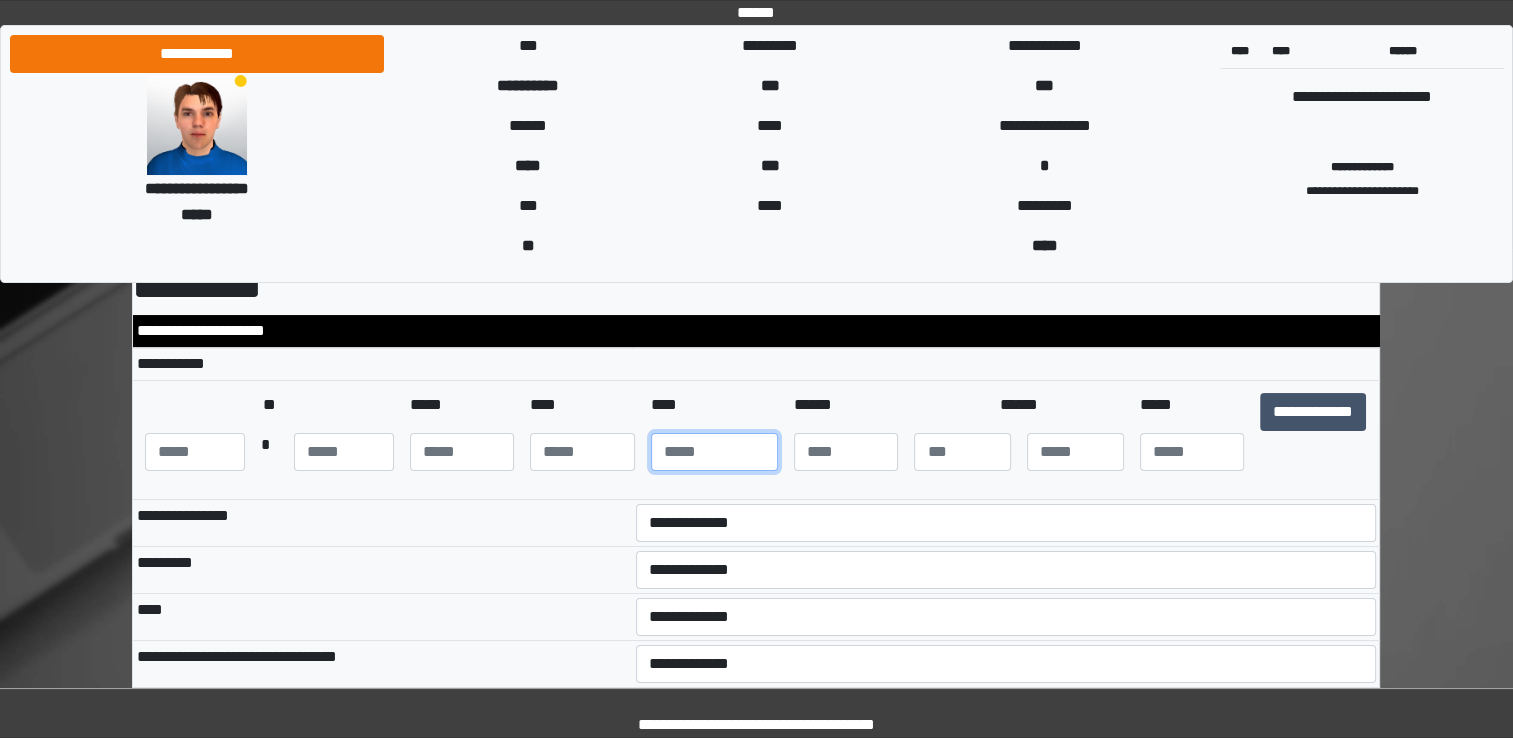 click at bounding box center [714, 452] 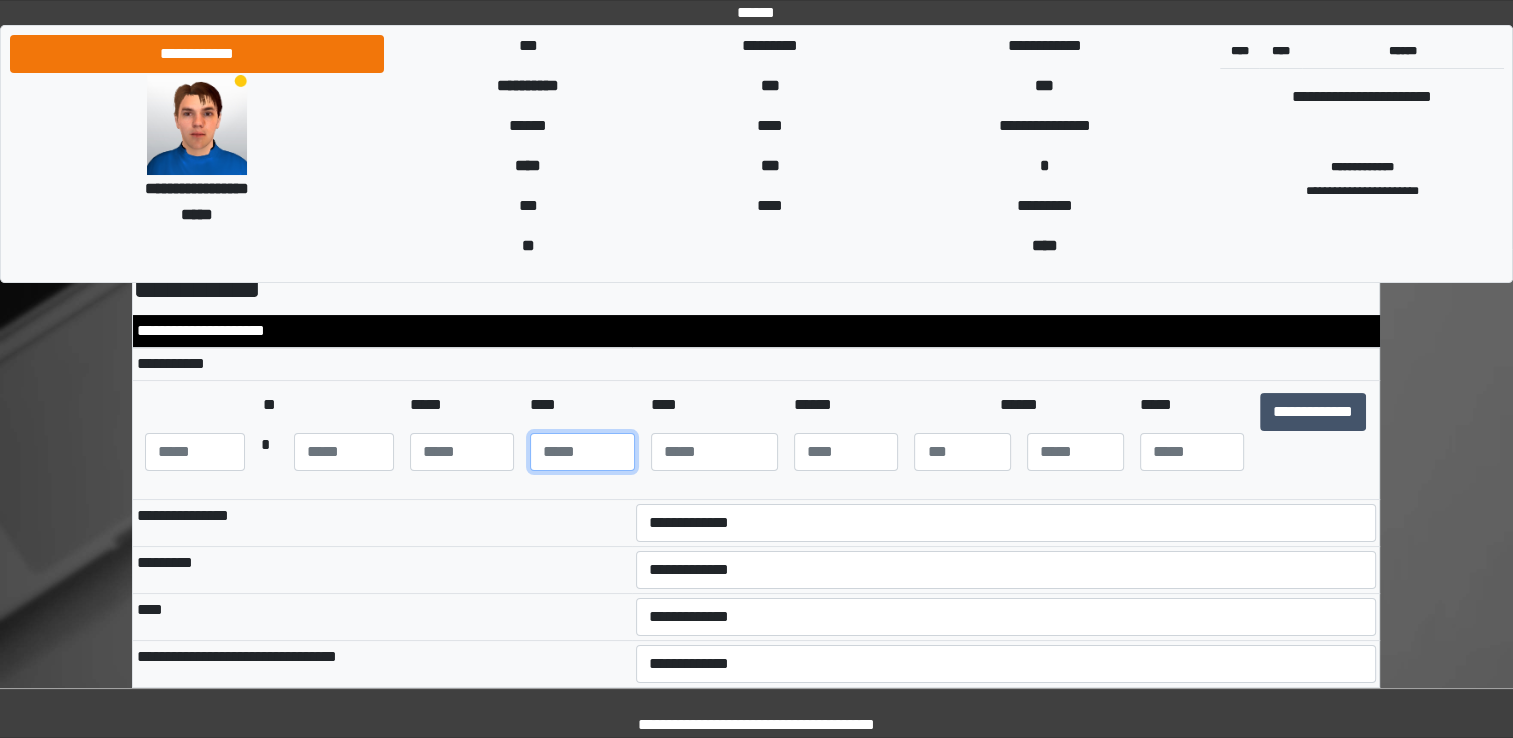 click at bounding box center (582, 452) 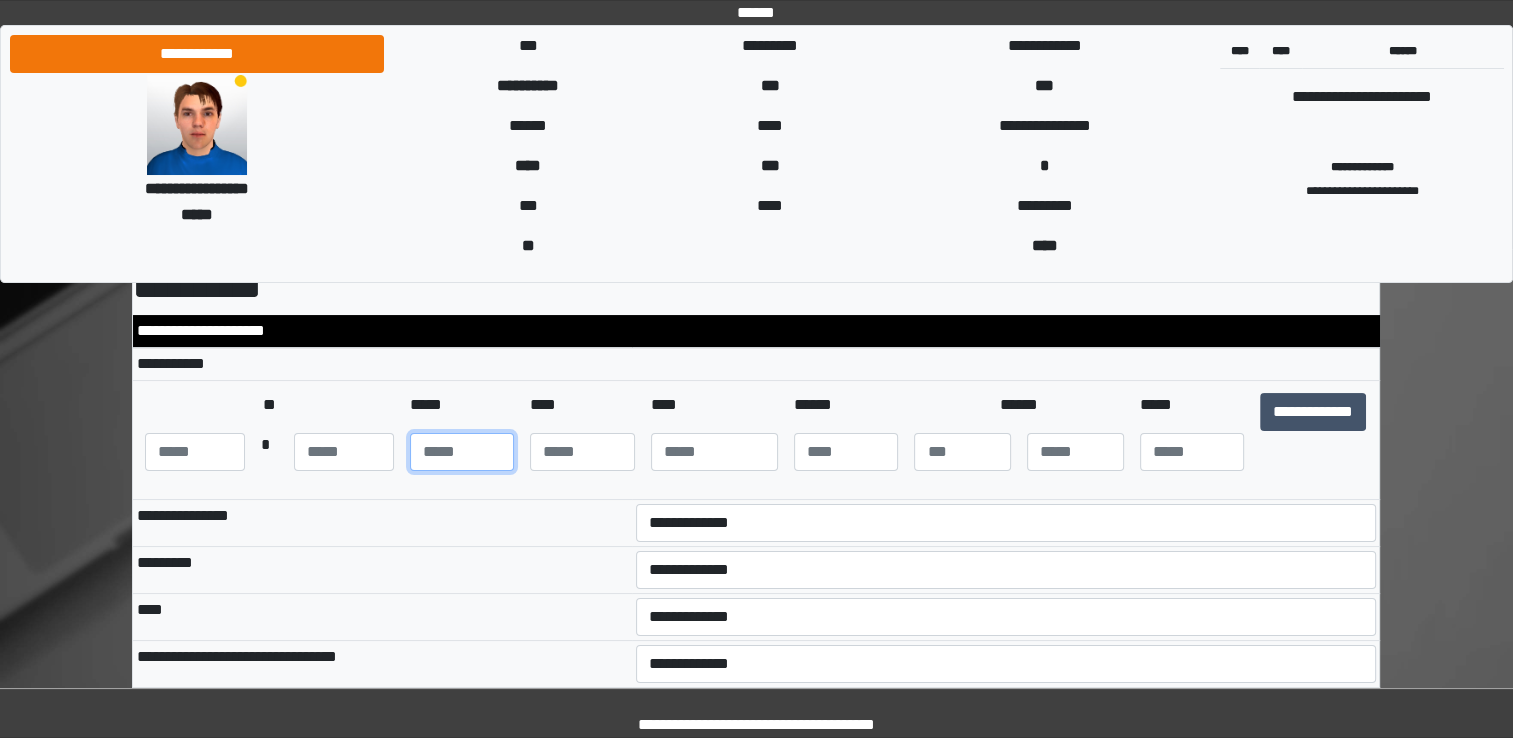click at bounding box center (462, 452) 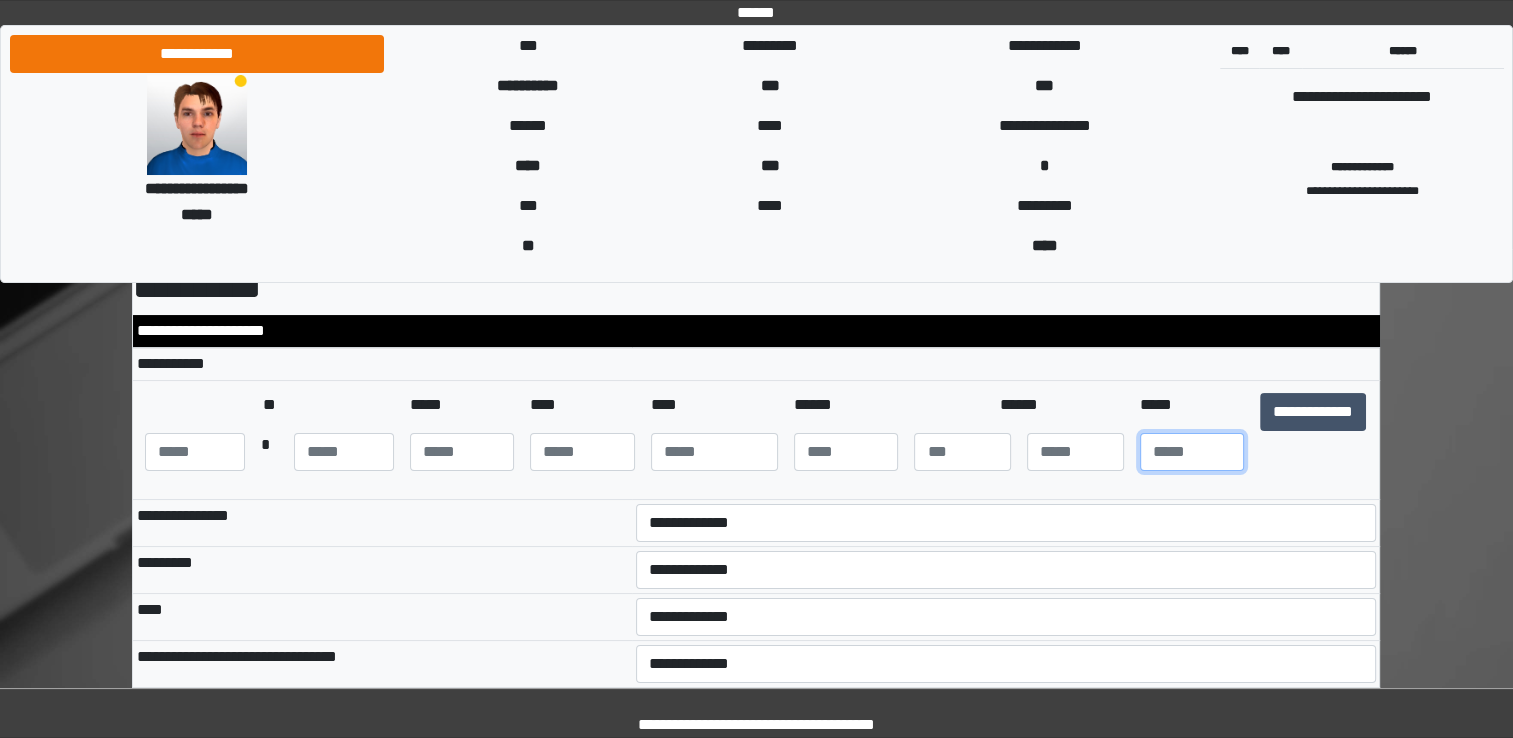click at bounding box center (1192, 452) 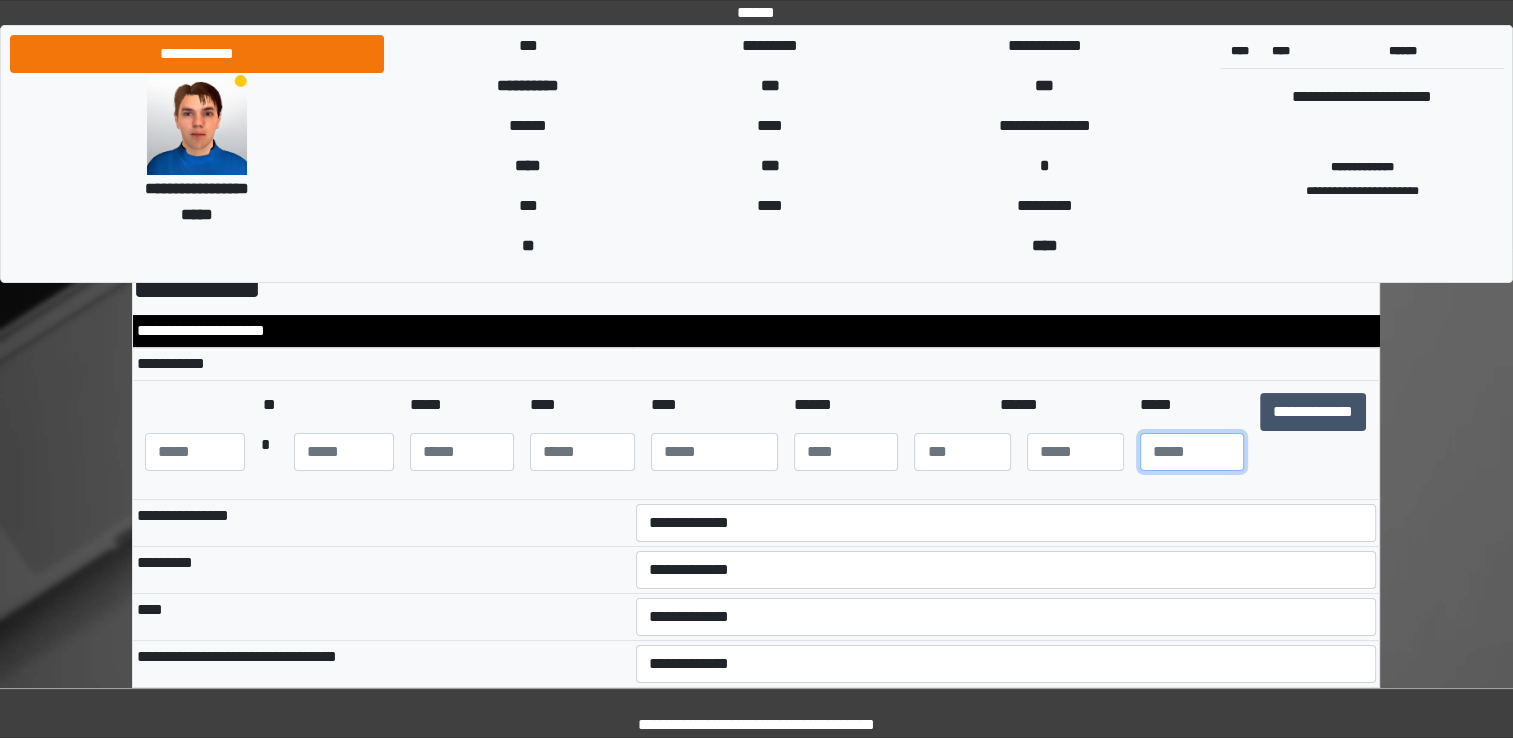 type on "**" 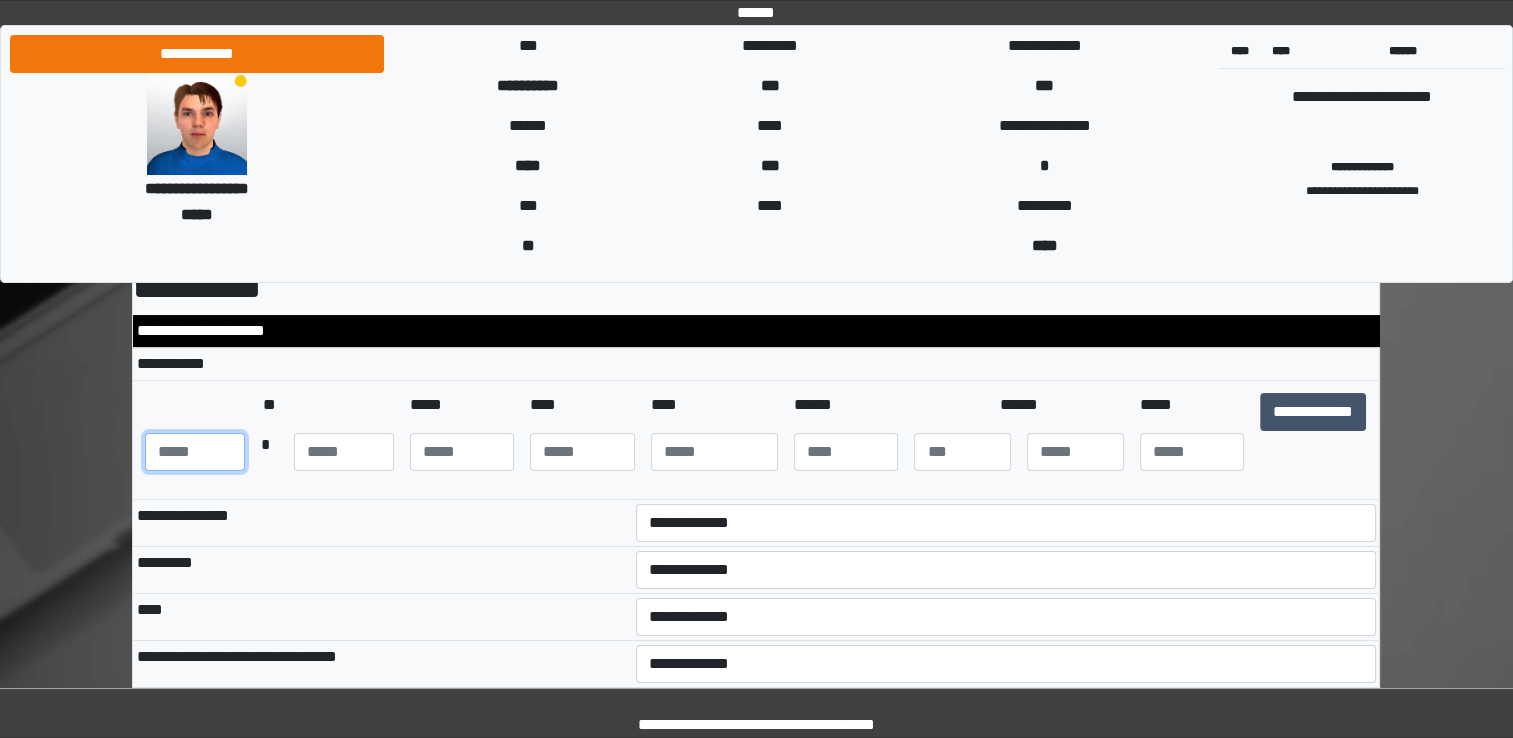 click at bounding box center [195, 452] 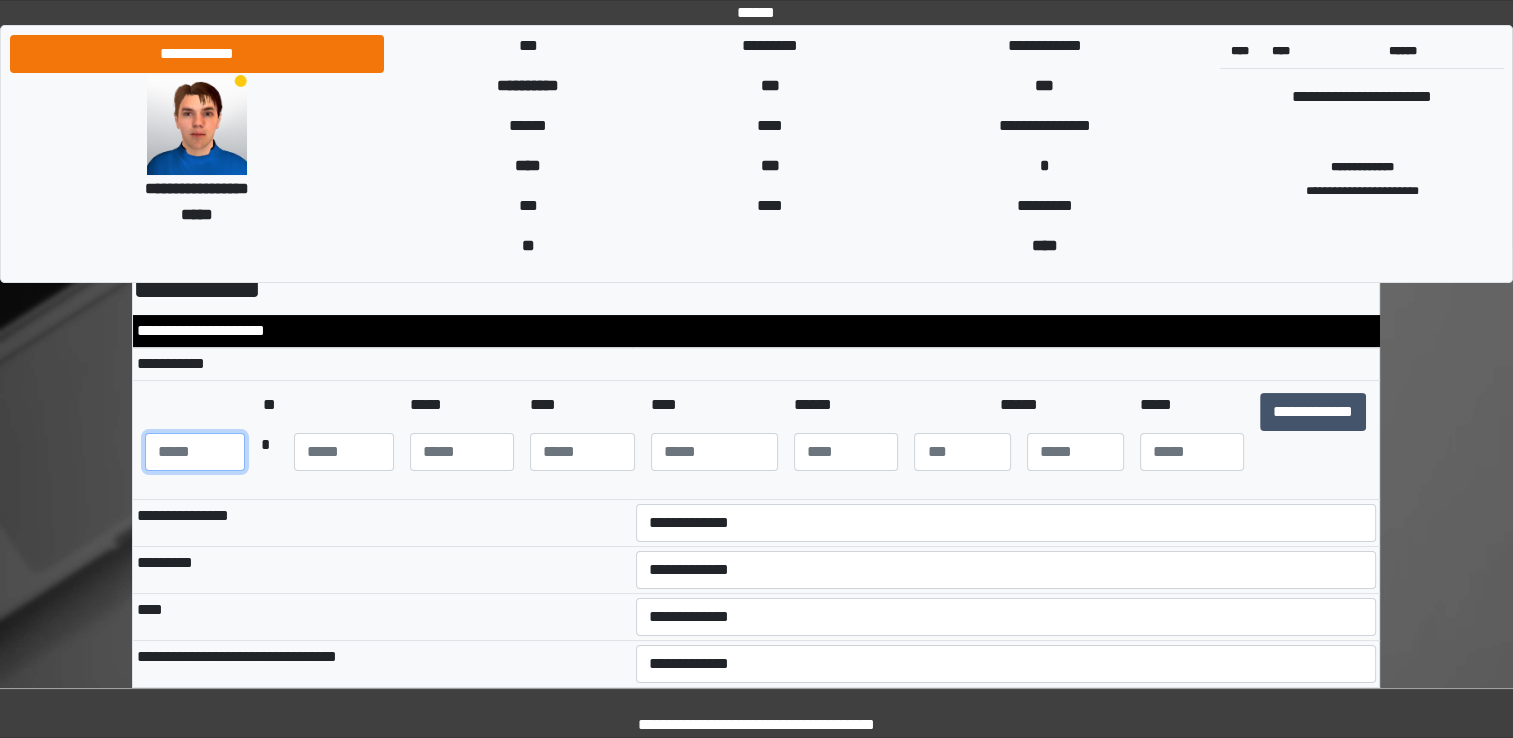 type on "***" 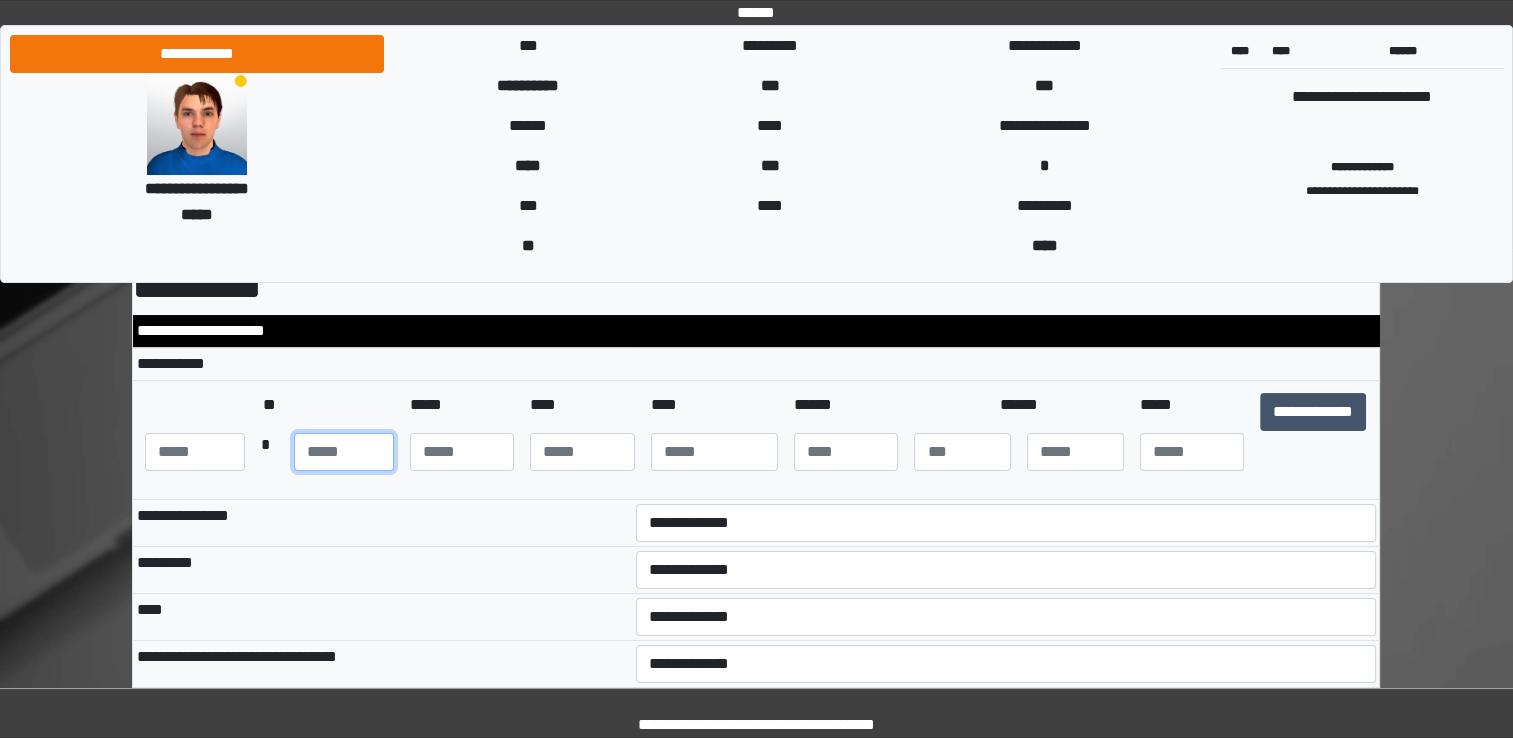 type on "**" 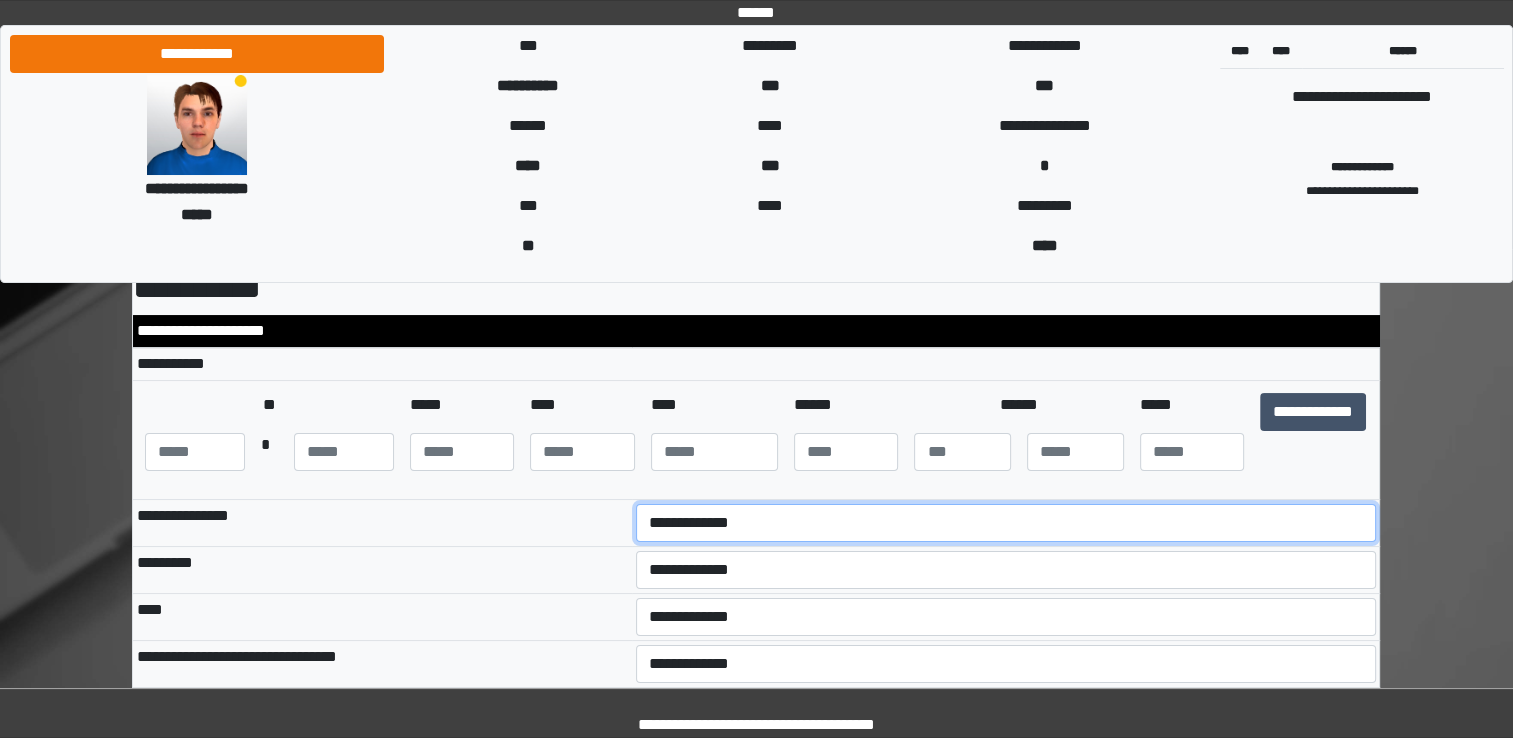 select on "***" 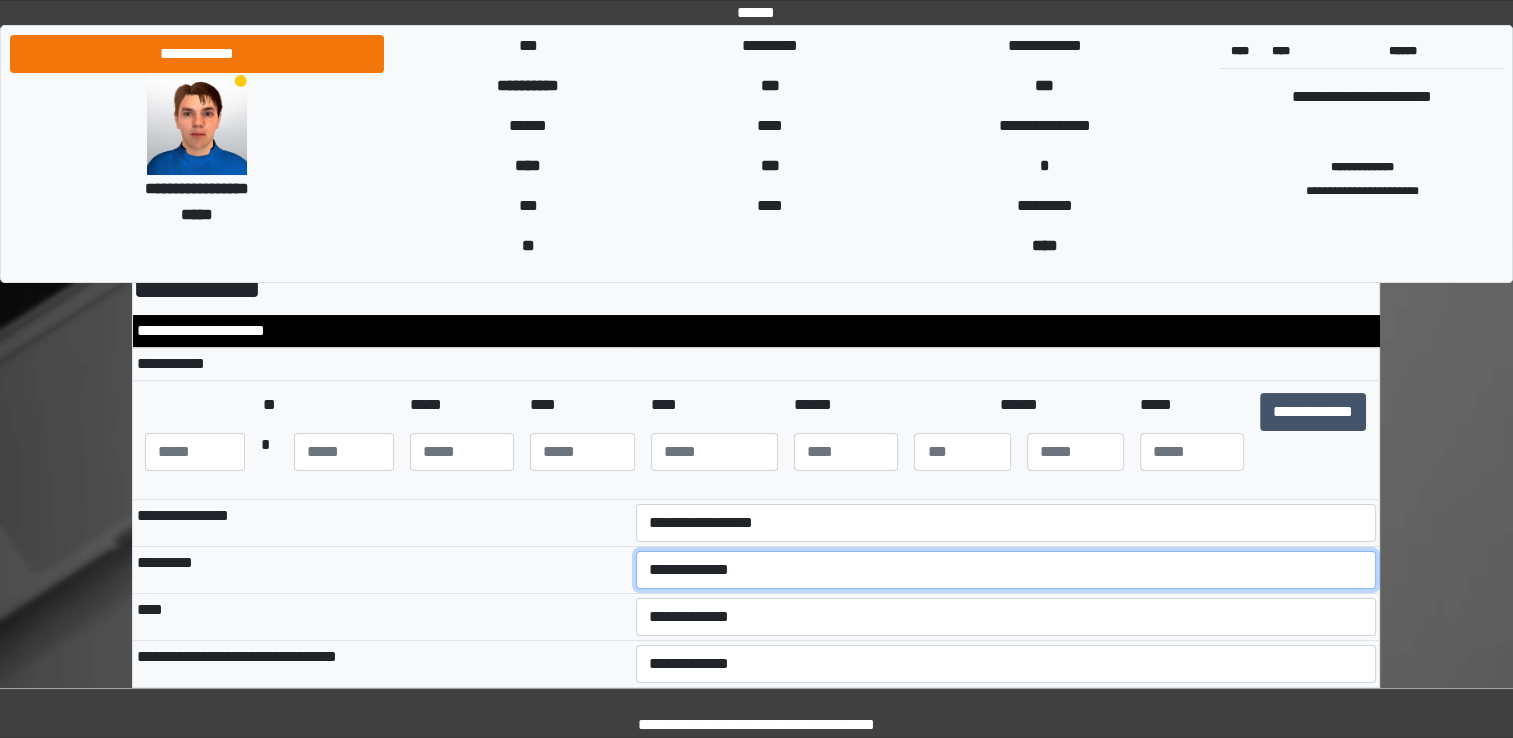 select on "***" 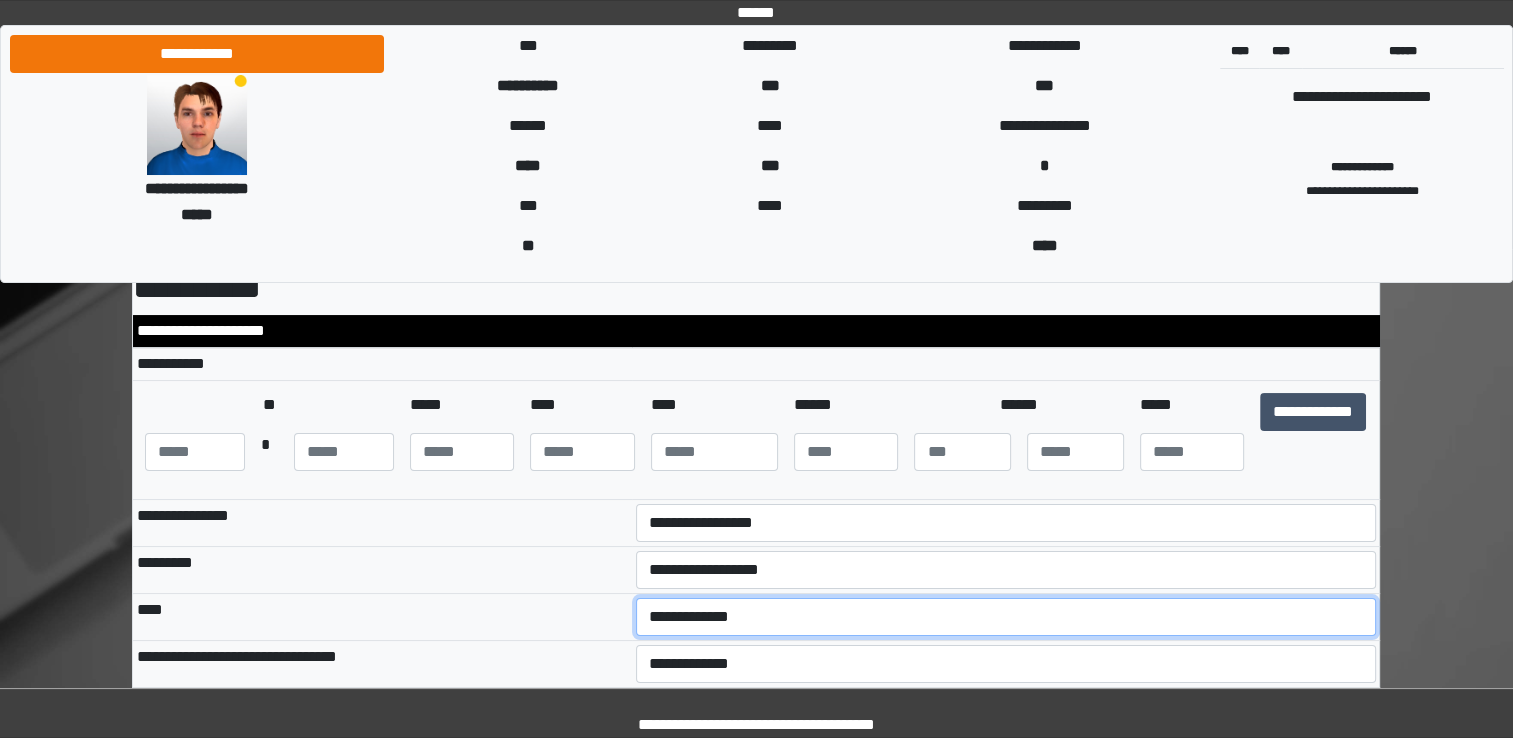 select on "**" 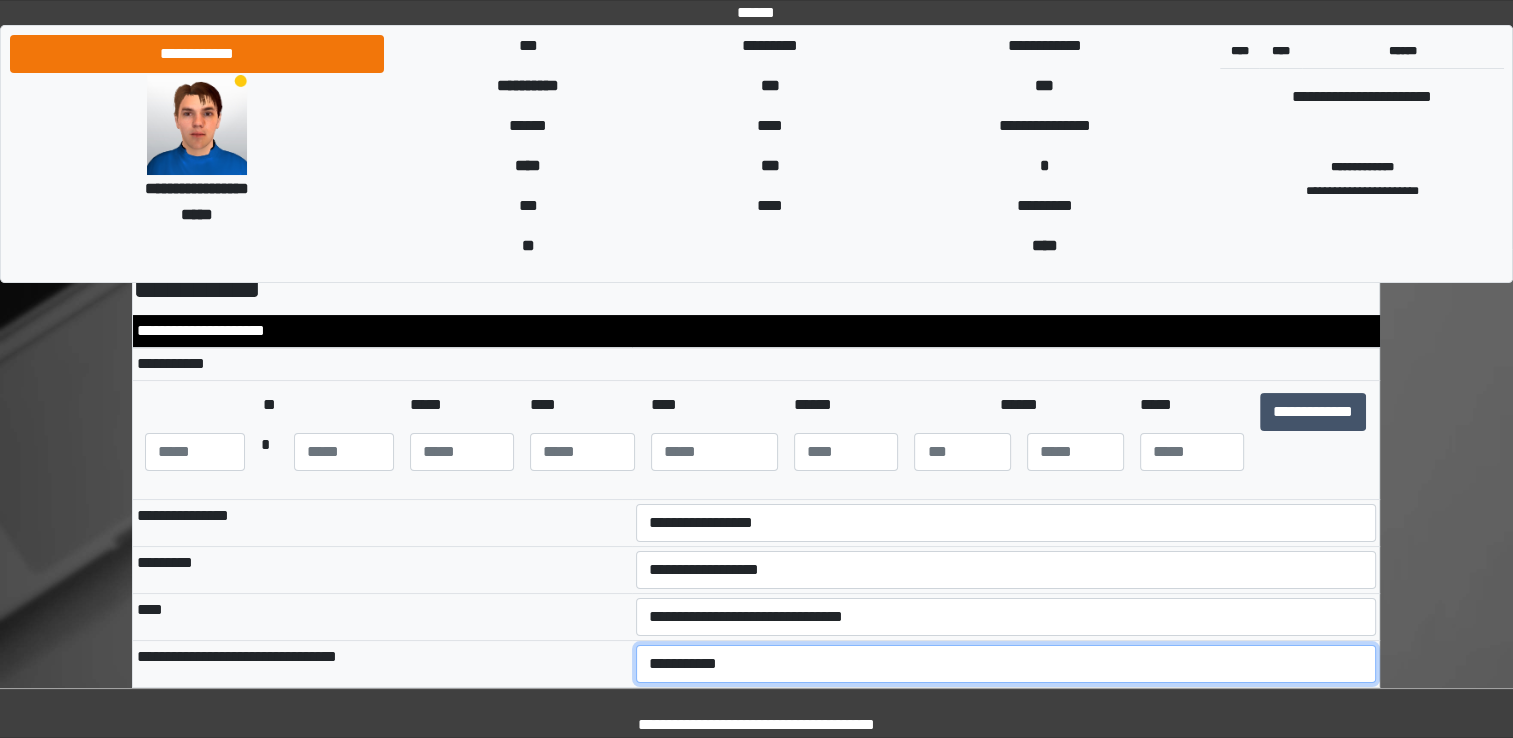 click on "**********" at bounding box center [1006, 664] 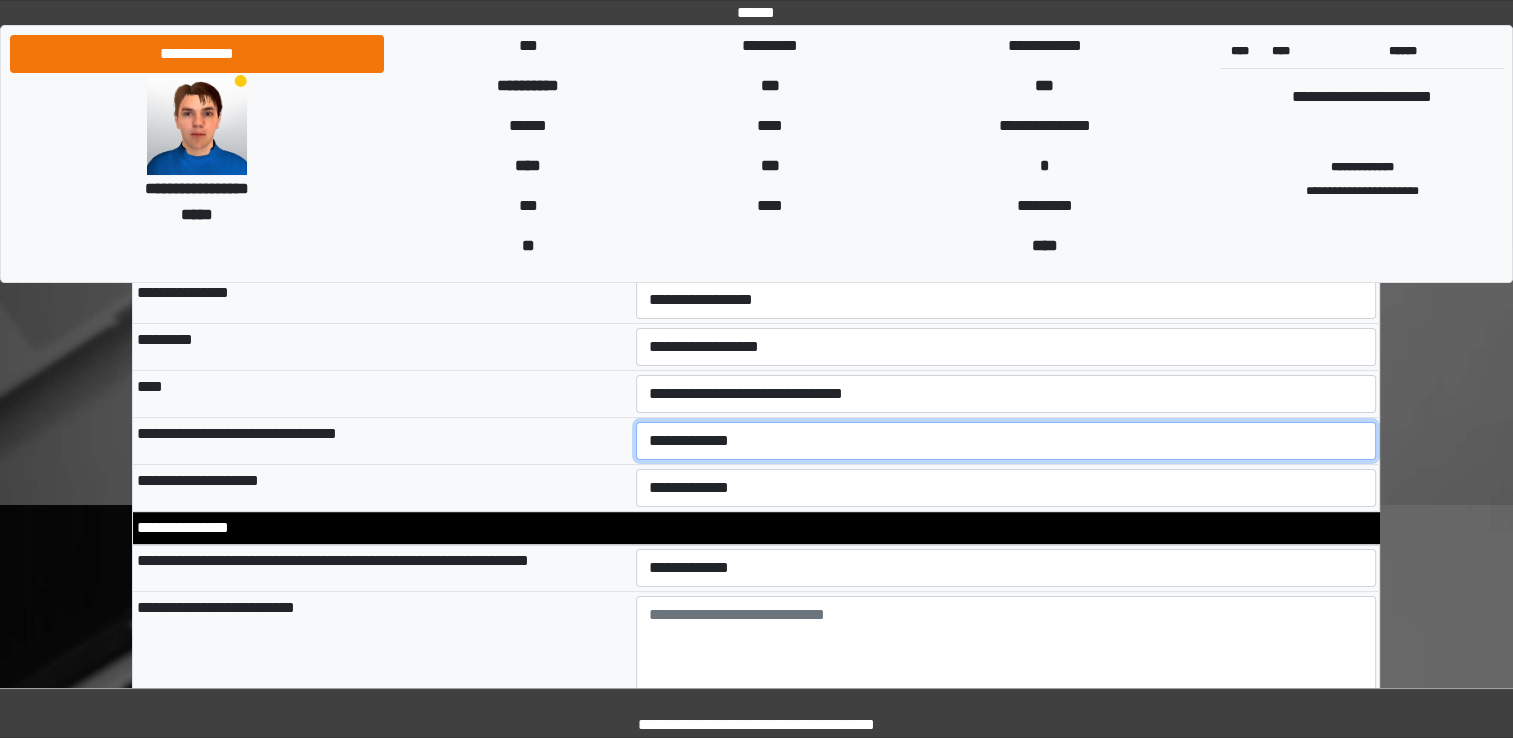 scroll, scrollTop: 348, scrollLeft: 0, axis: vertical 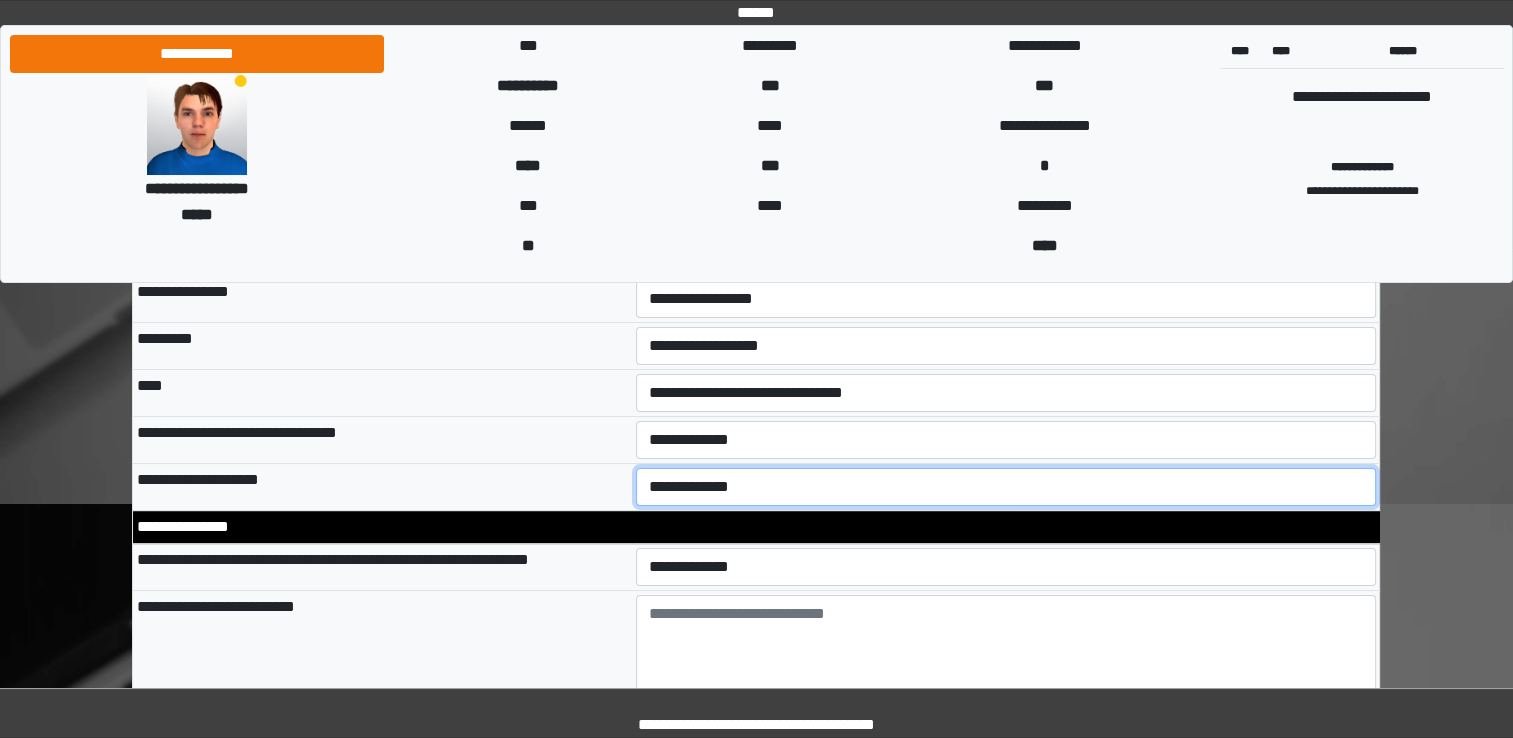 click on "**********" at bounding box center [1006, 487] 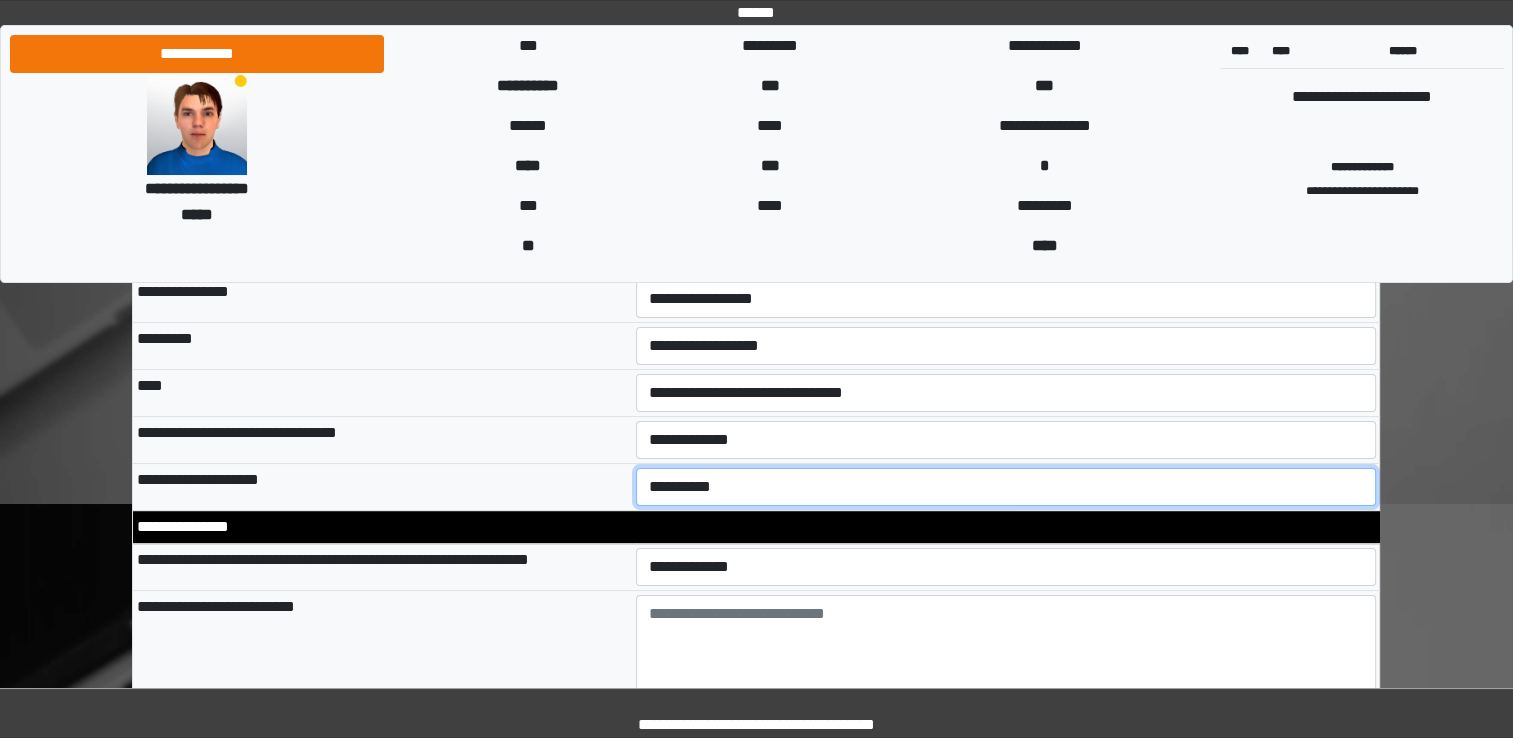 click on "**********" at bounding box center (1006, 487) 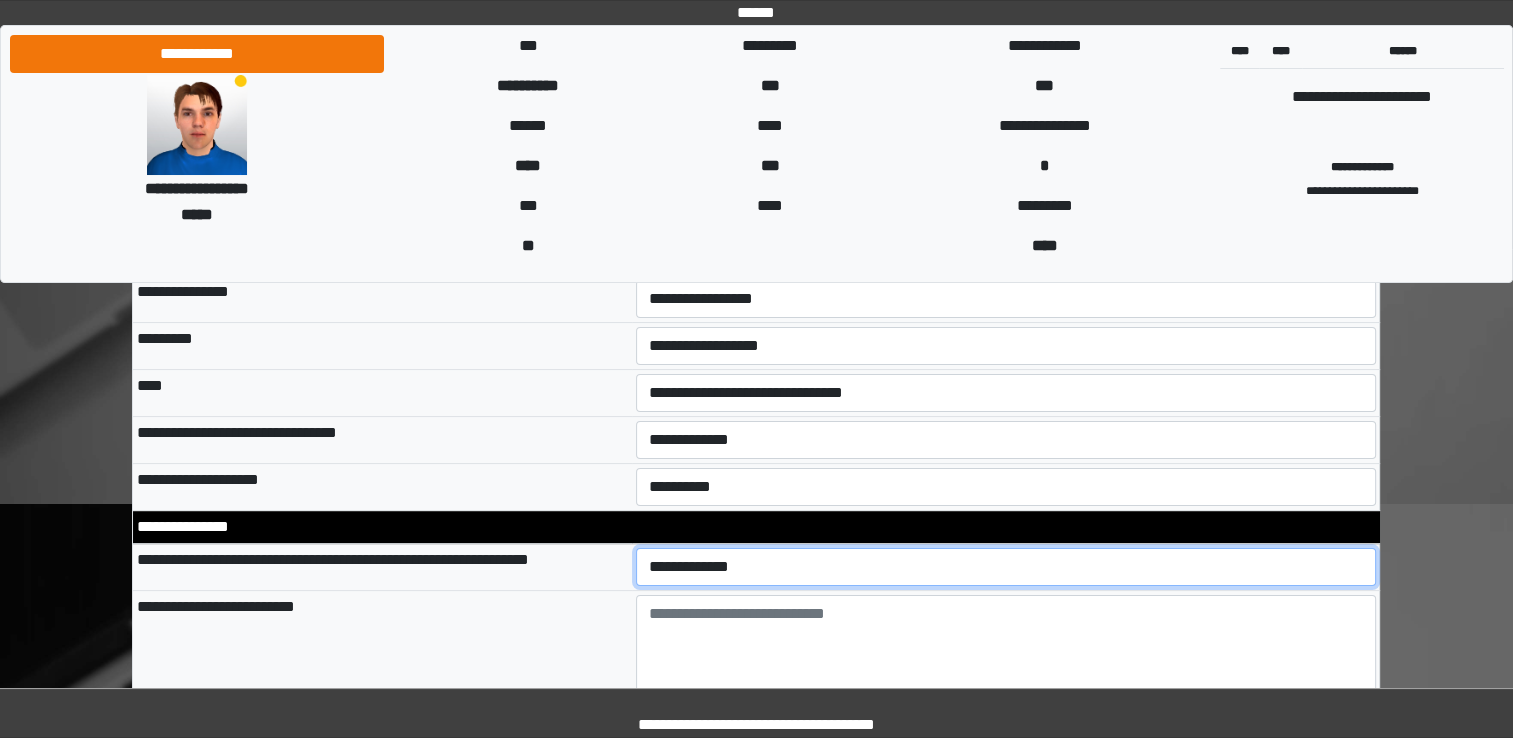 click on "**********" at bounding box center (1006, 567) 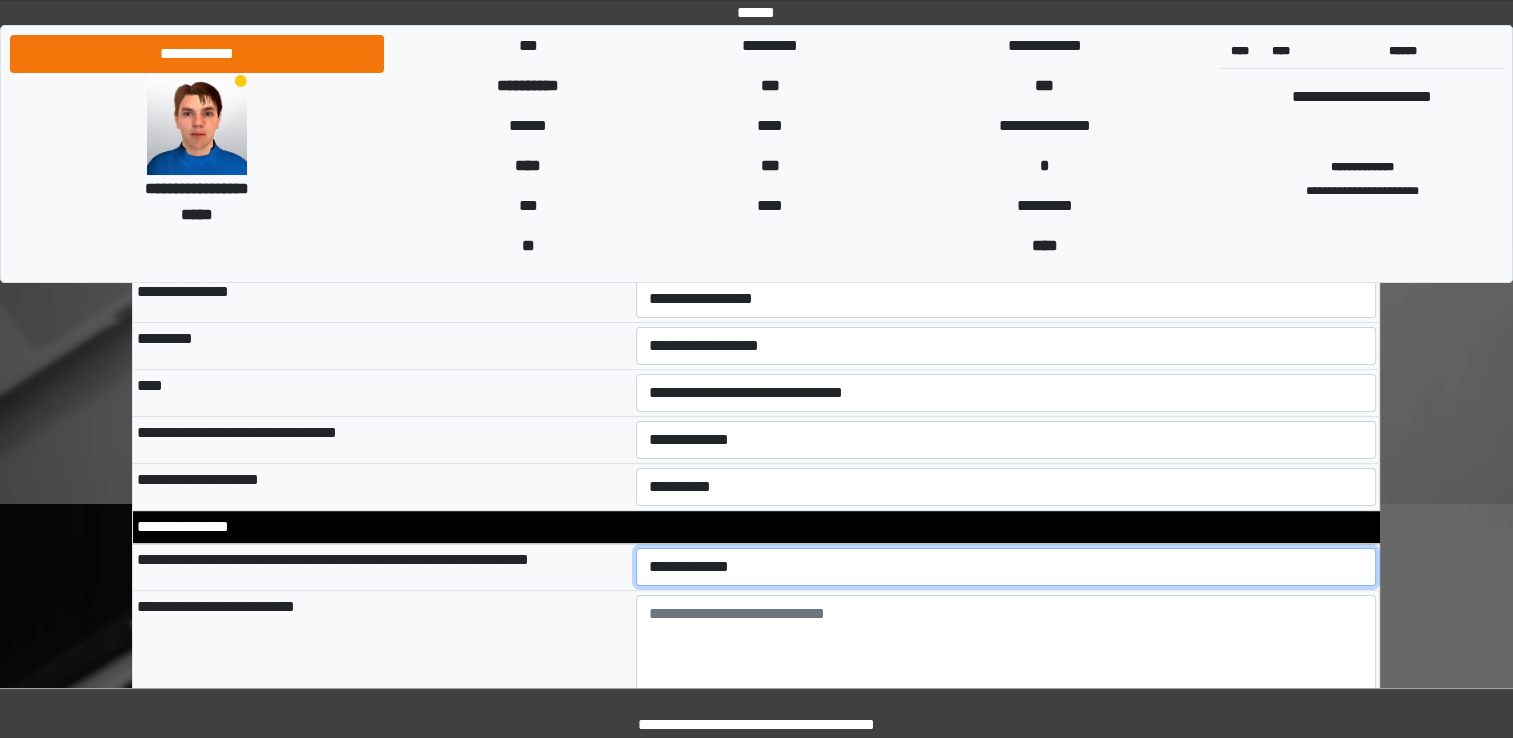 select on "*" 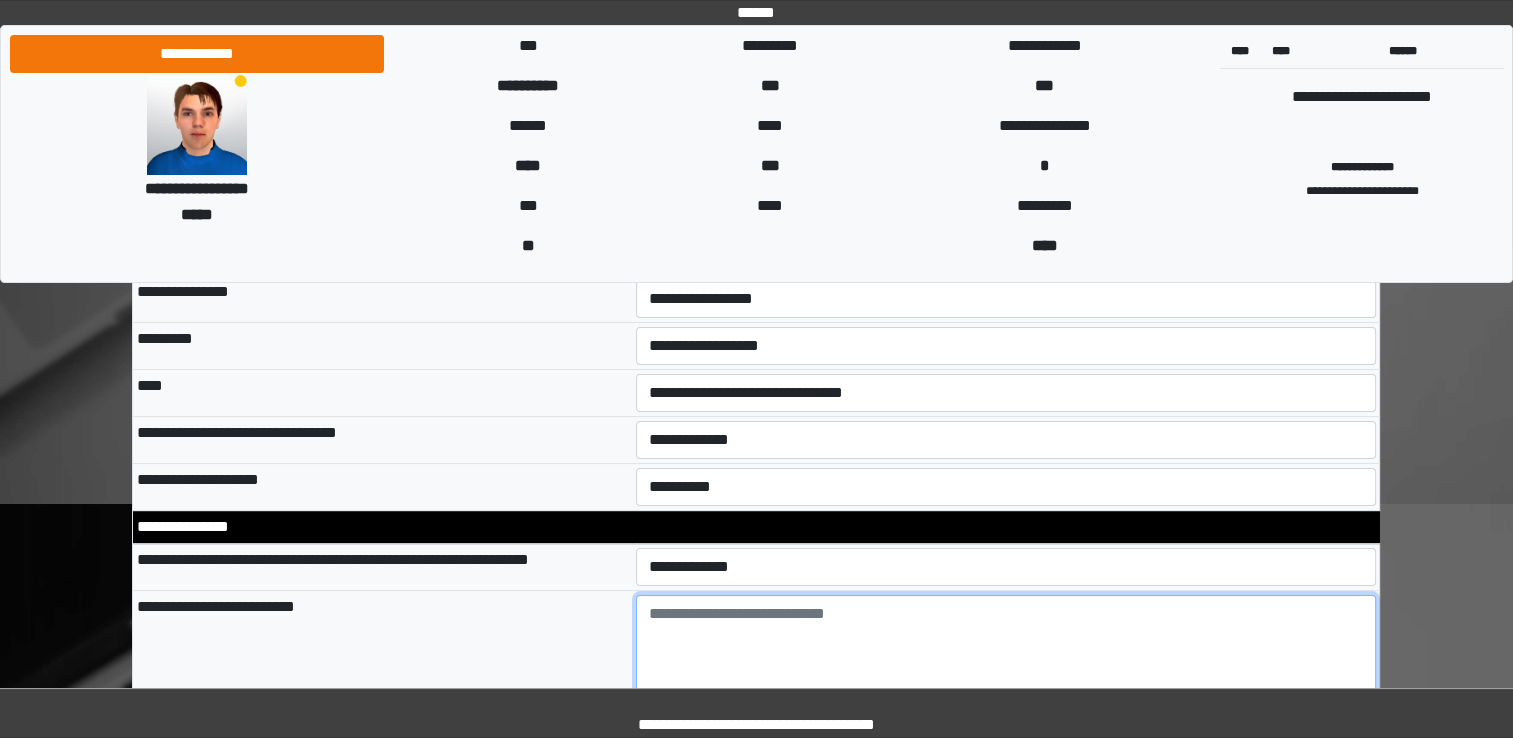 click at bounding box center [1006, 650] 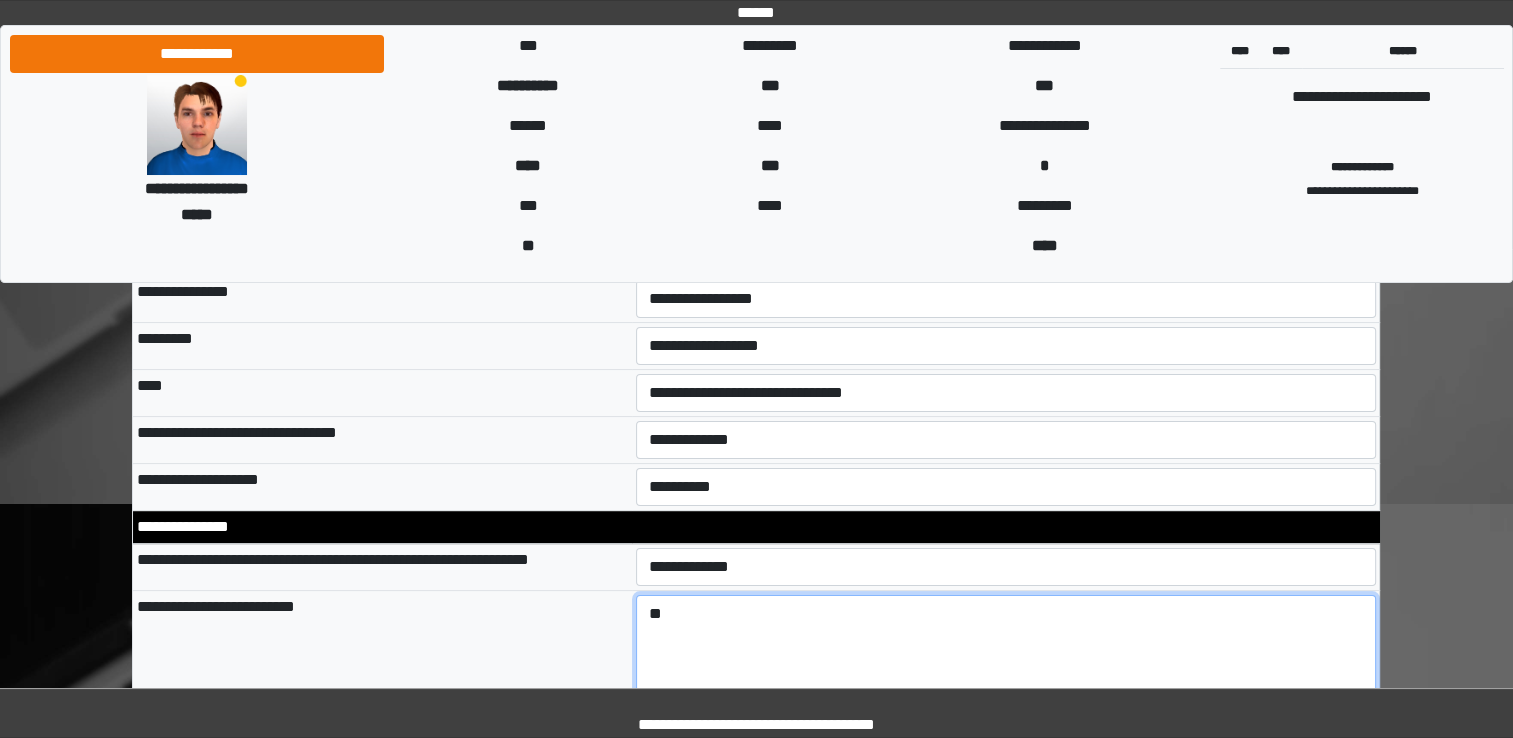 type on "*" 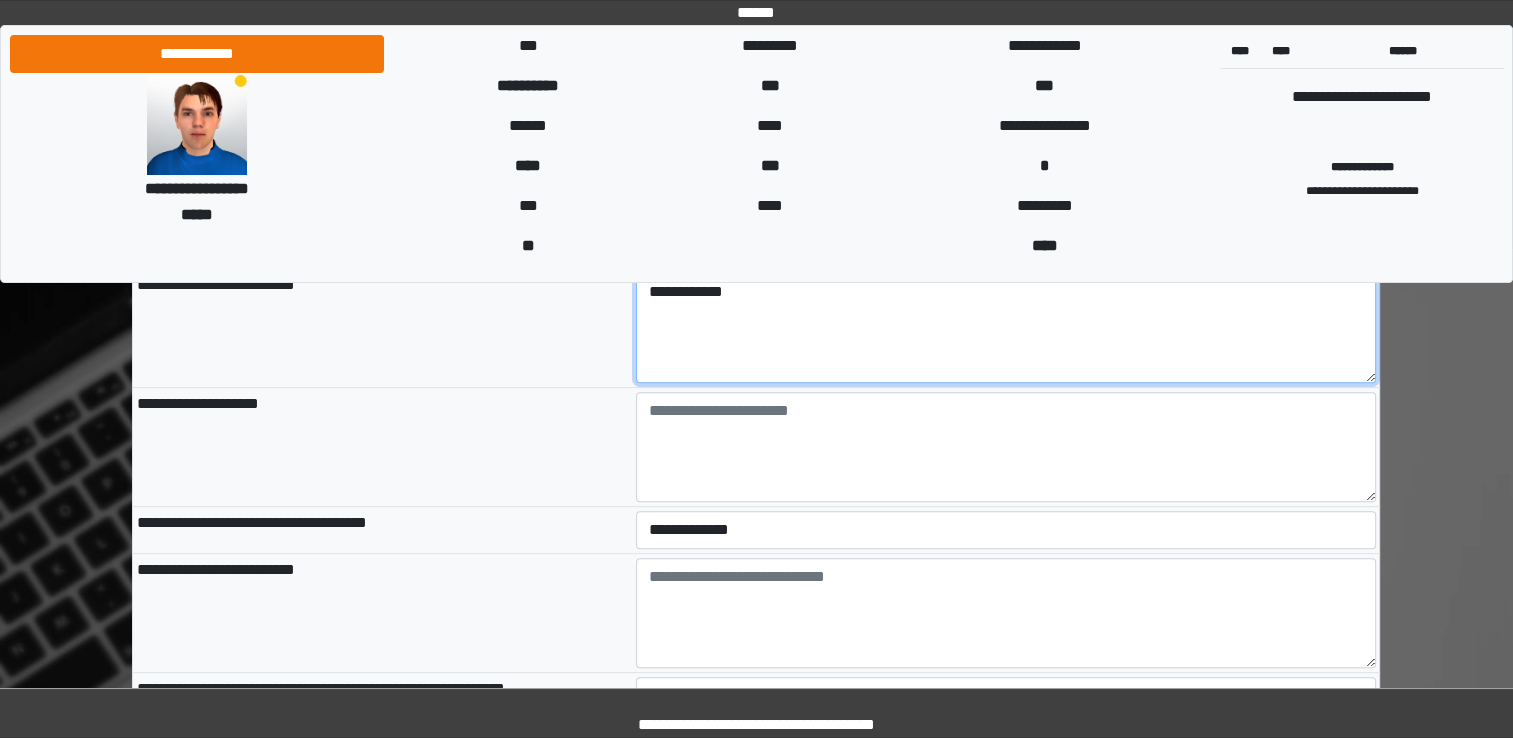 scroll, scrollTop: 675, scrollLeft: 0, axis: vertical 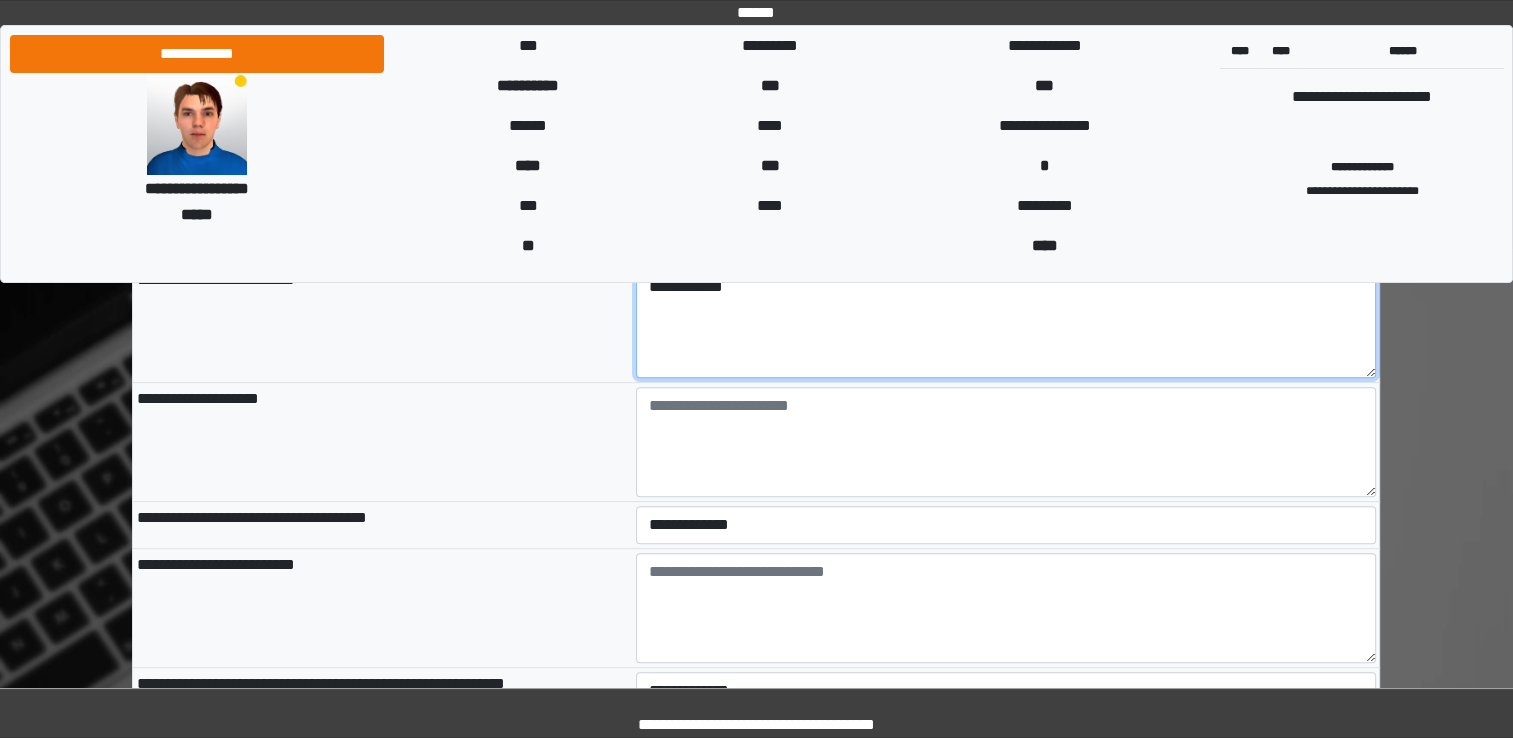 type on "**********" 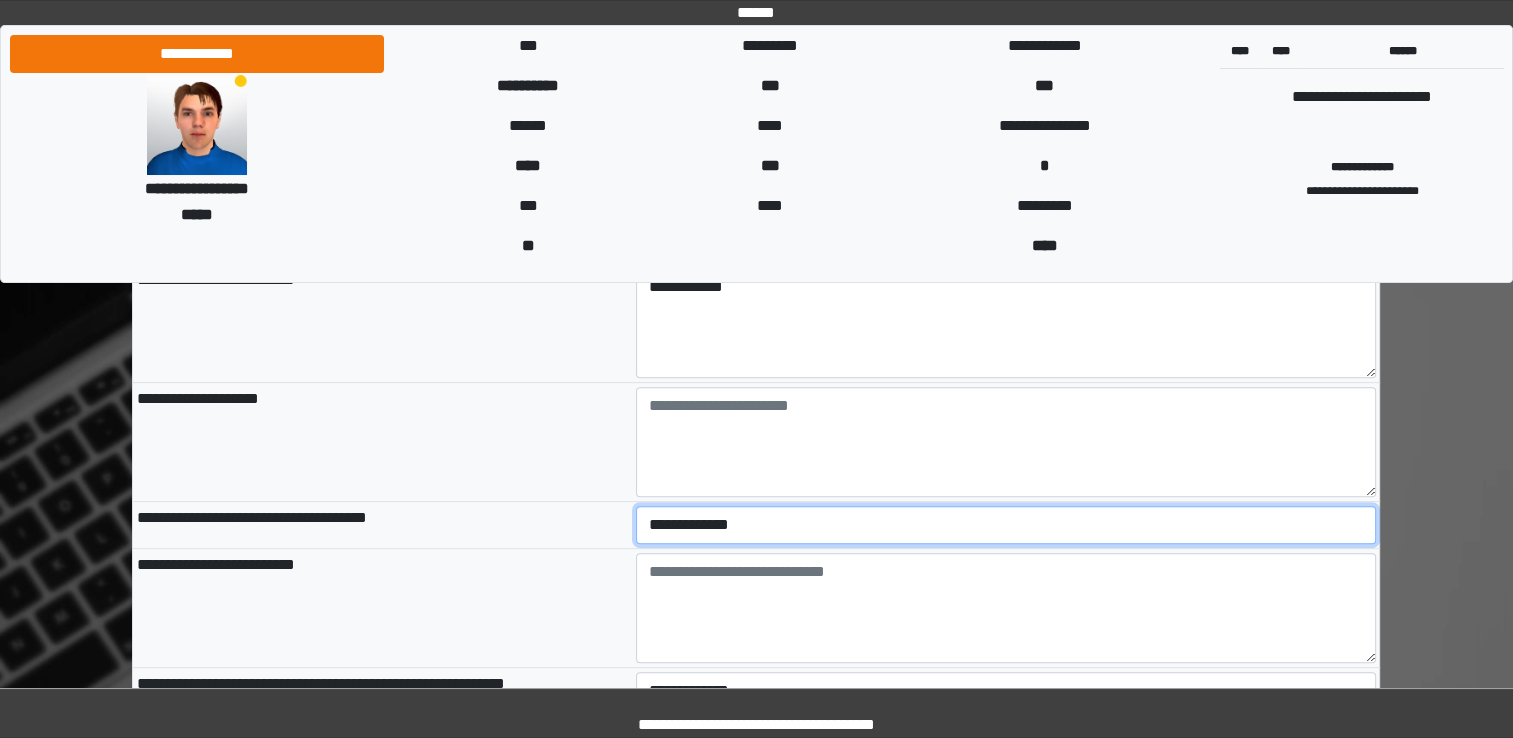 click on "**********" at bounding box center [1006, 525] 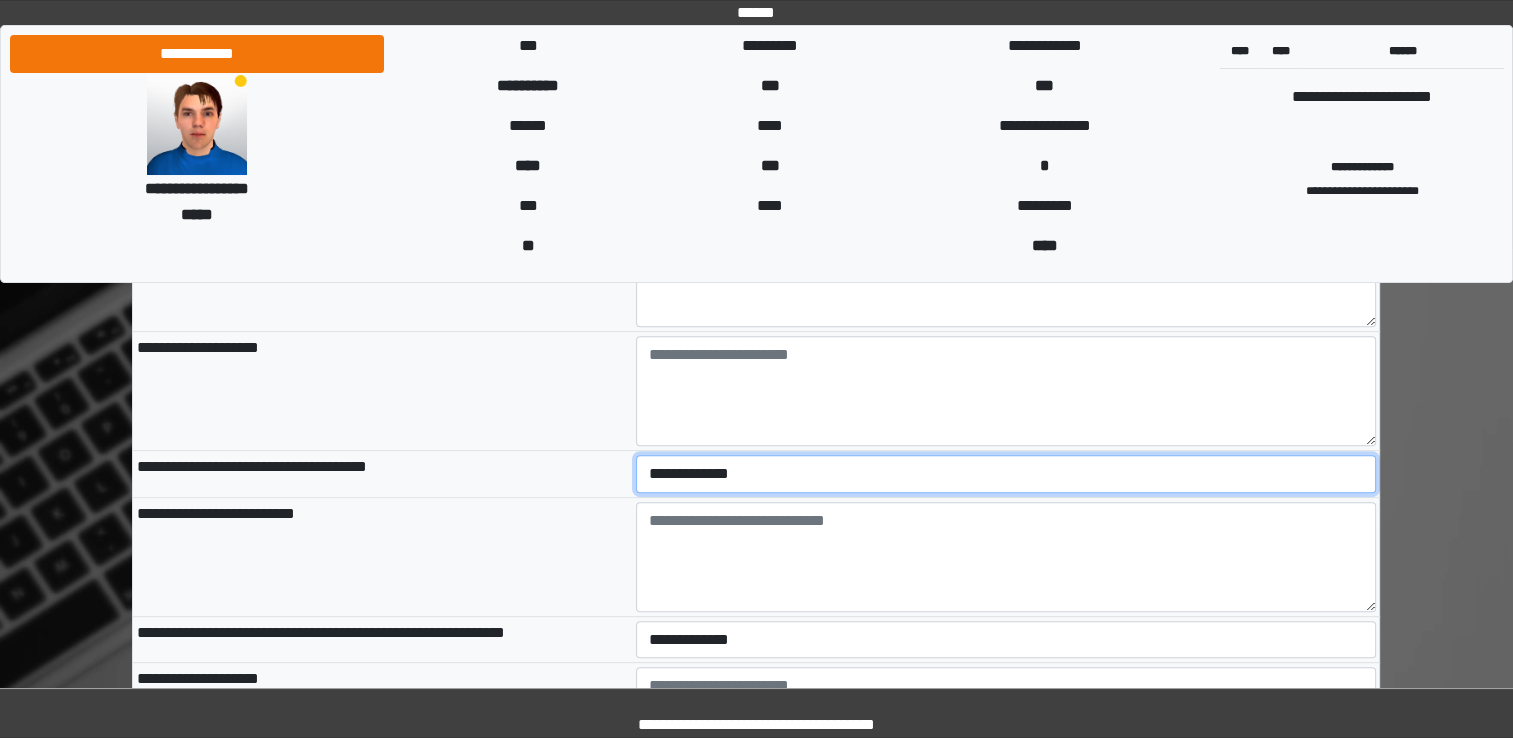 scroll, scrollTop: 727, scrollLeft: 0, axis: vertical 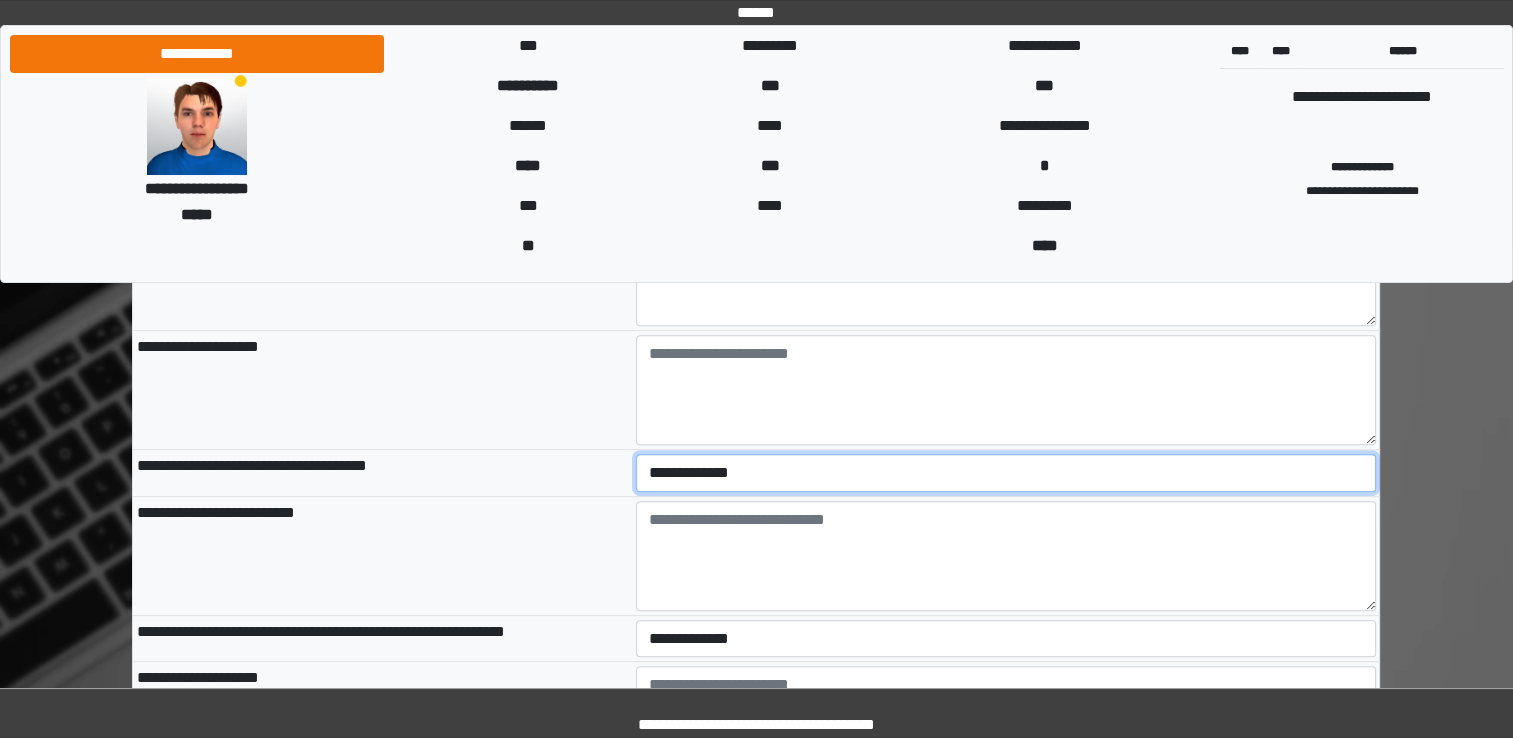 drag, startPoint x: 720, startPoint y: 476, endPoint x: 709, endPoint y: 568, distance: 92.65527 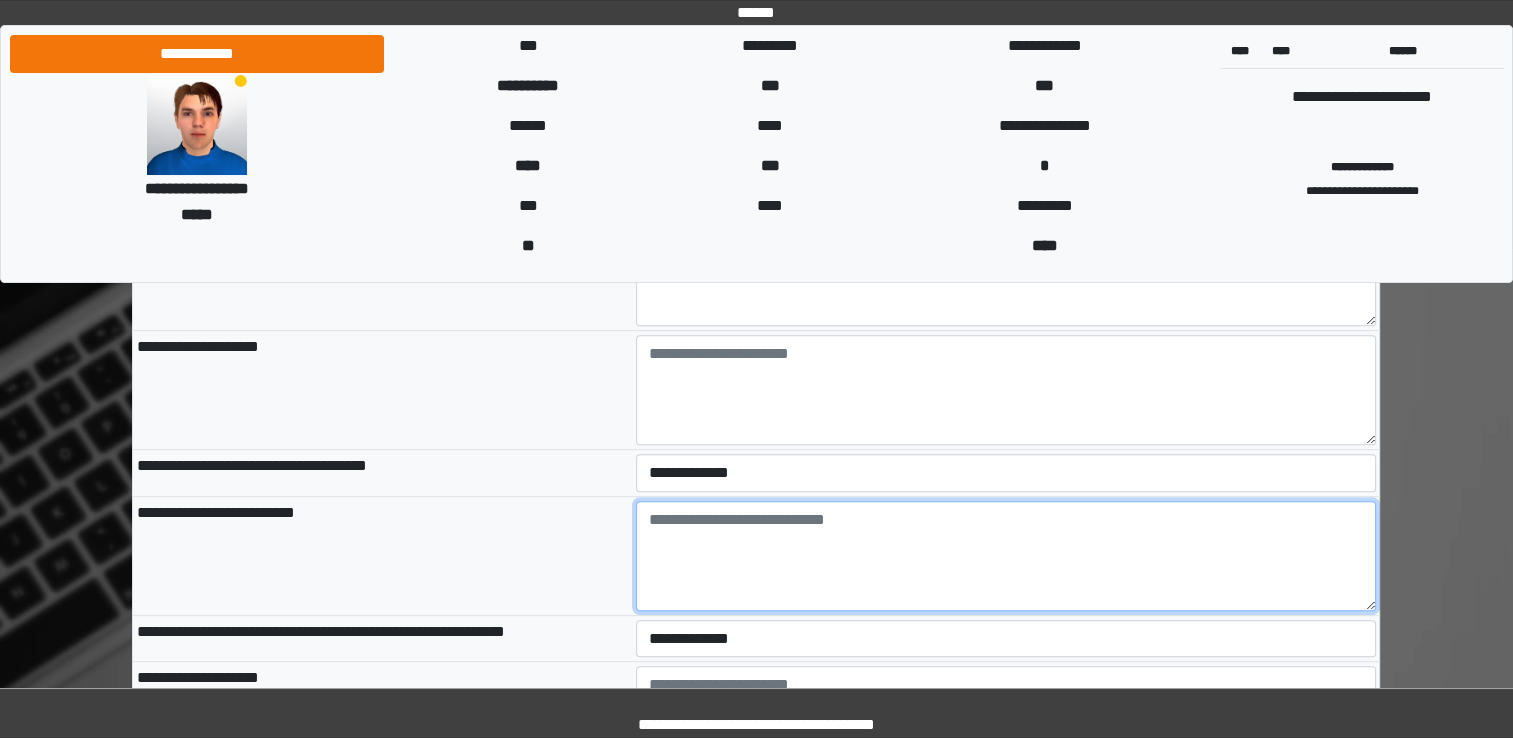 click at bounding box center [1006, 556] 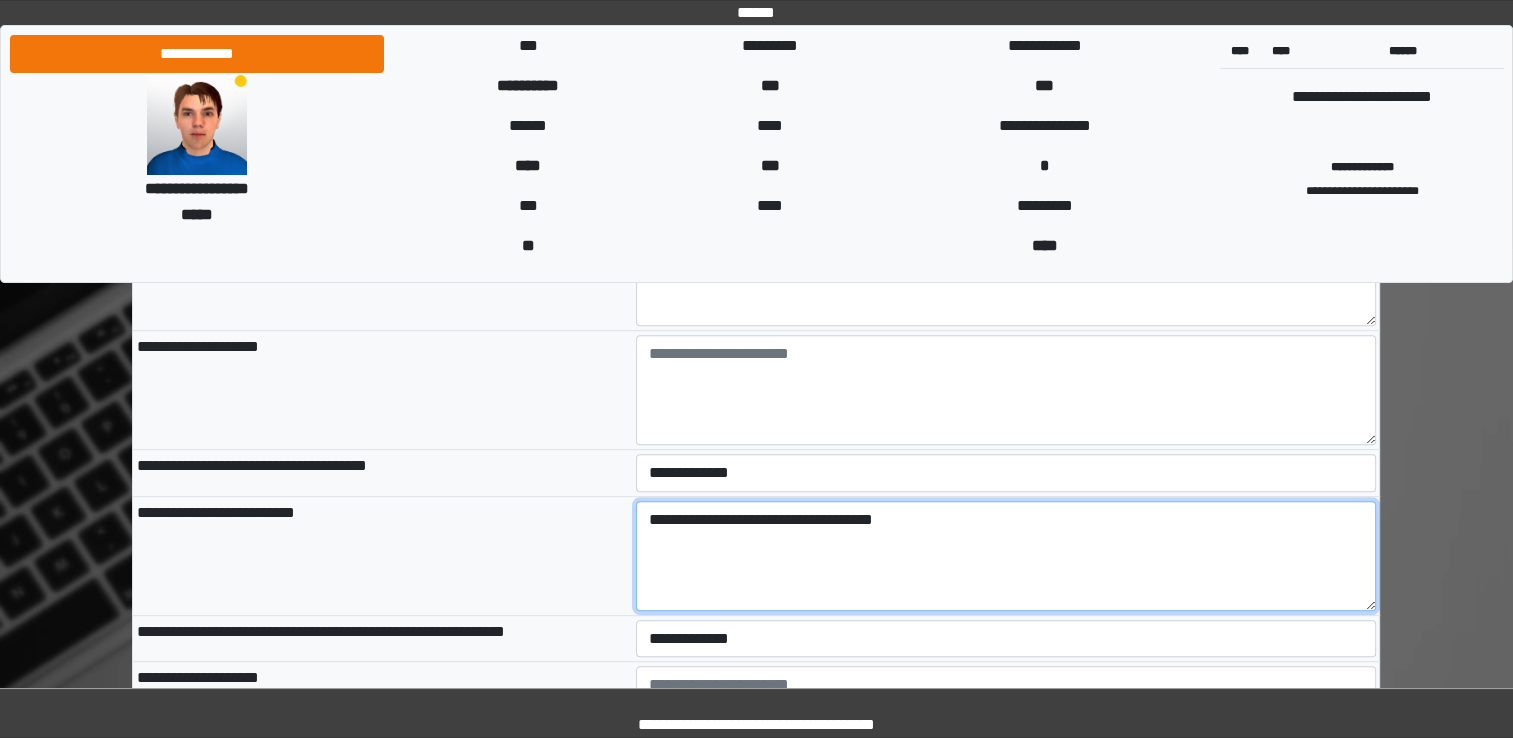 click on "**********" at bounding box center (1006, 556) 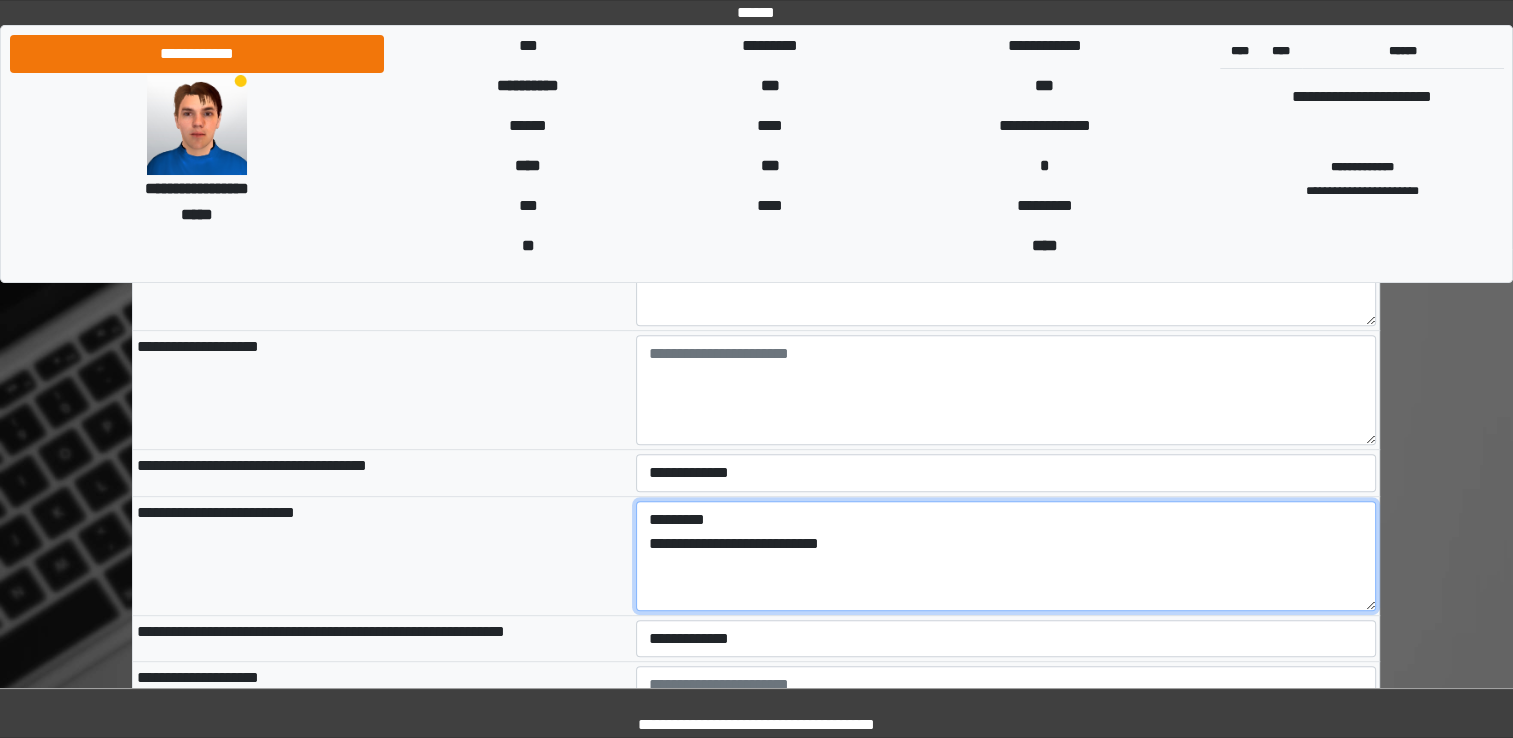 click on "**********" at bounding box center (1006, 556) 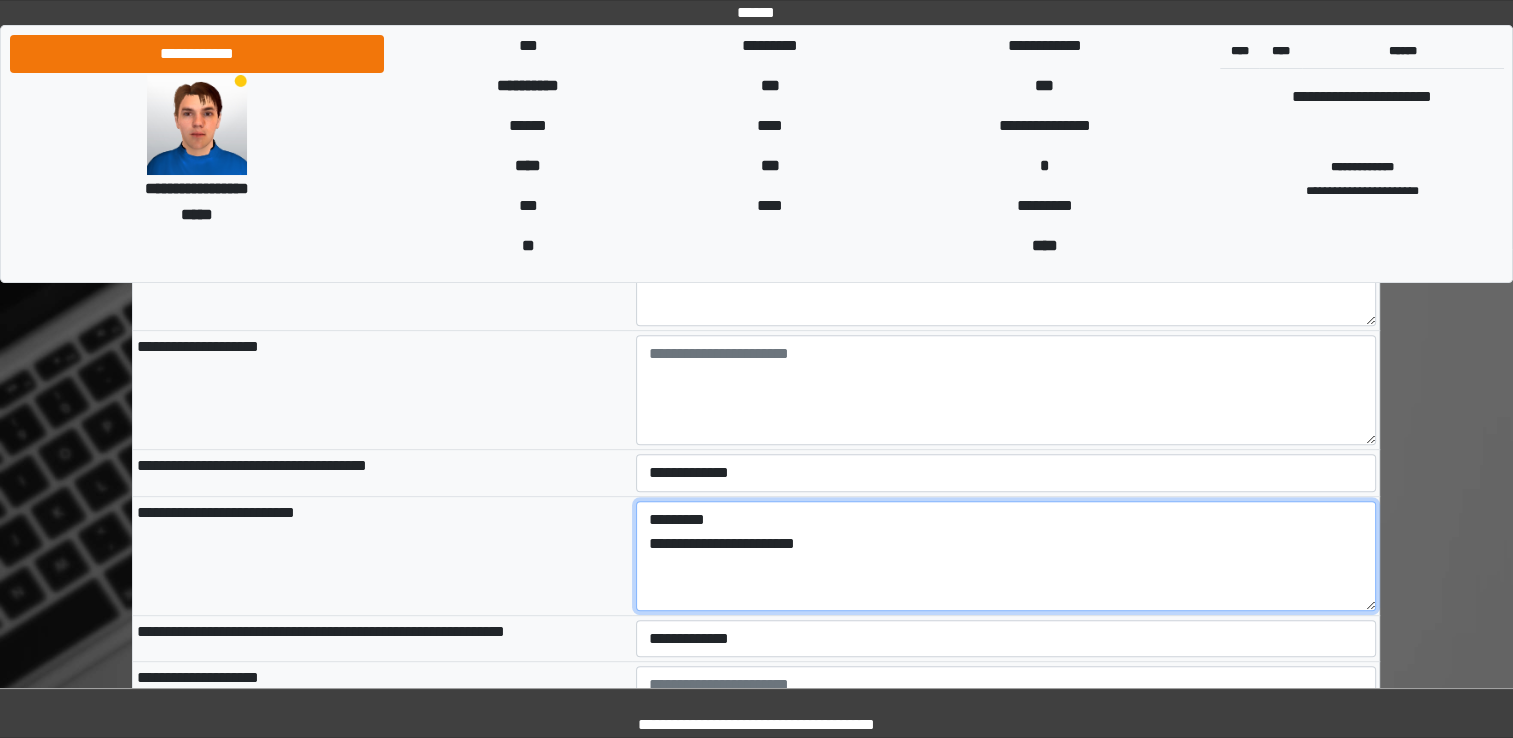 click on "**********" at bounding box center [1006, 556] 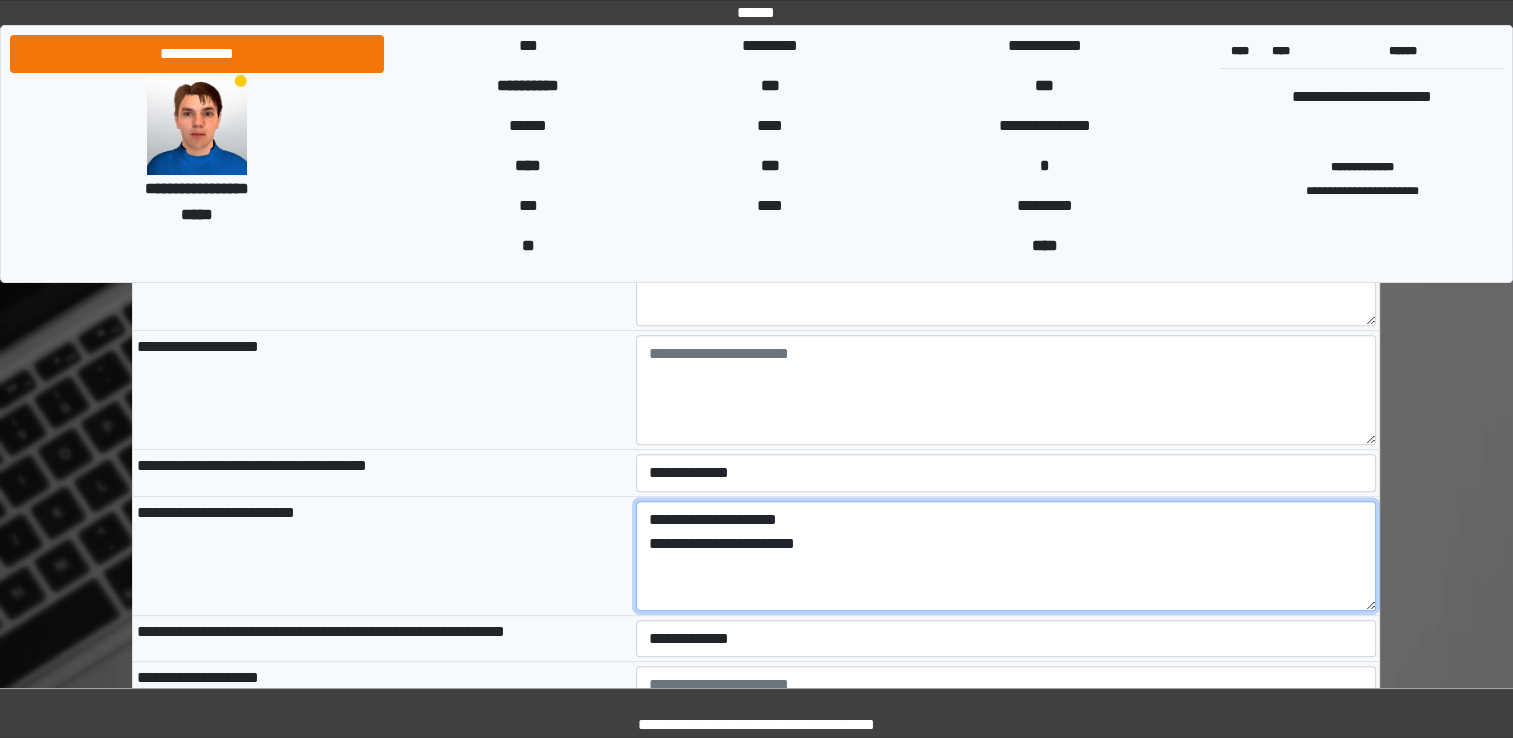 click on "**********" at bounding box center [1006, 556] 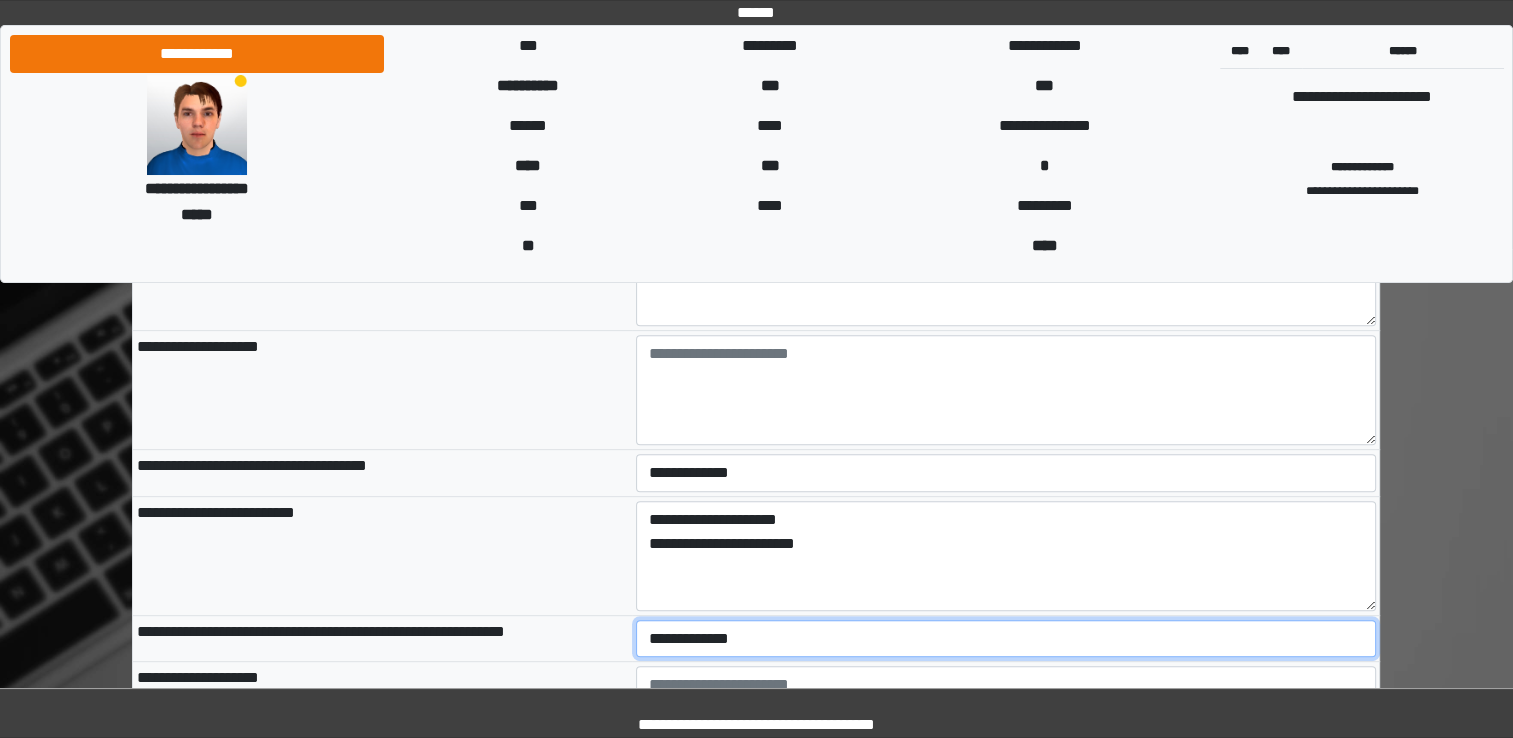 select on "*" 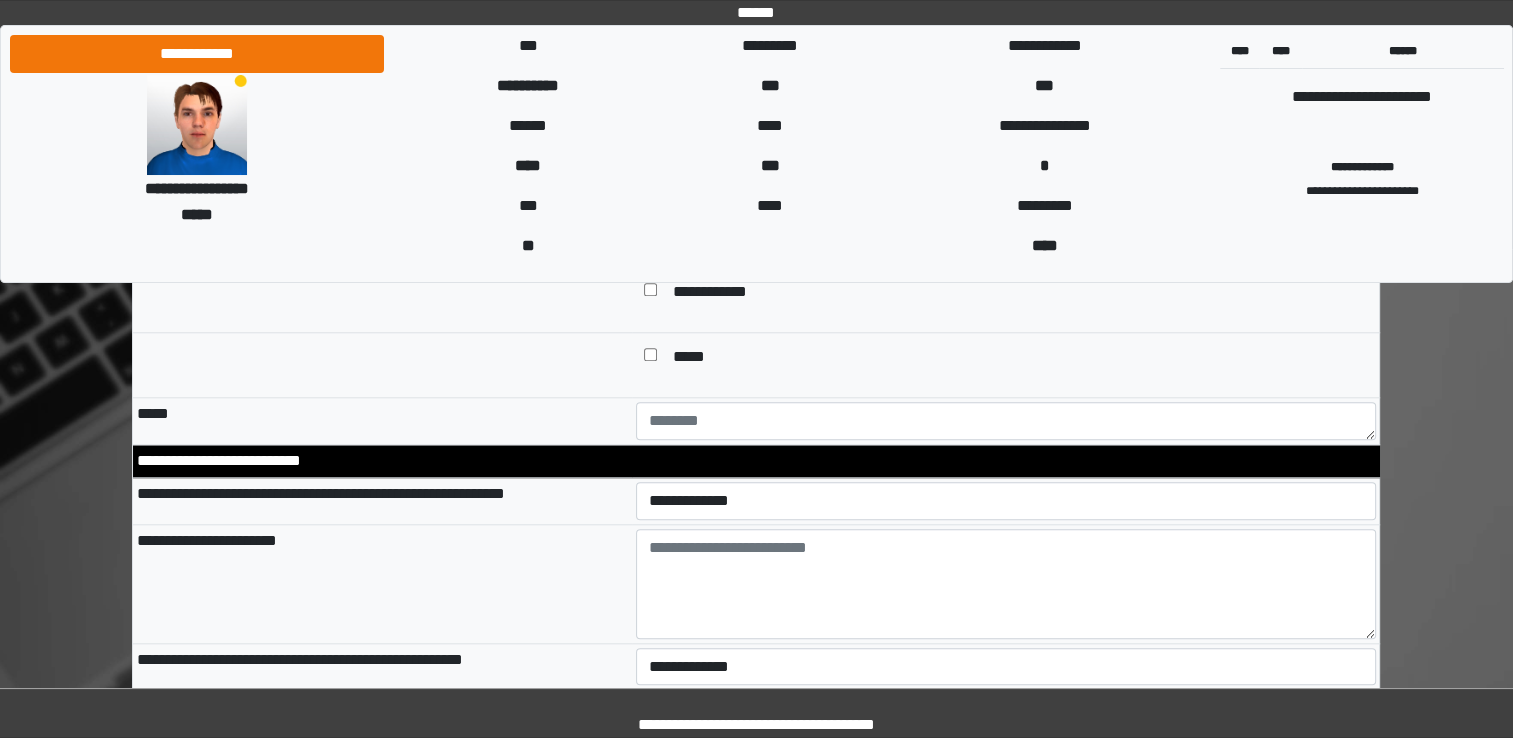 scroll, scrollTop: 1940, scrollLeft: 0, axis: vertical 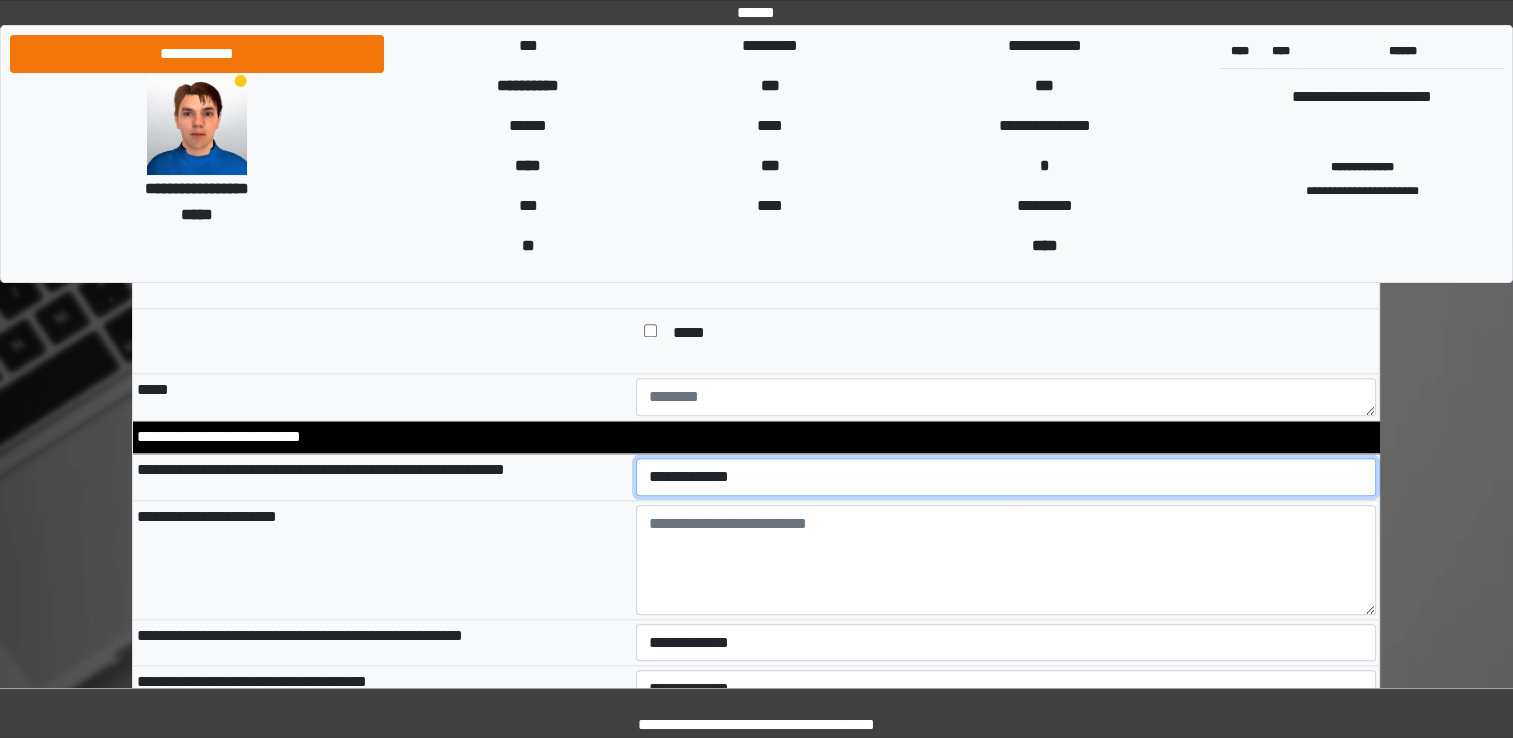 click on "**********" at bounding box center (1006, 477) 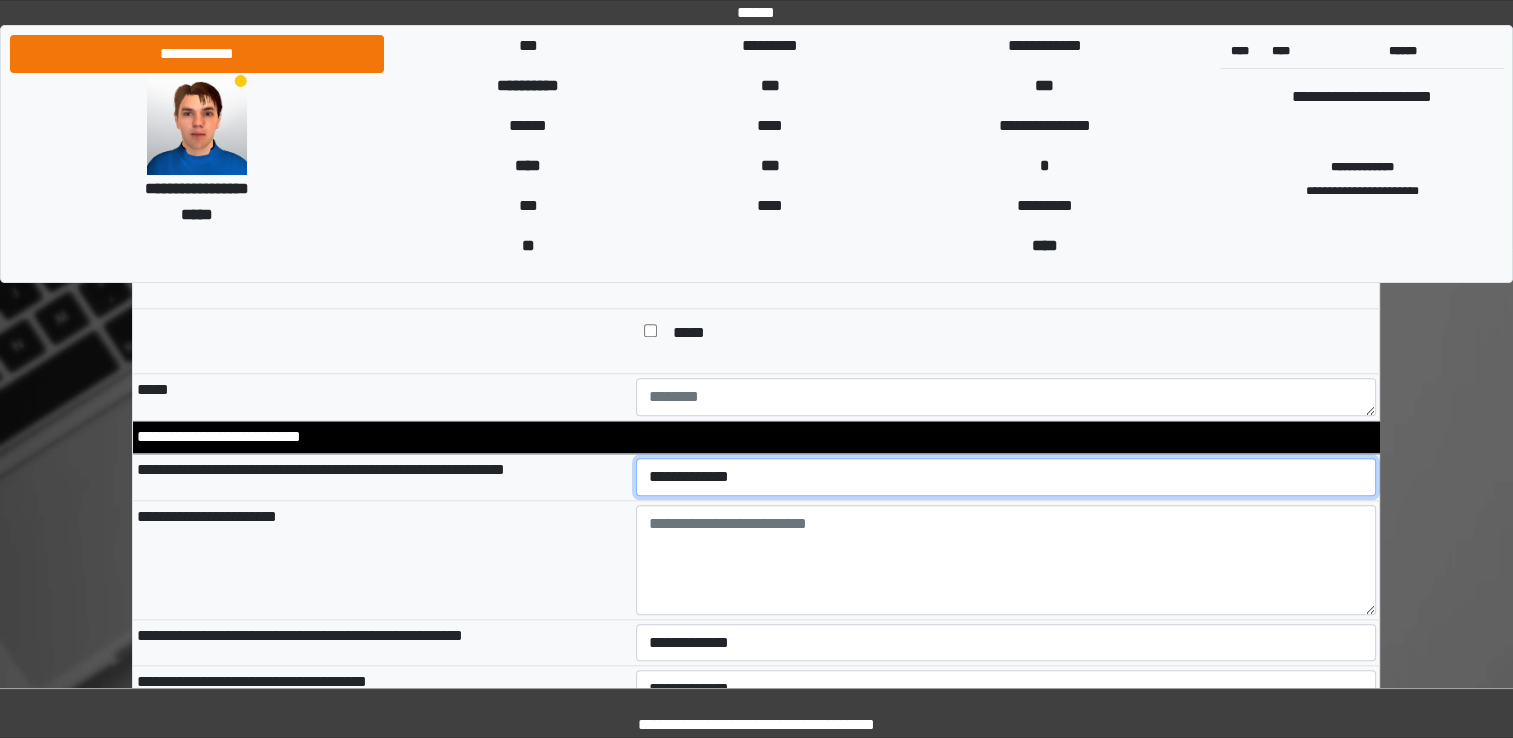 select on "*" 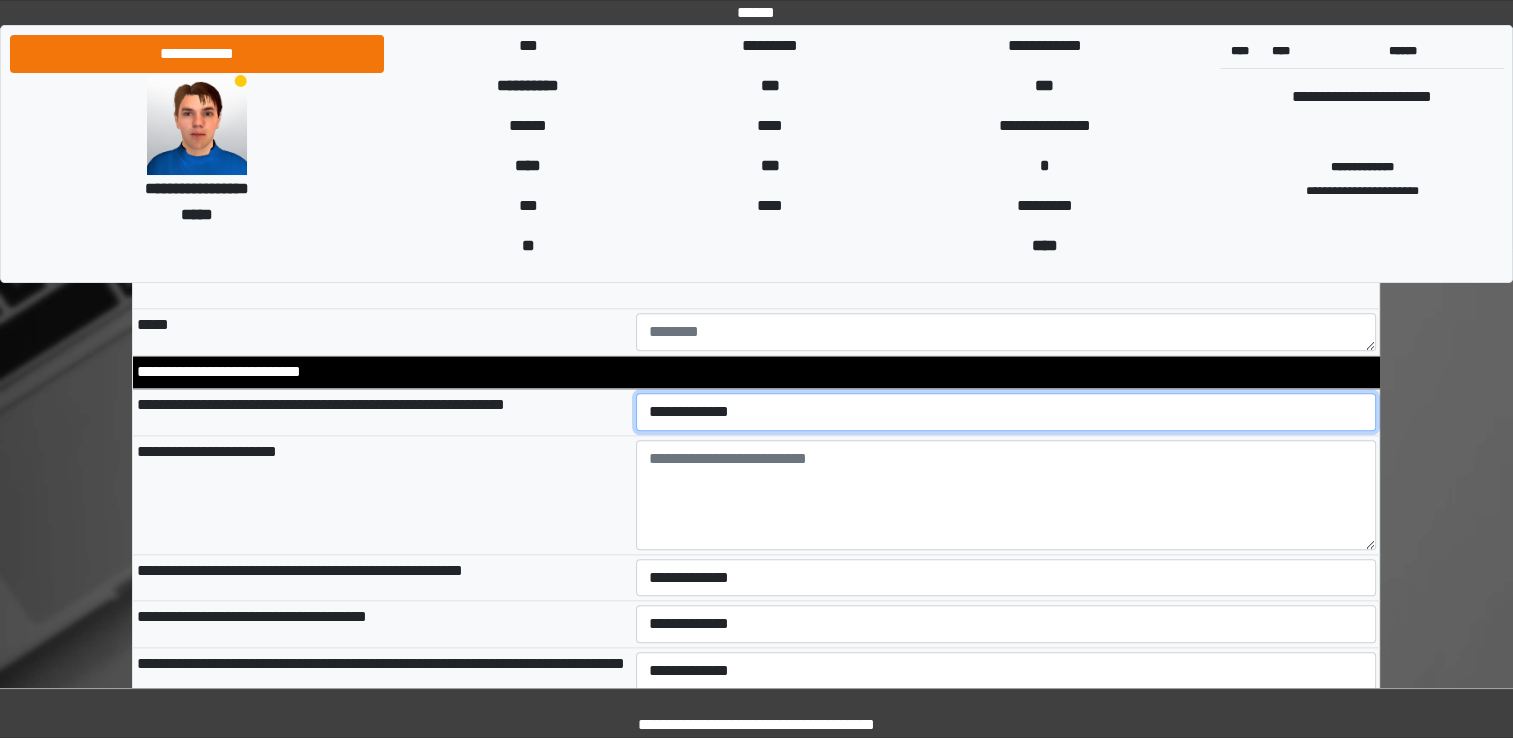 scroll, scrollTop: 2008, scrollLeft: 0, axis: vertical 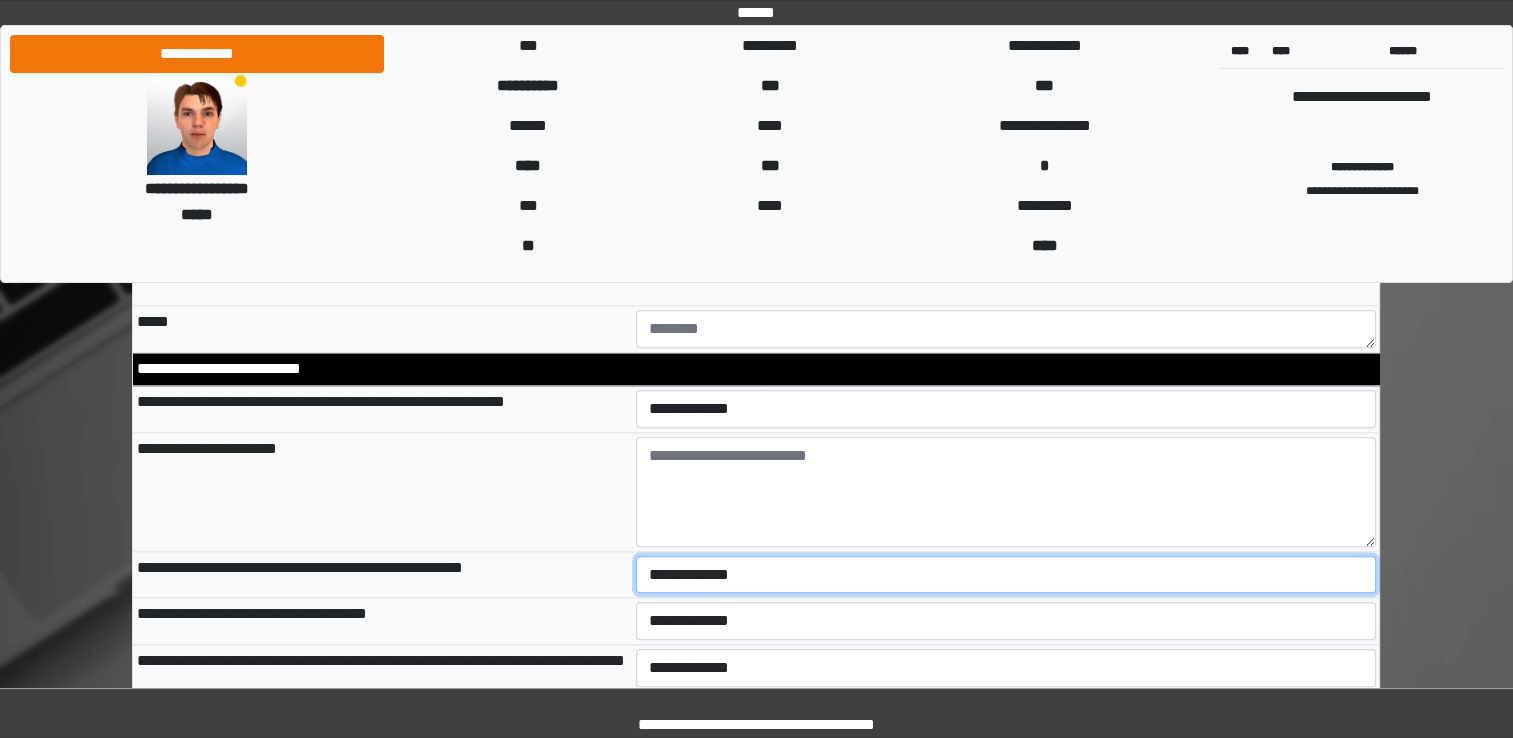 click on "**********" at bounding box center [1006, 575] 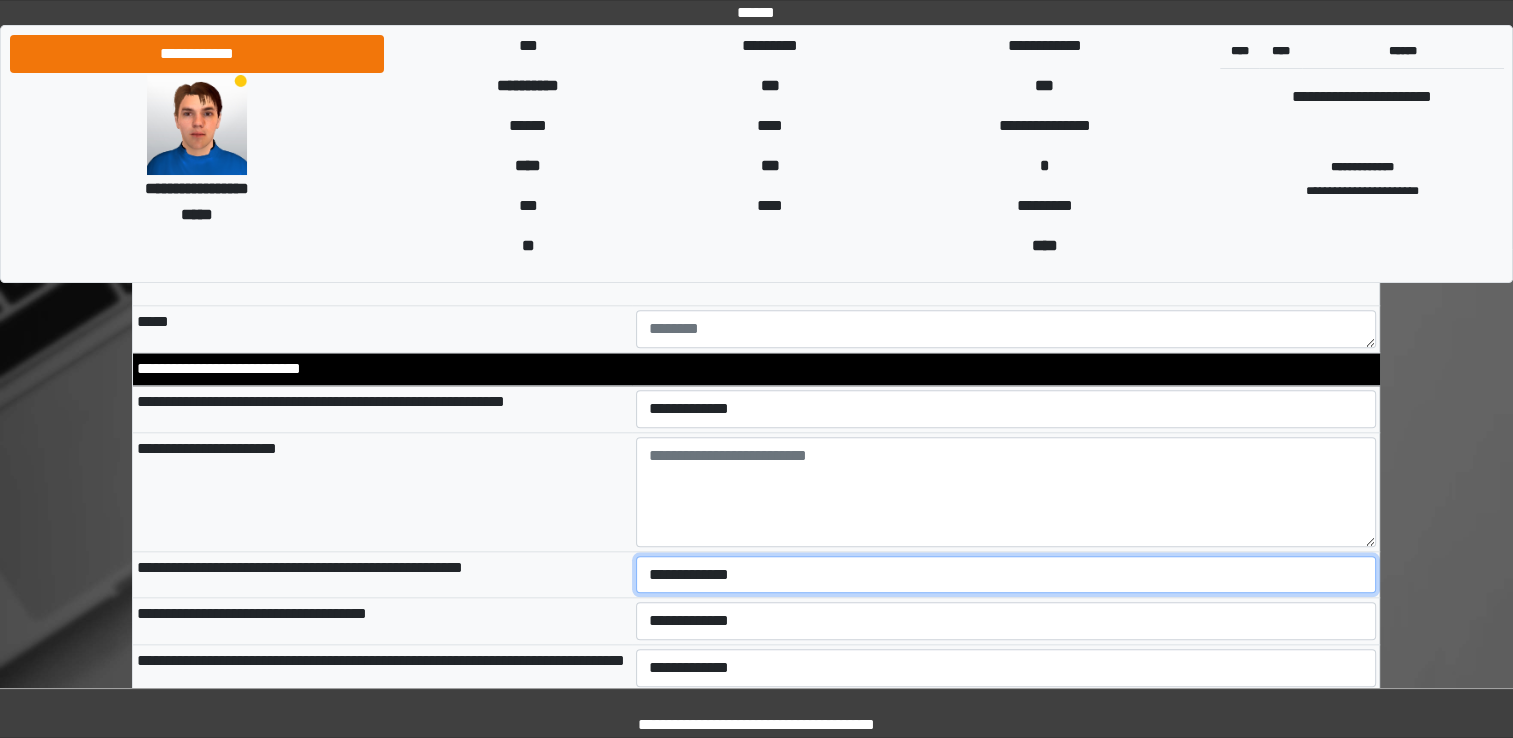 select on "*" 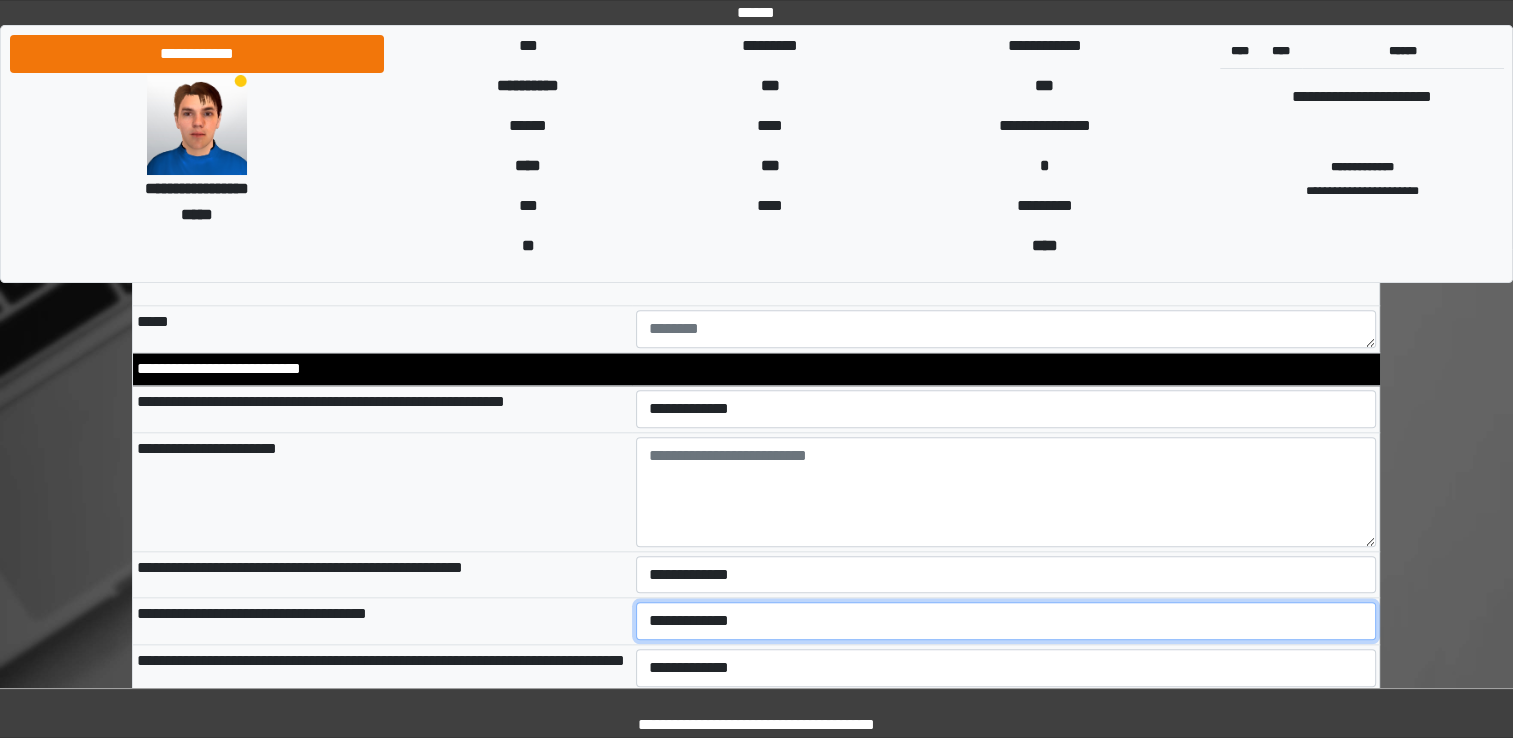 select on "*" 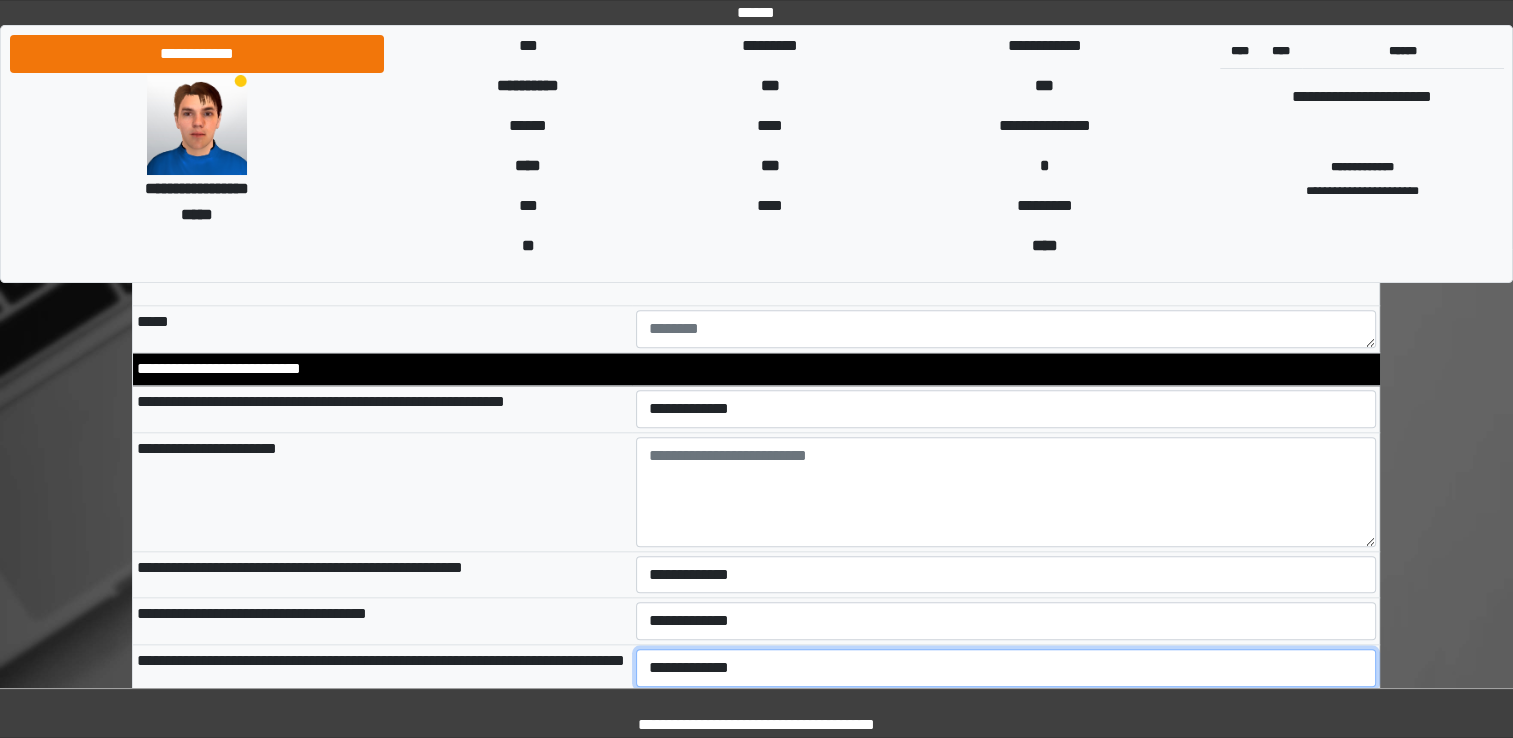 scroll, scrollTop: 2177, scrollLeft: 0, axis: vertical 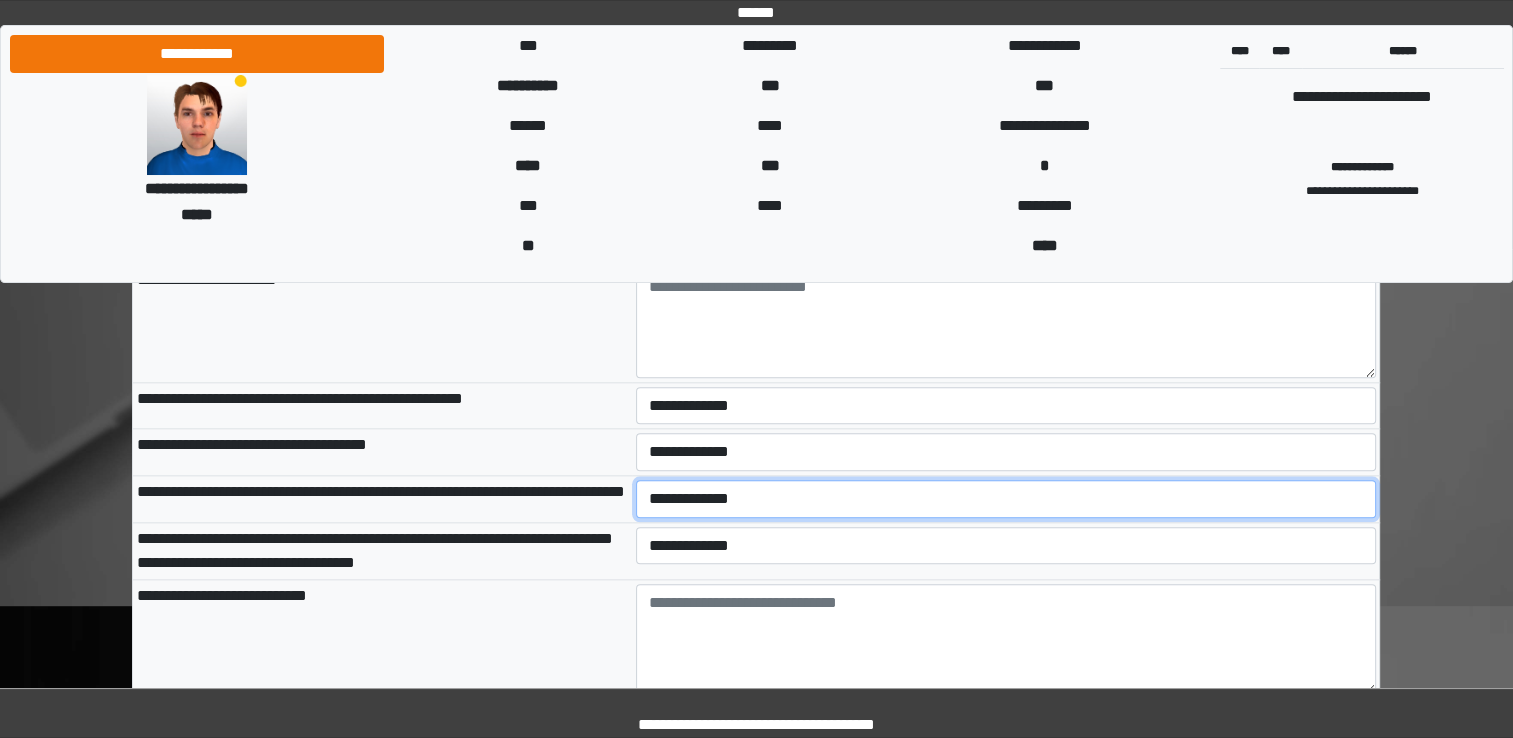 select on "*" 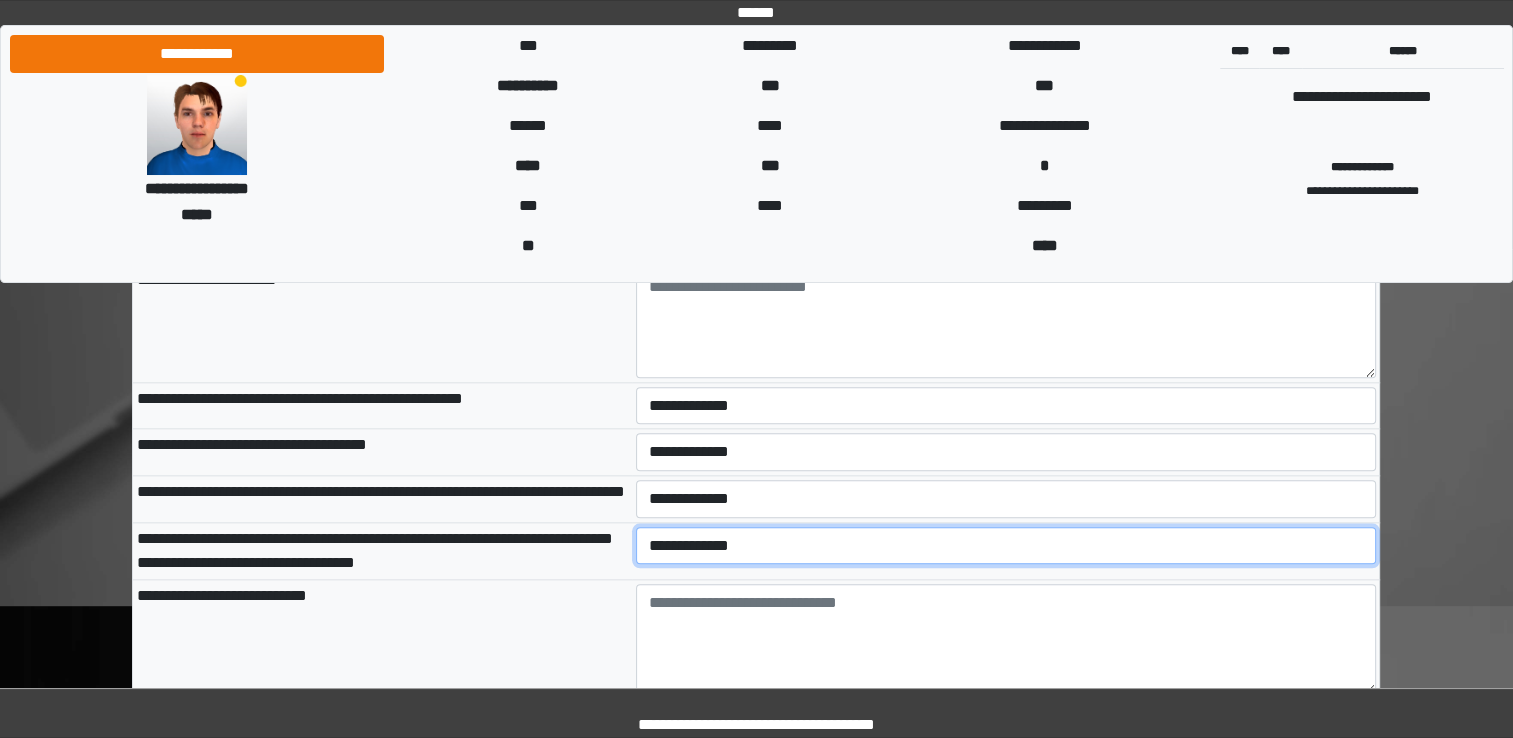 select on "*" 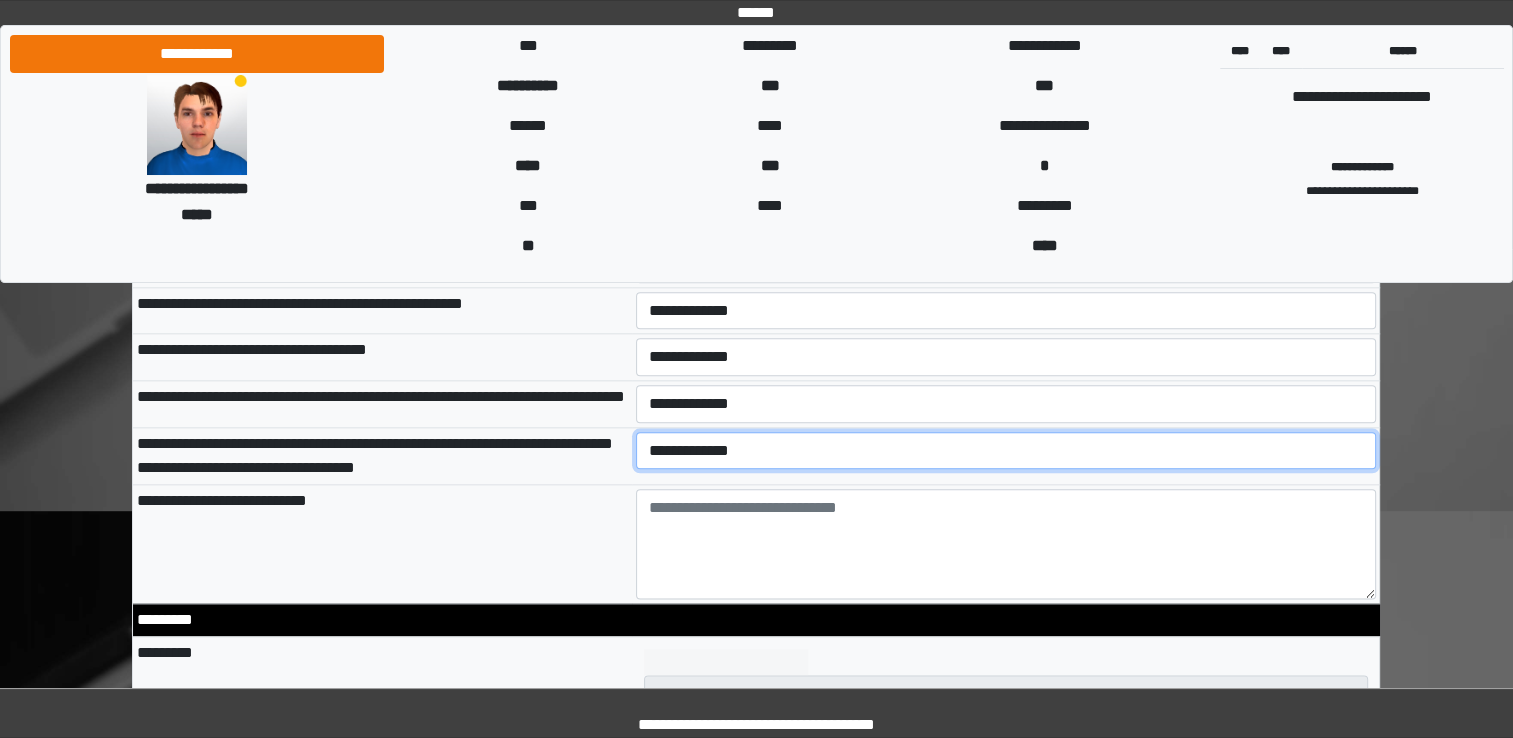 scroll, scrollTop: 2272, scrollLeft: 0, axis: vertical 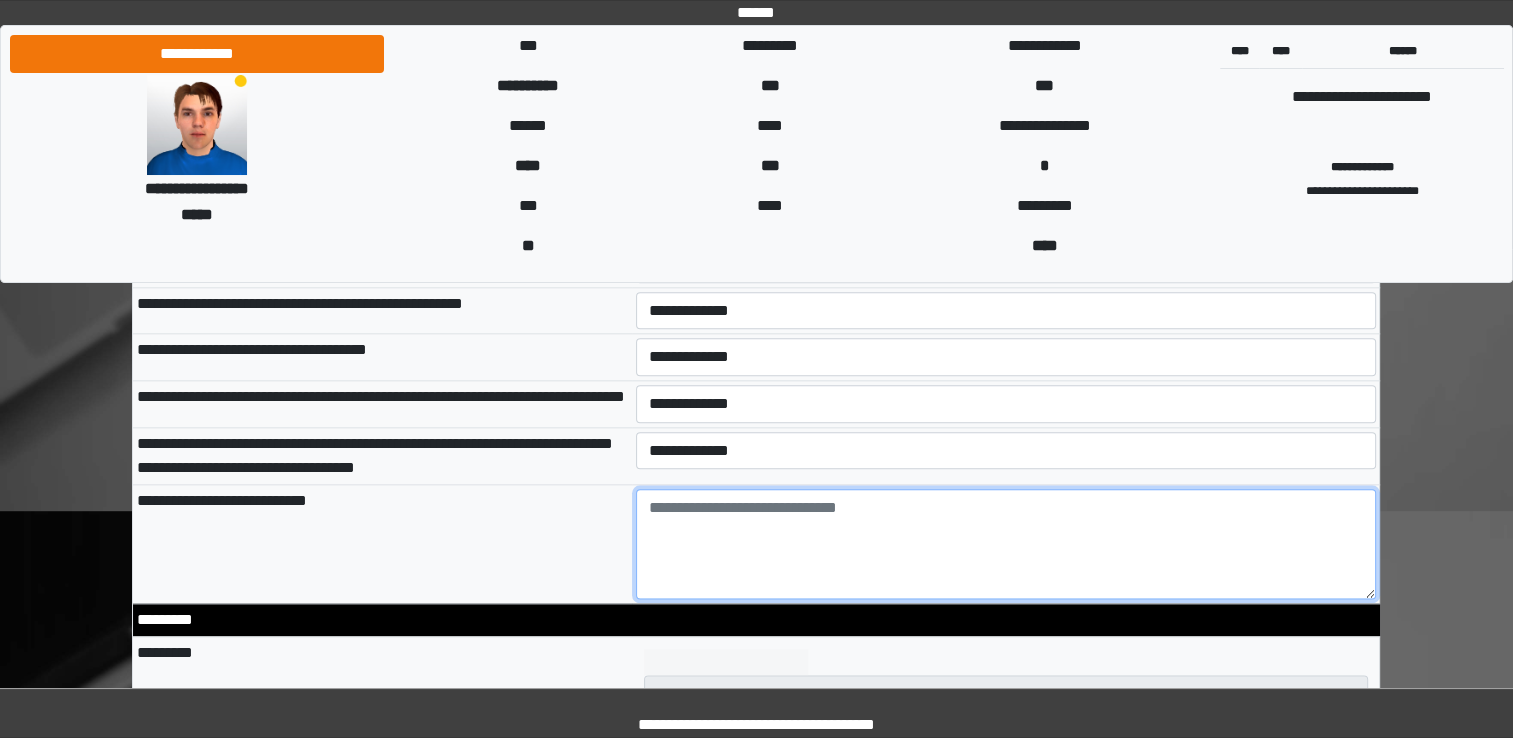 click at bounding box center (1006, 544) 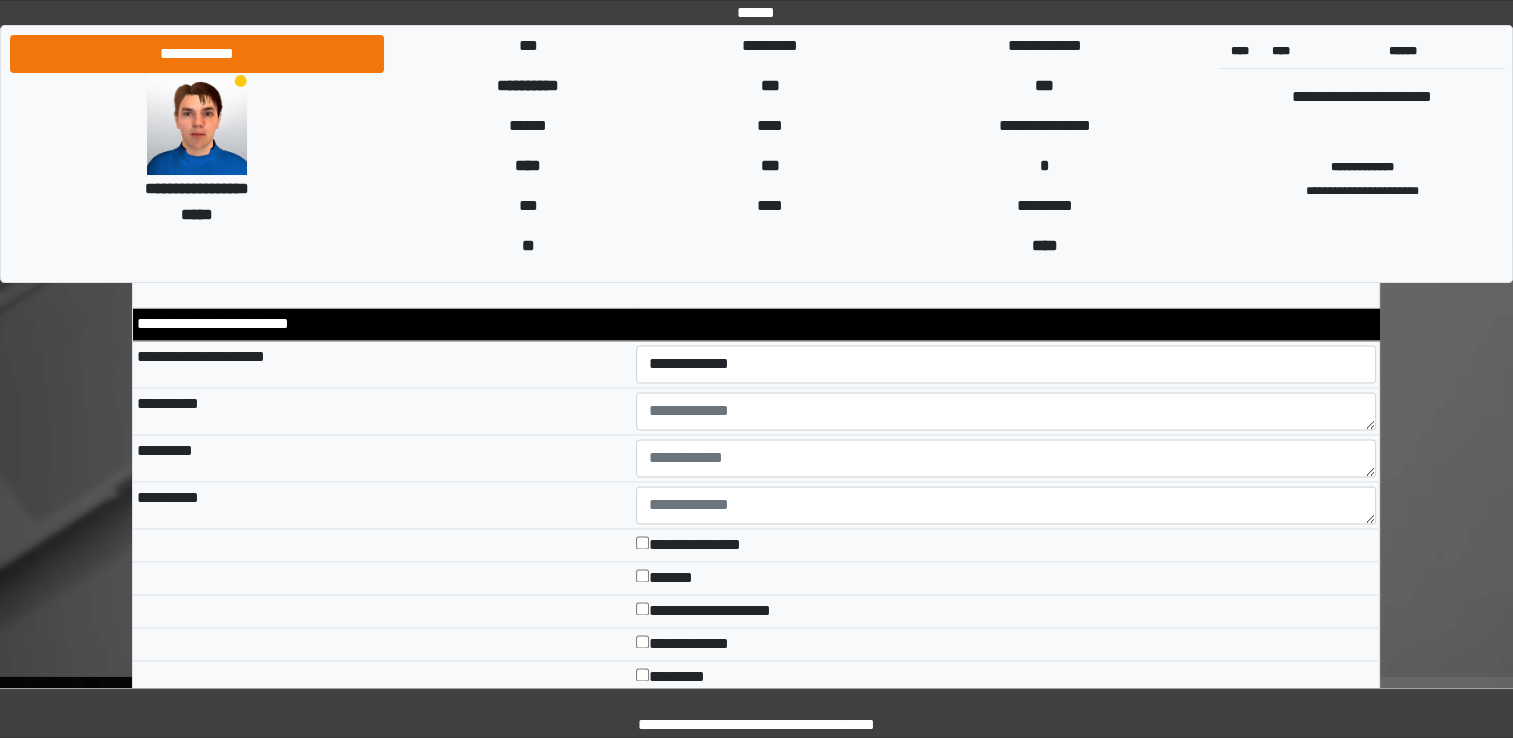 scroll, scrollTop: 3086, scrollLeft: 0, axis: vertical 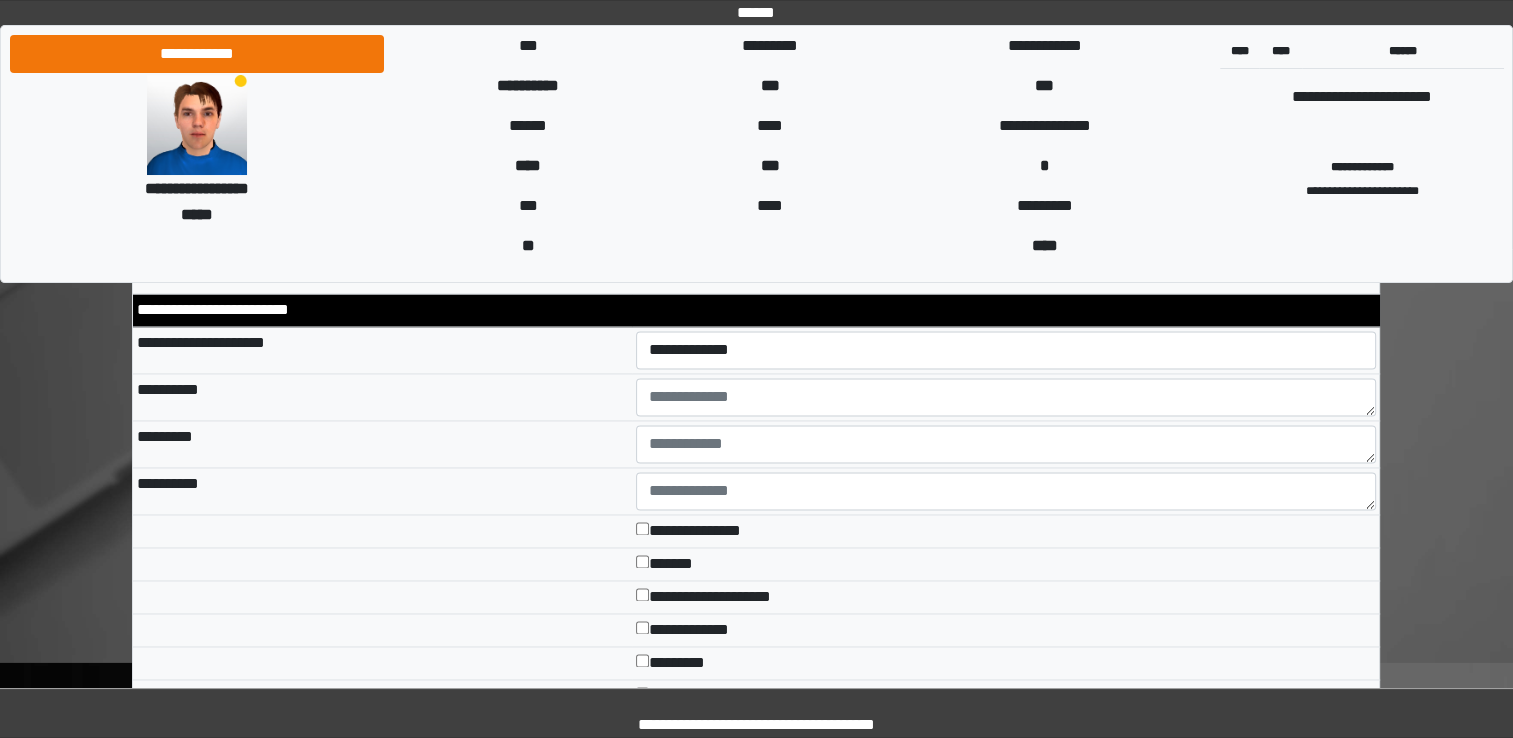 type on "**********" 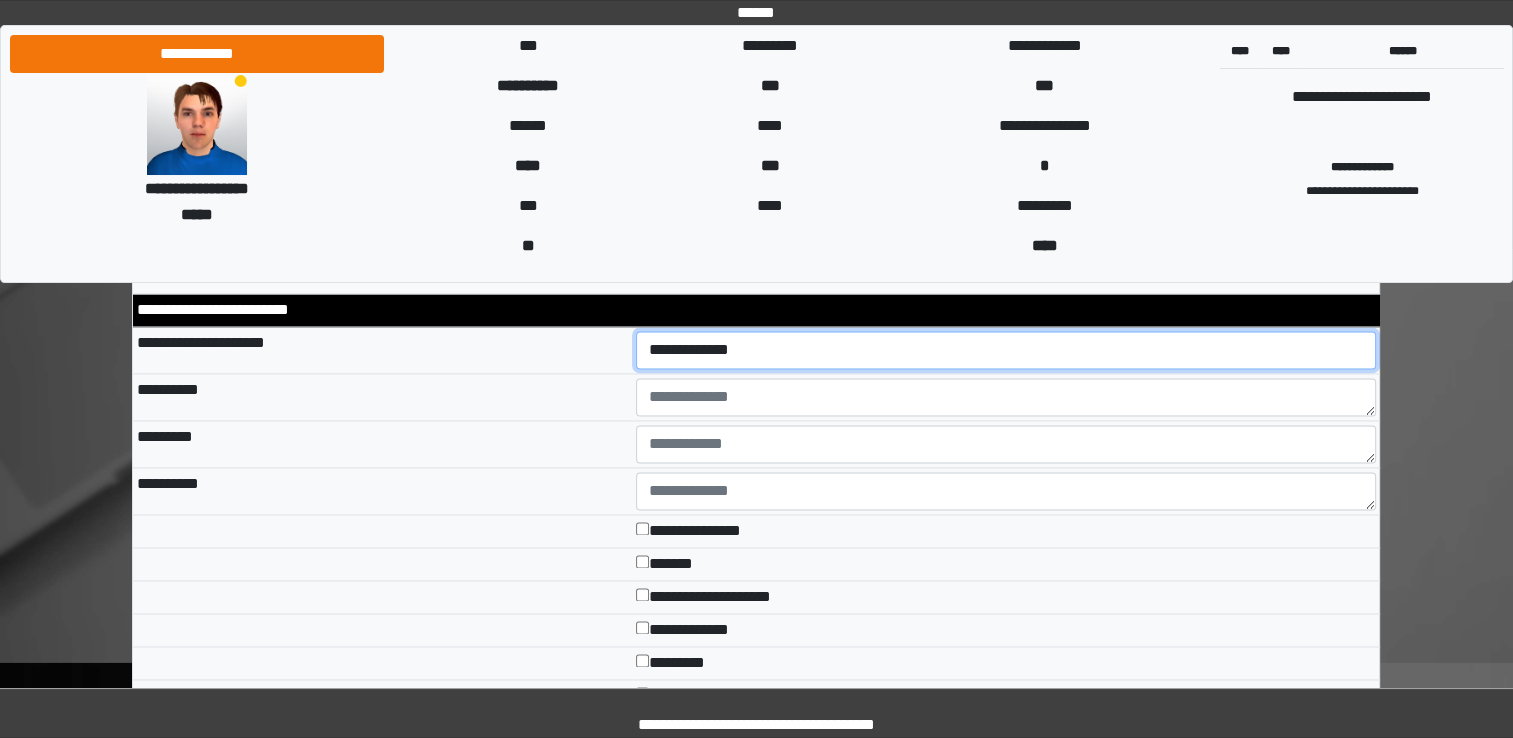 click on "**********" at bounding box center (1006, 350) 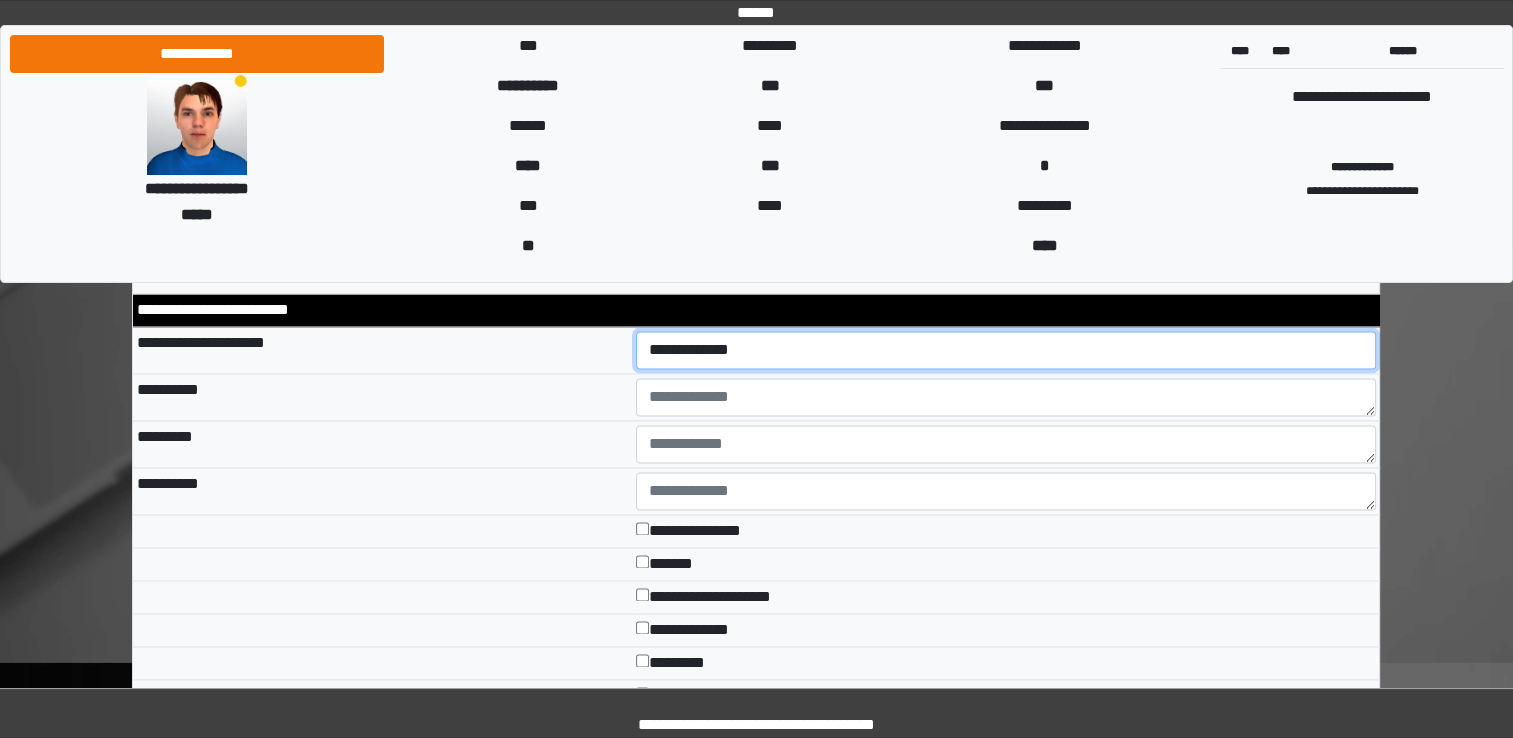 select on "*" 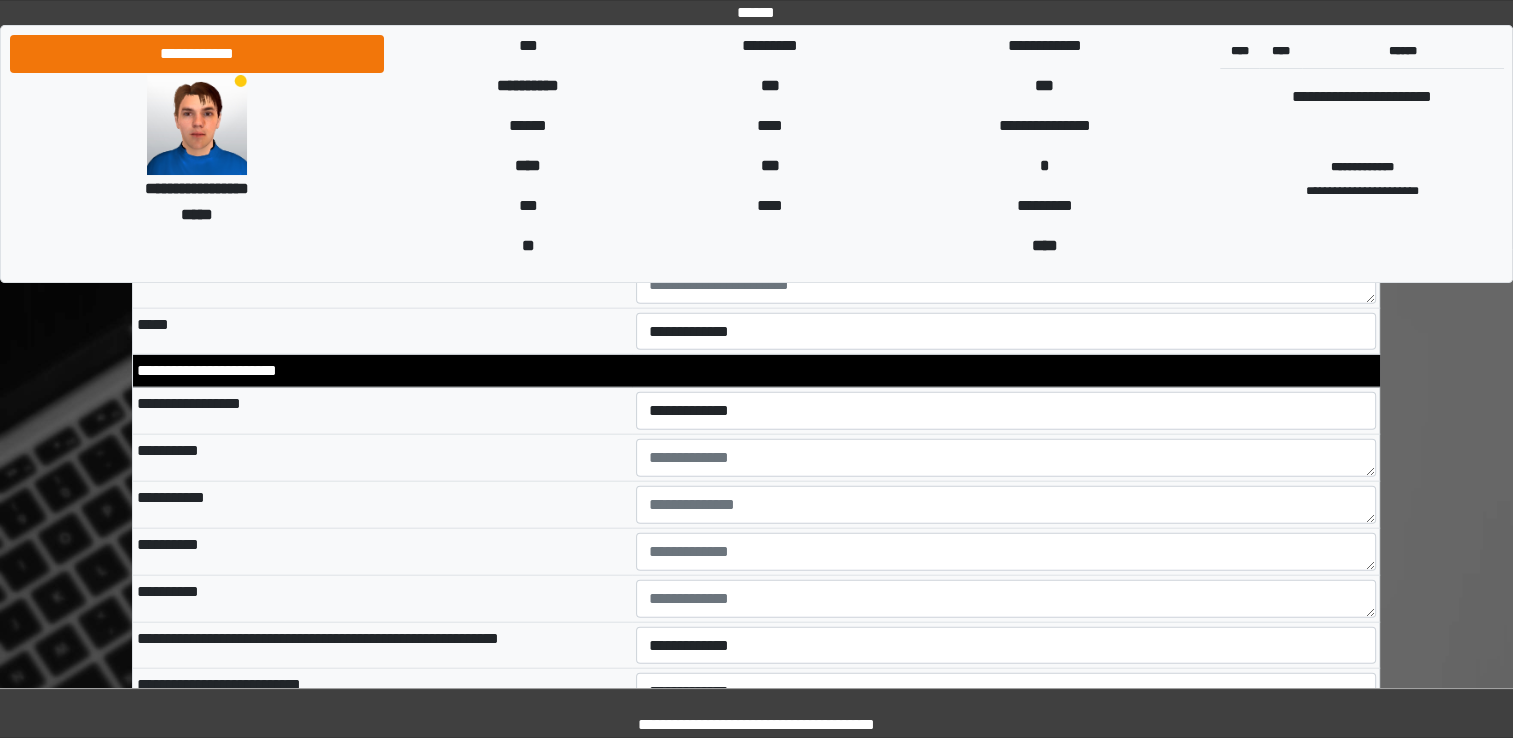 scroll, scrollTop: 4540, scrollLeft: 0, axis: vertical 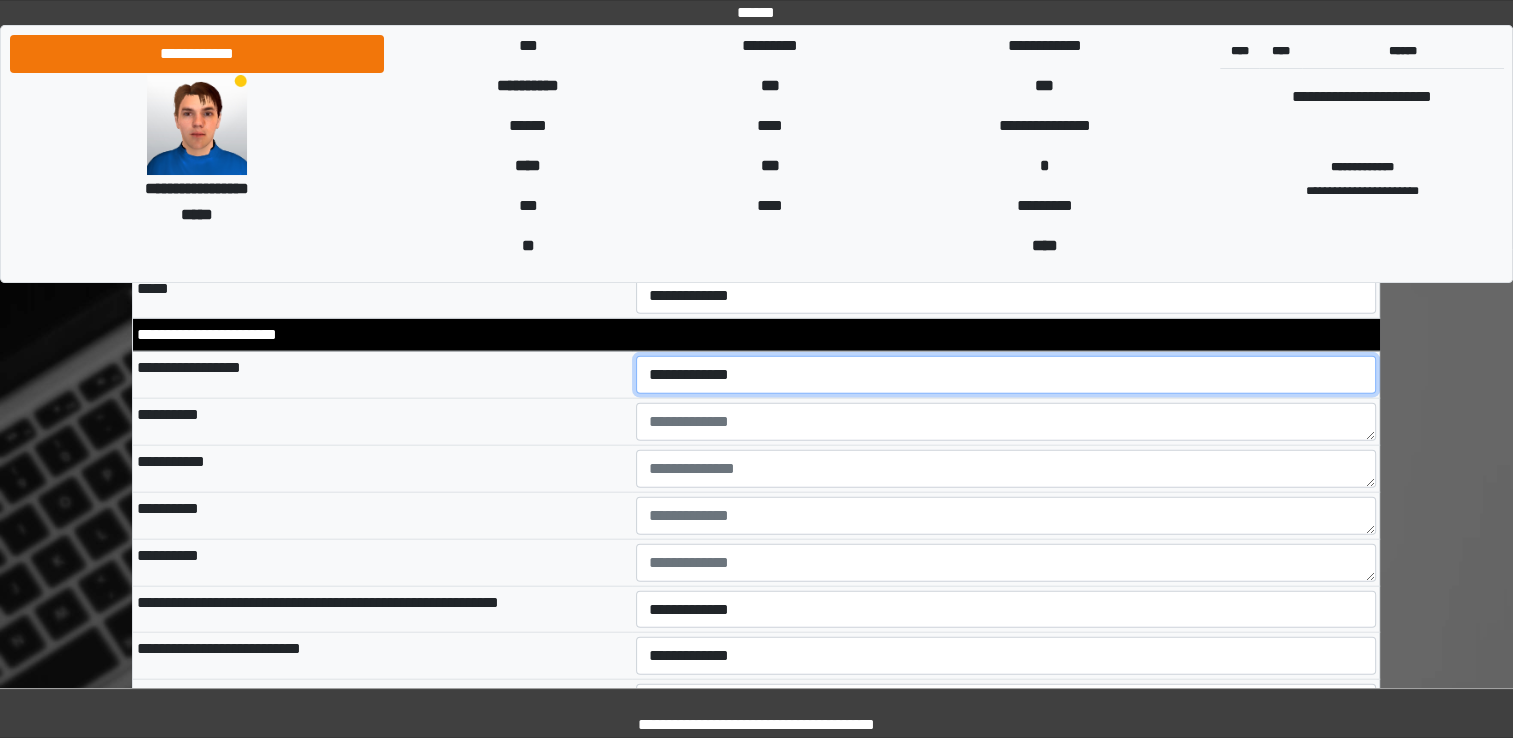 click on "**********" at bounding box center [1006, 375] 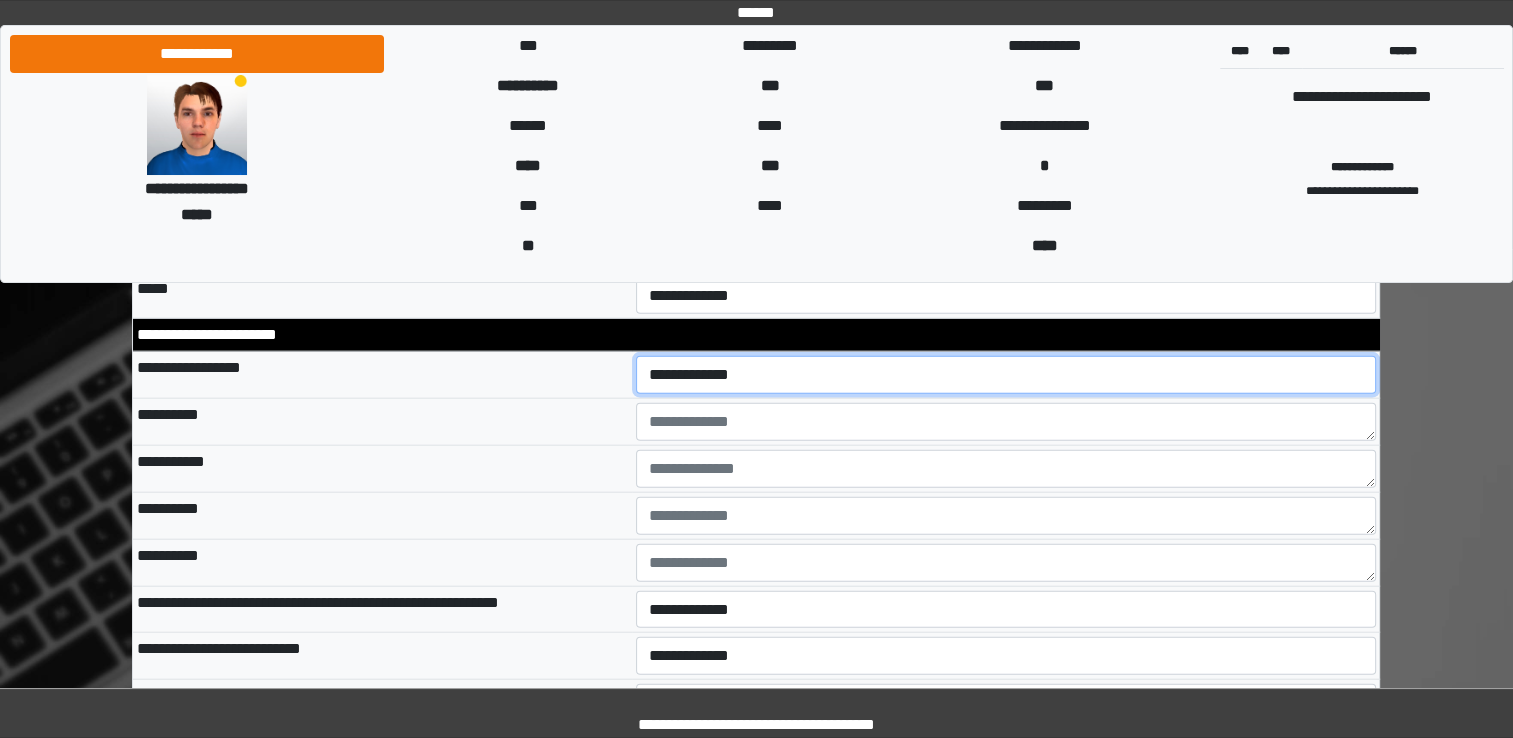 click on "**********" at bounding box center (1006, 375) 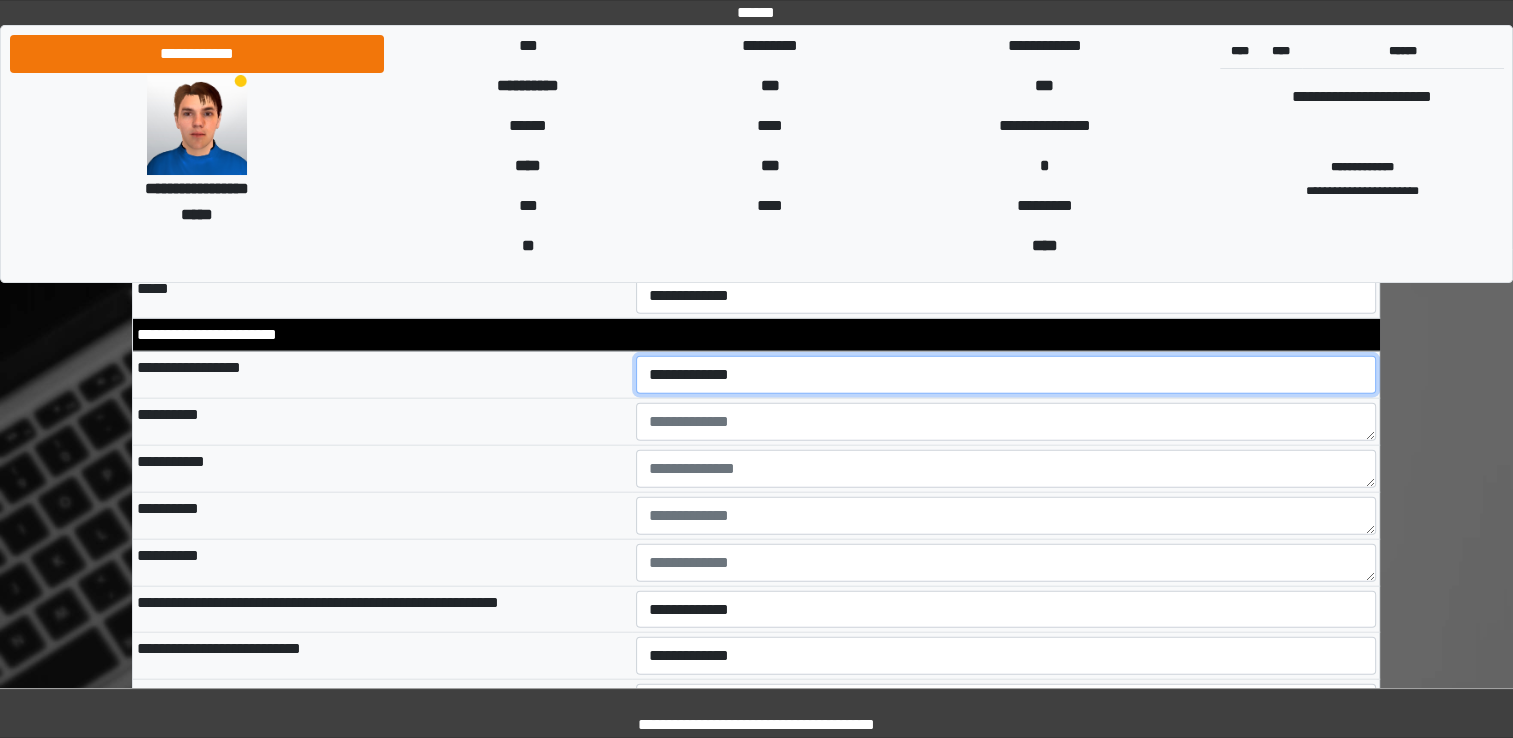 click on "**********" at bounding box center (1006, 375) 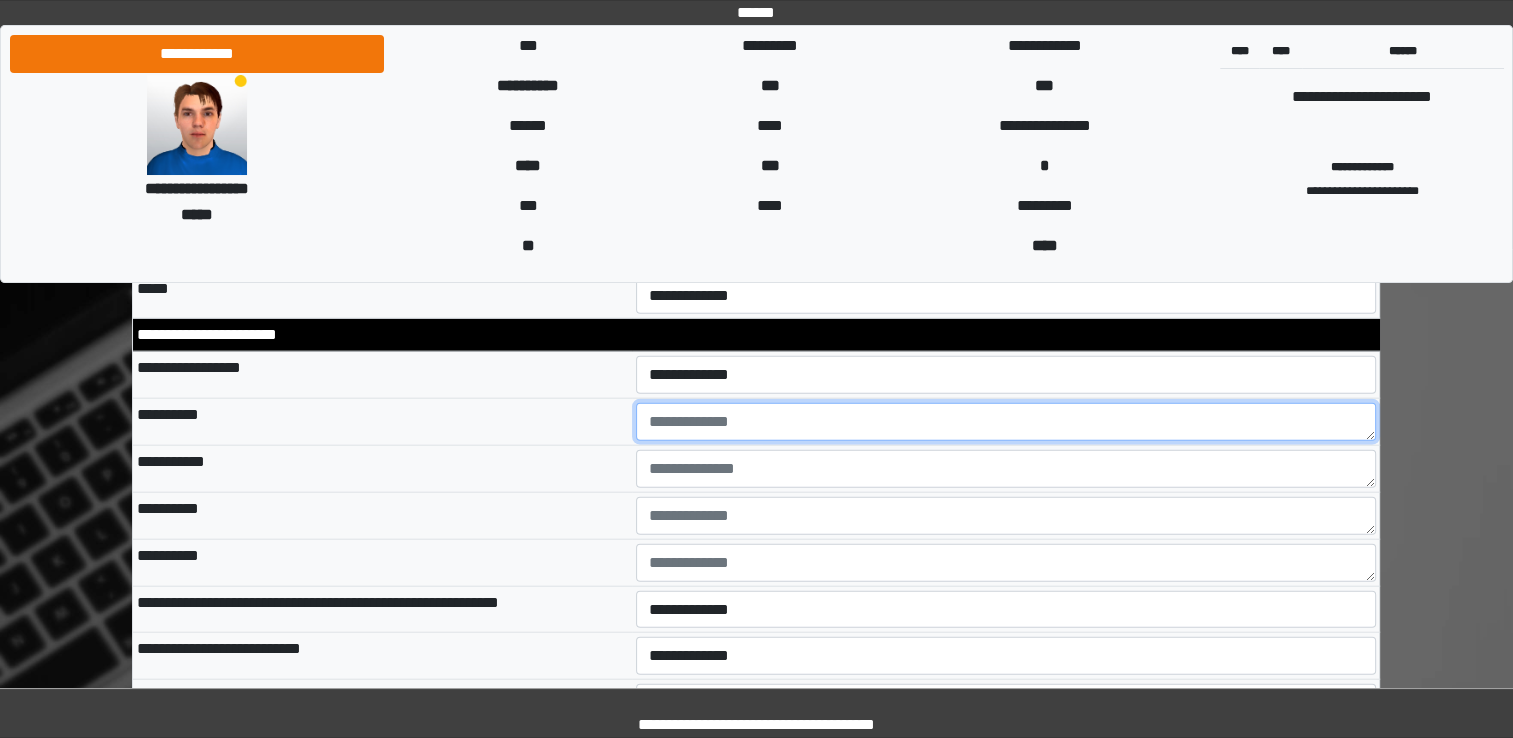 click at bounding box center (1006, 422) 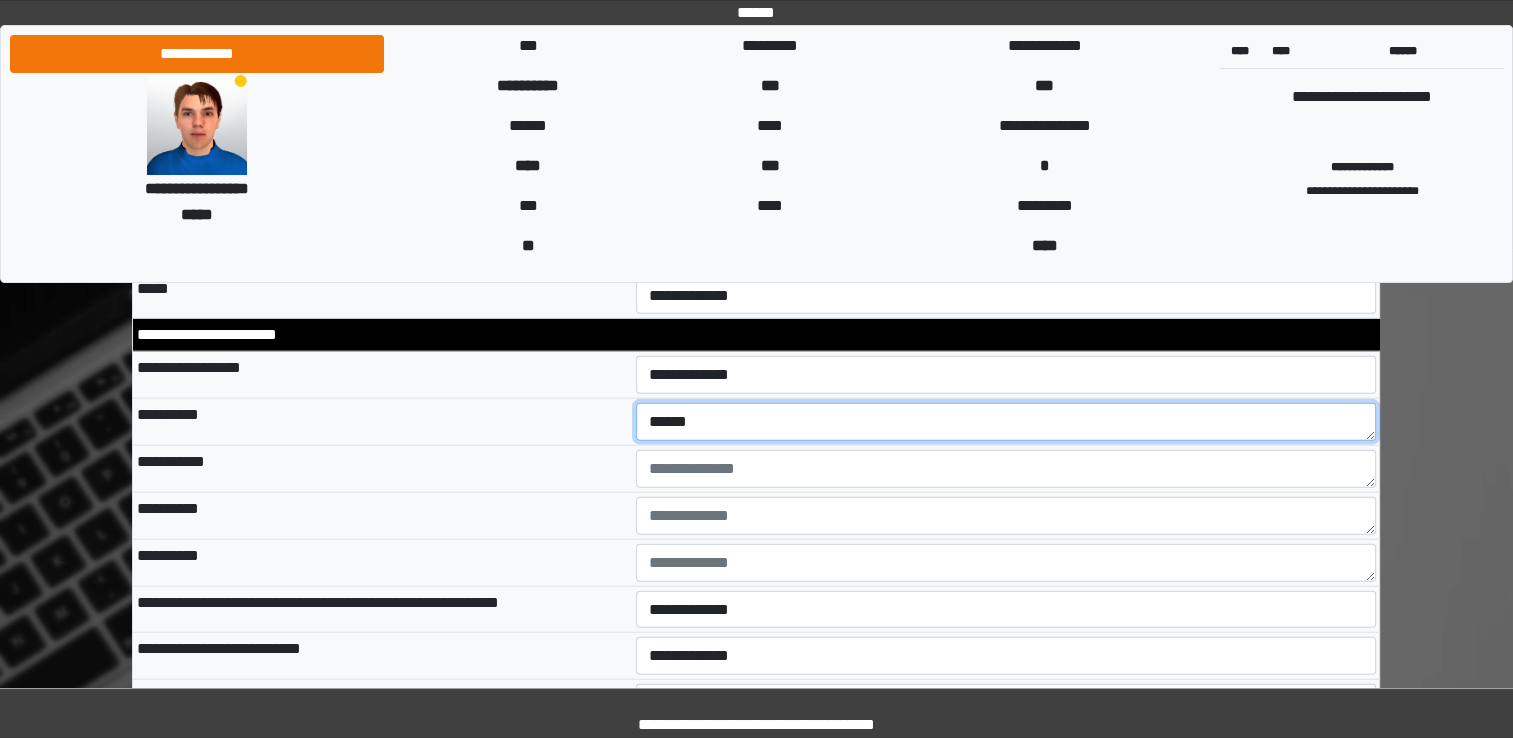 type on "******" 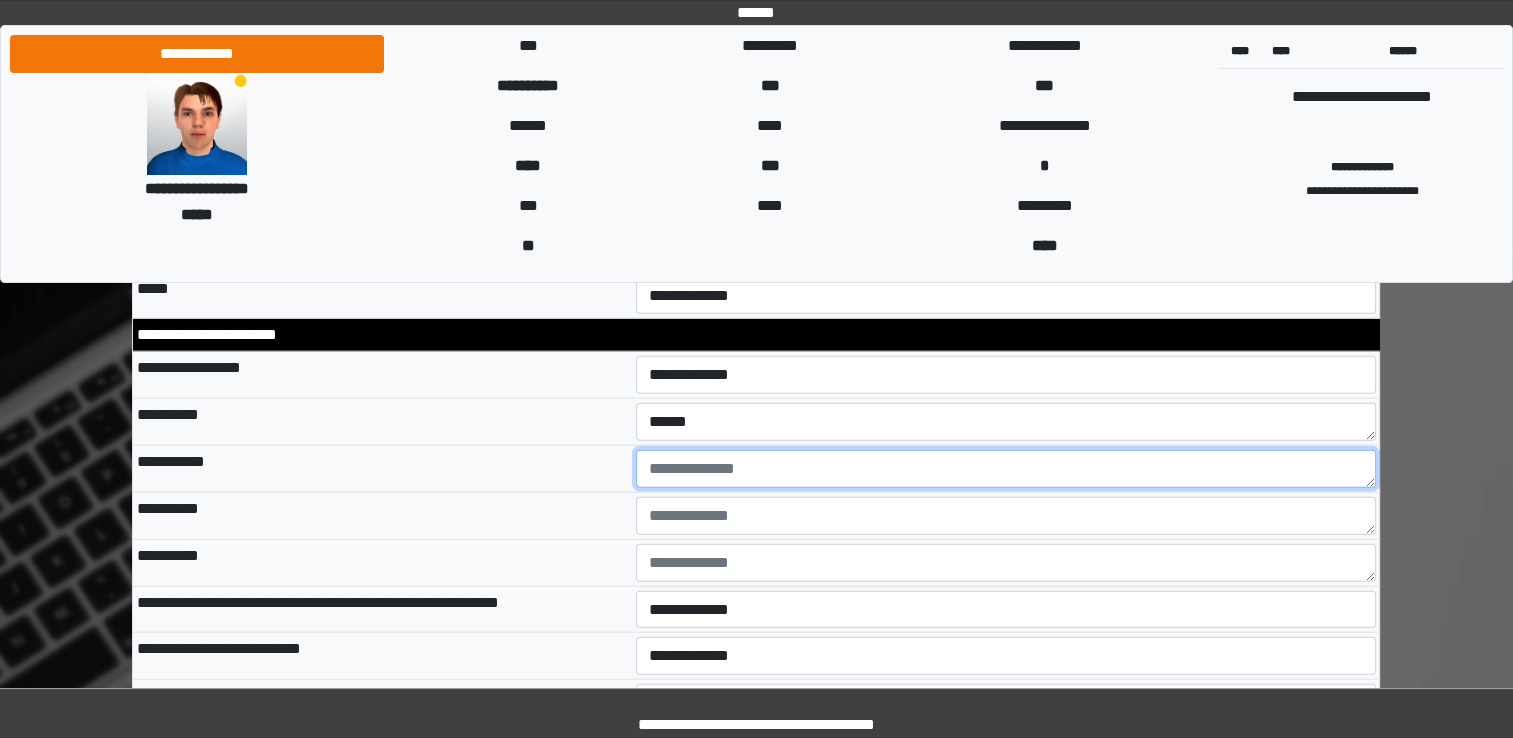 click at bounding box center [1006, 469] 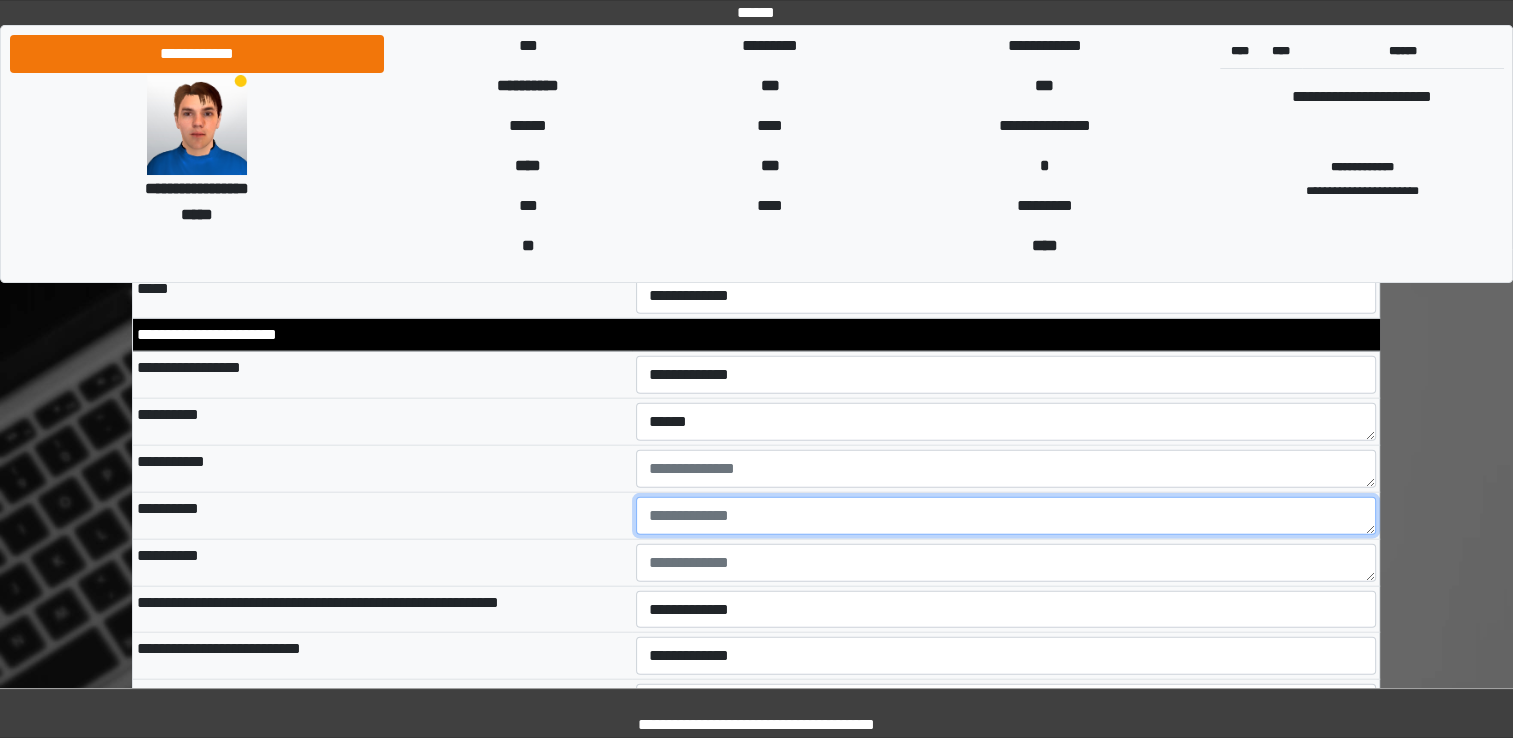 click at bounding box center (1006, 516) 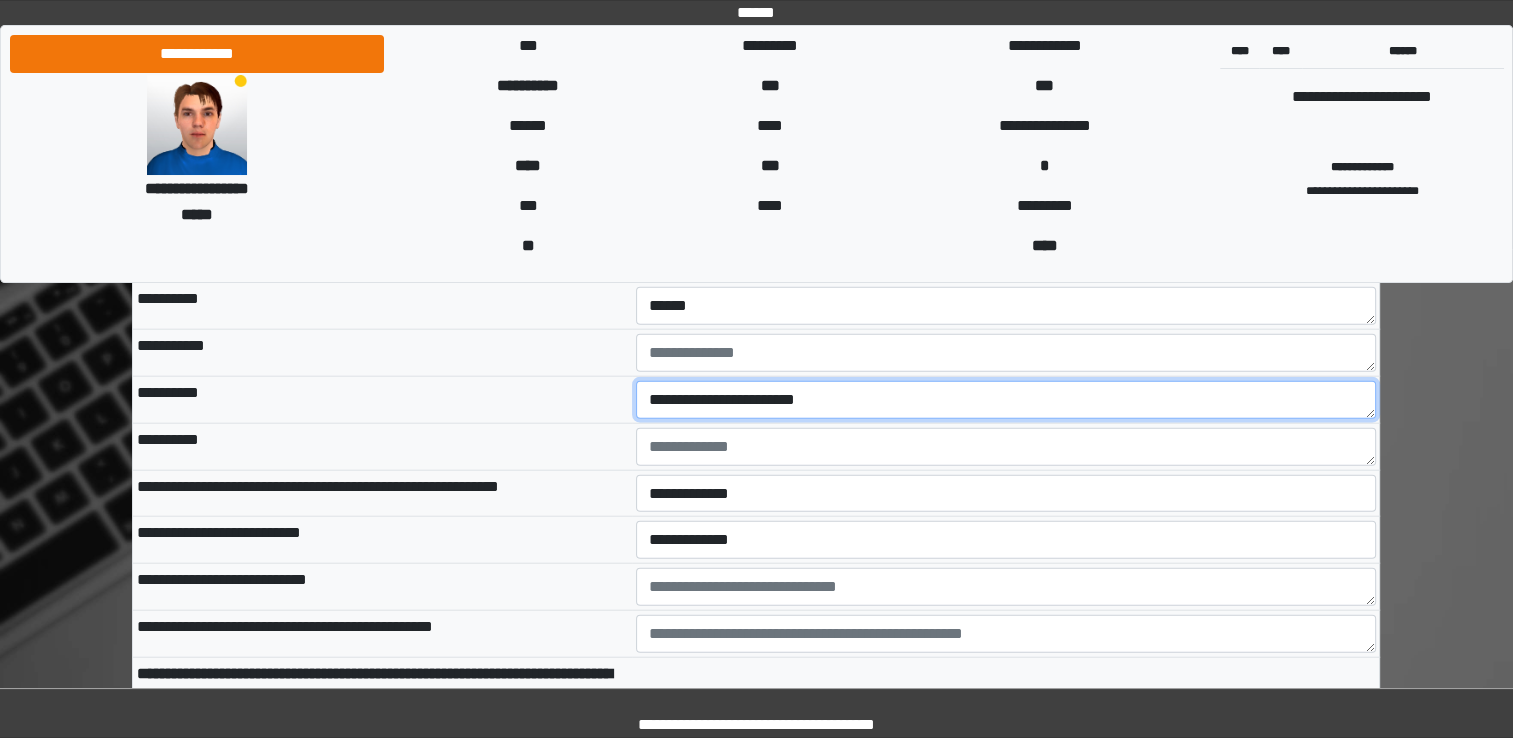 scroll, scrollTop: 4657, scrollLeft: 0, axis: vertical 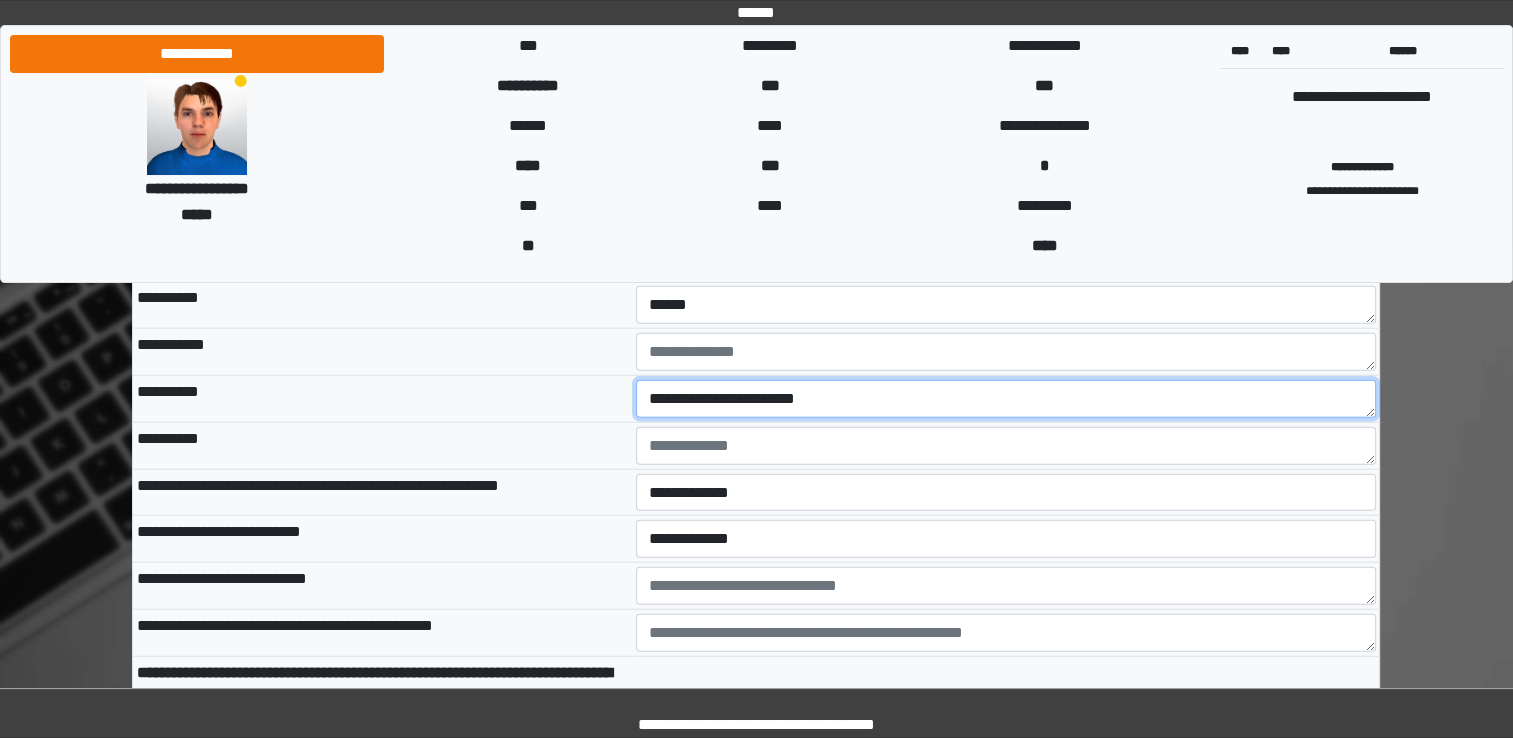 type on "**********" 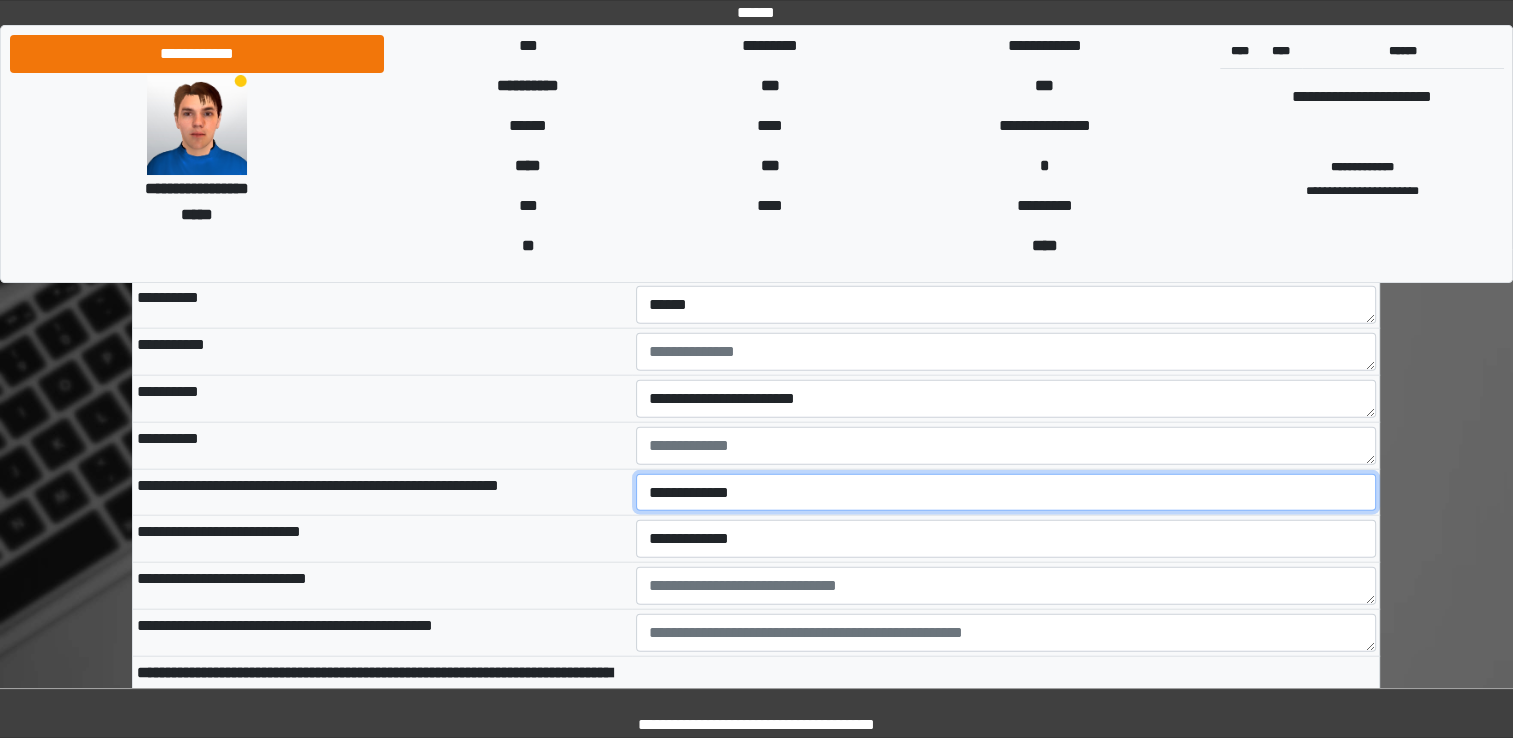 click on "**********" at bounding box center [1006, 493] 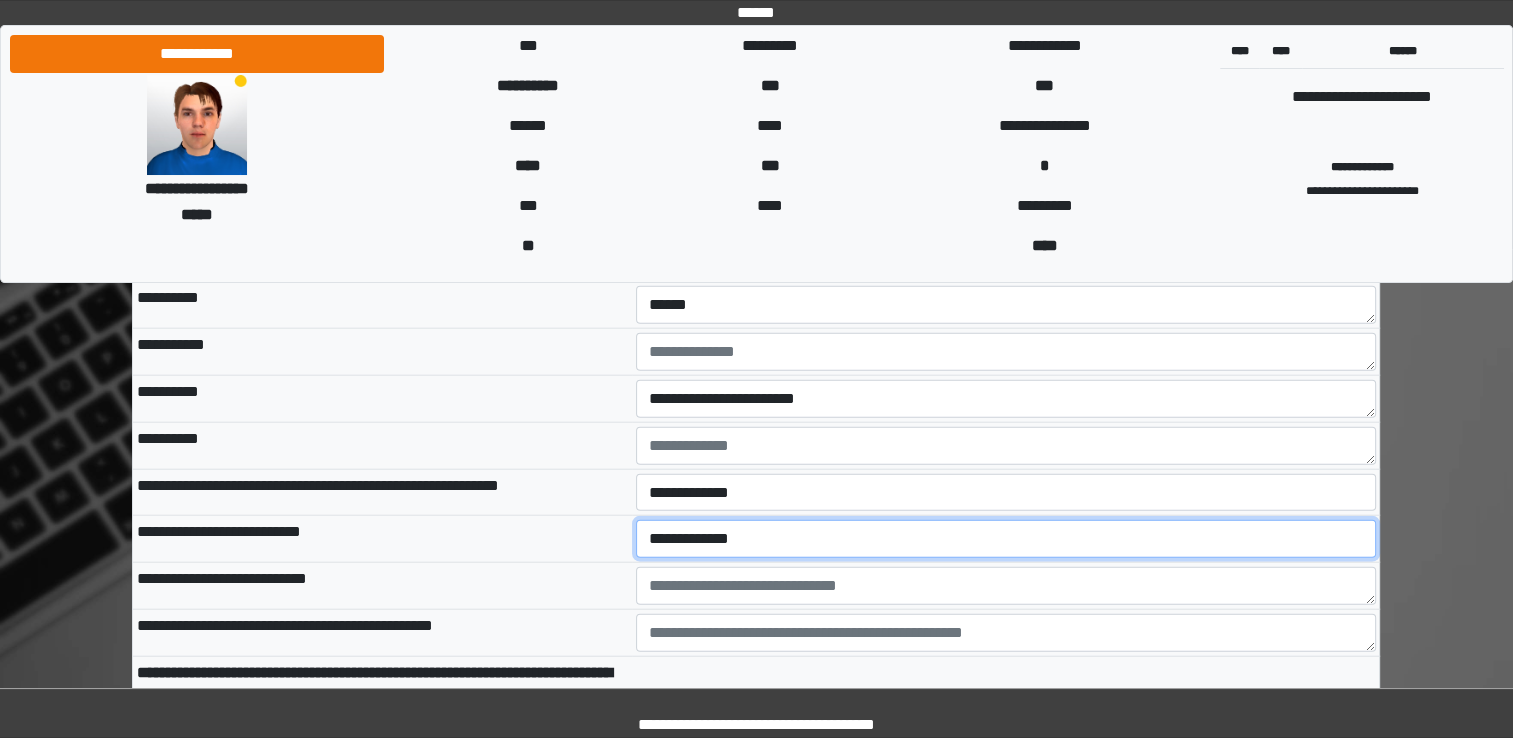 click on "**********" at bounding box center (1006, 539) 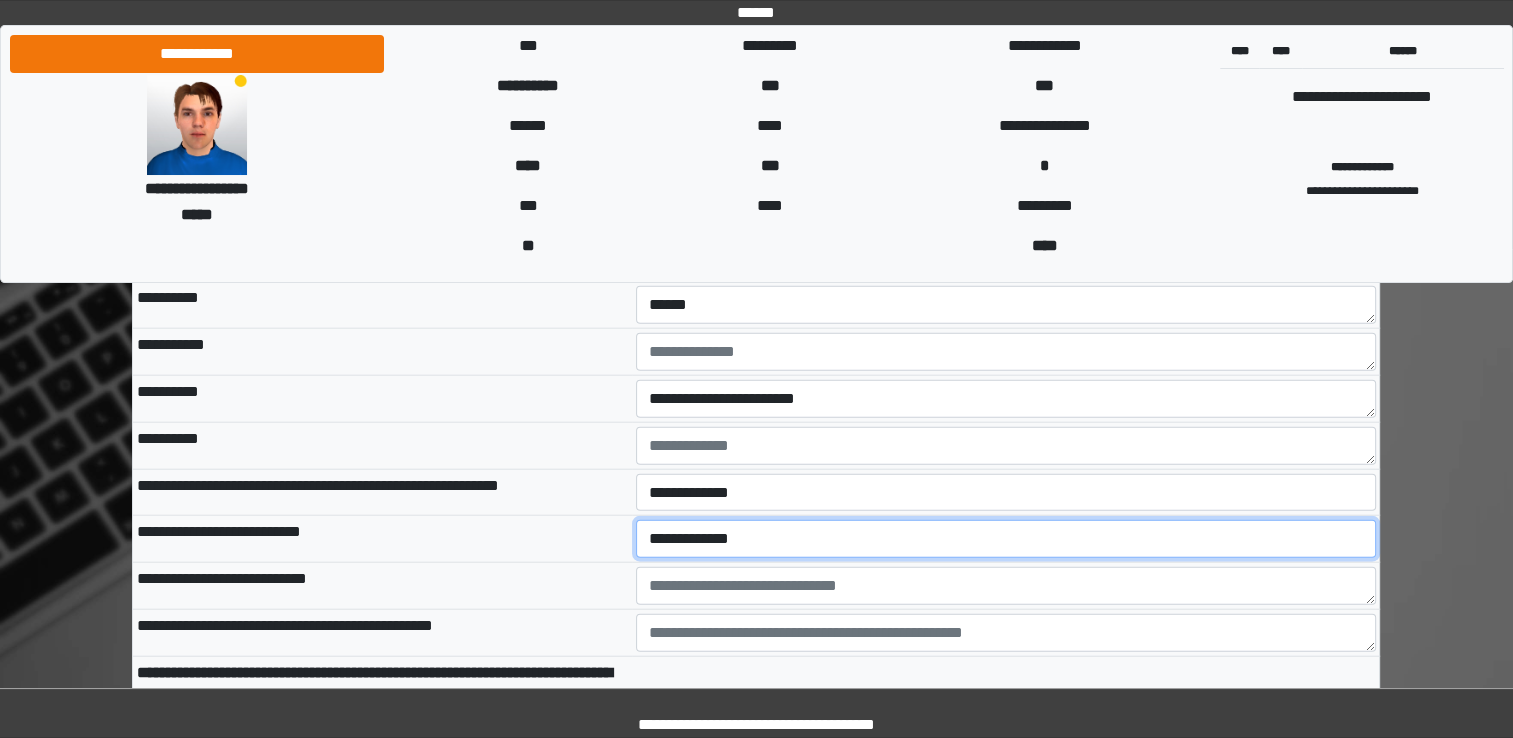 click on "**********" at bounding box center (1006, 539) 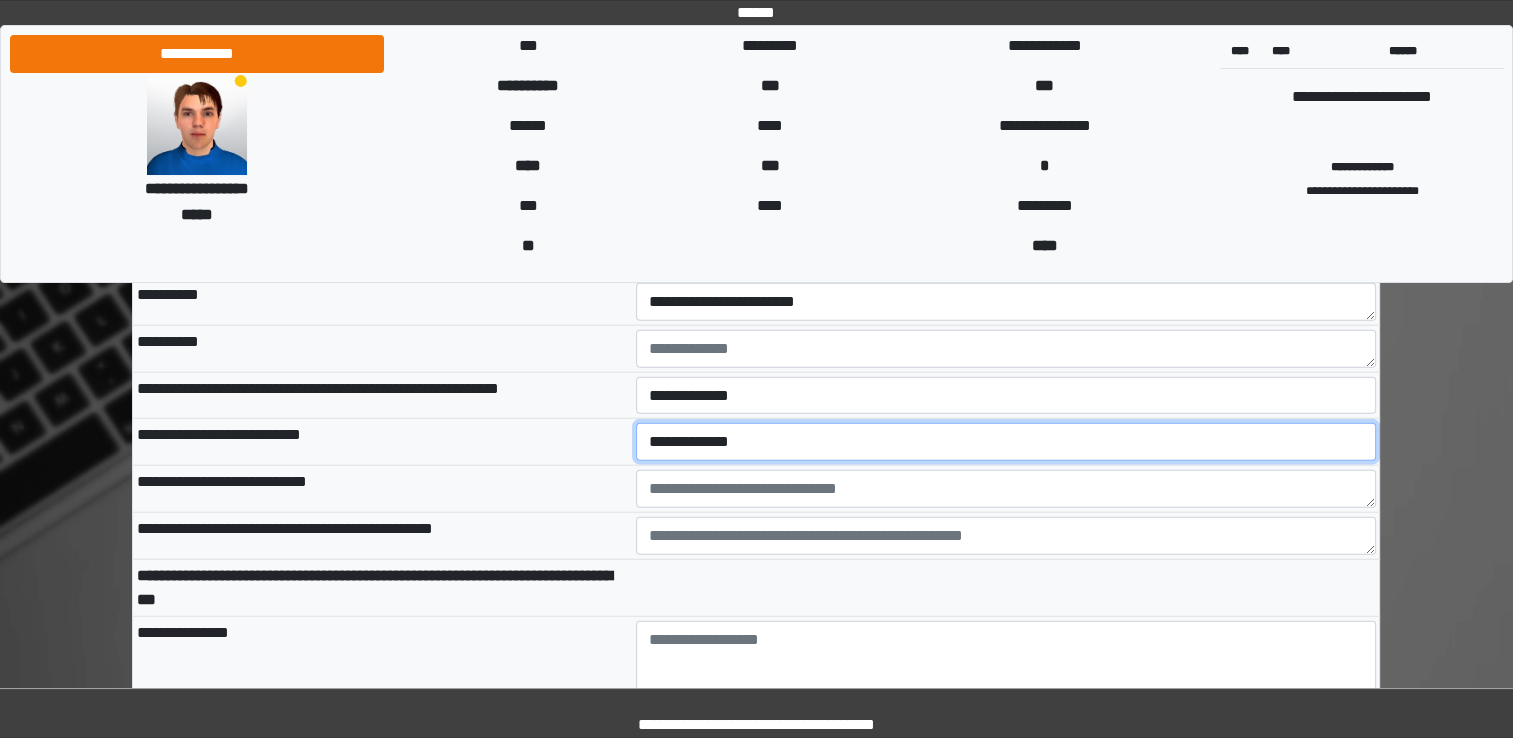 scroll, scrollTop: 4752, scrollLeft: 0, axis: vertical 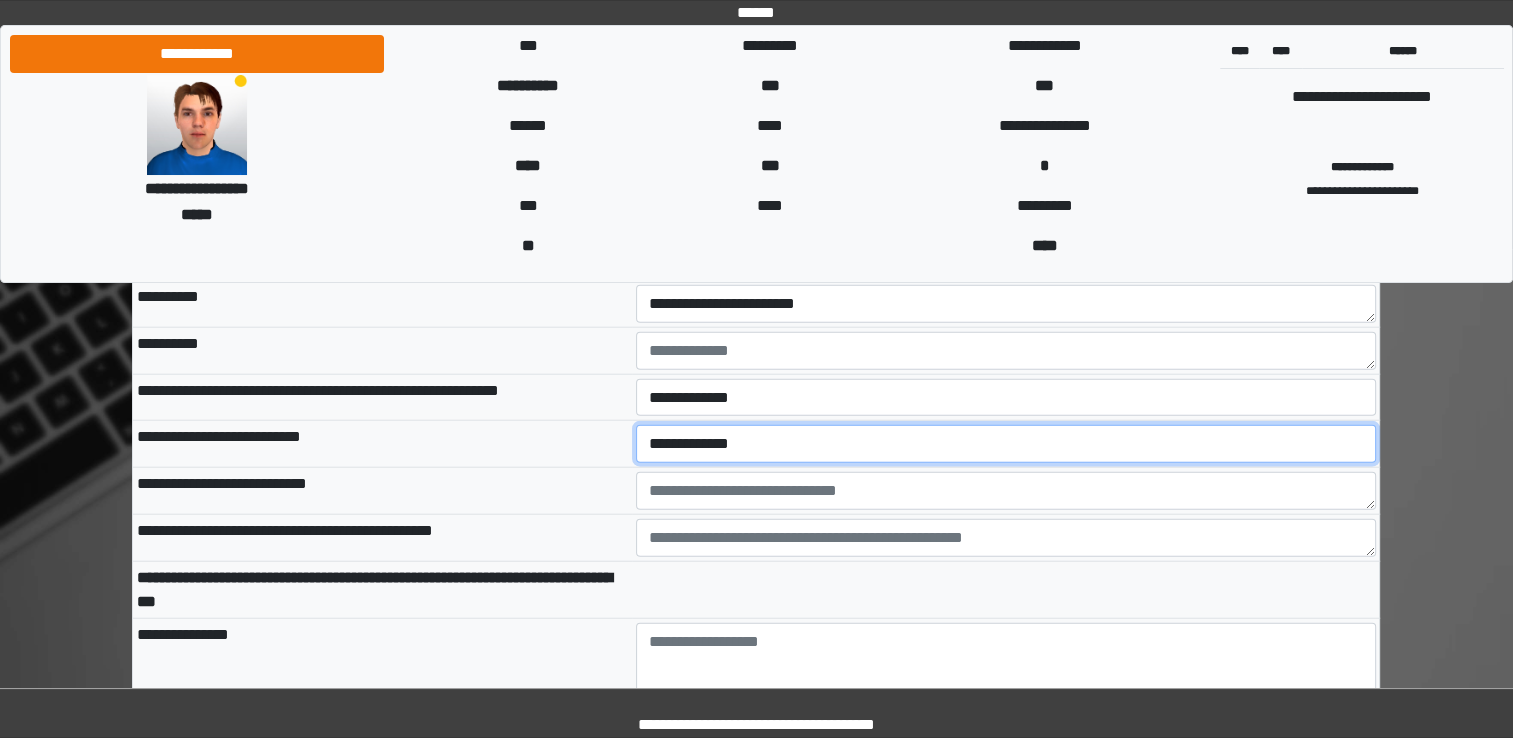 drag, startPoint x: 725, startPoint y: 438, endPoint x: 708, endPoint y: 500, distance: 64.288414 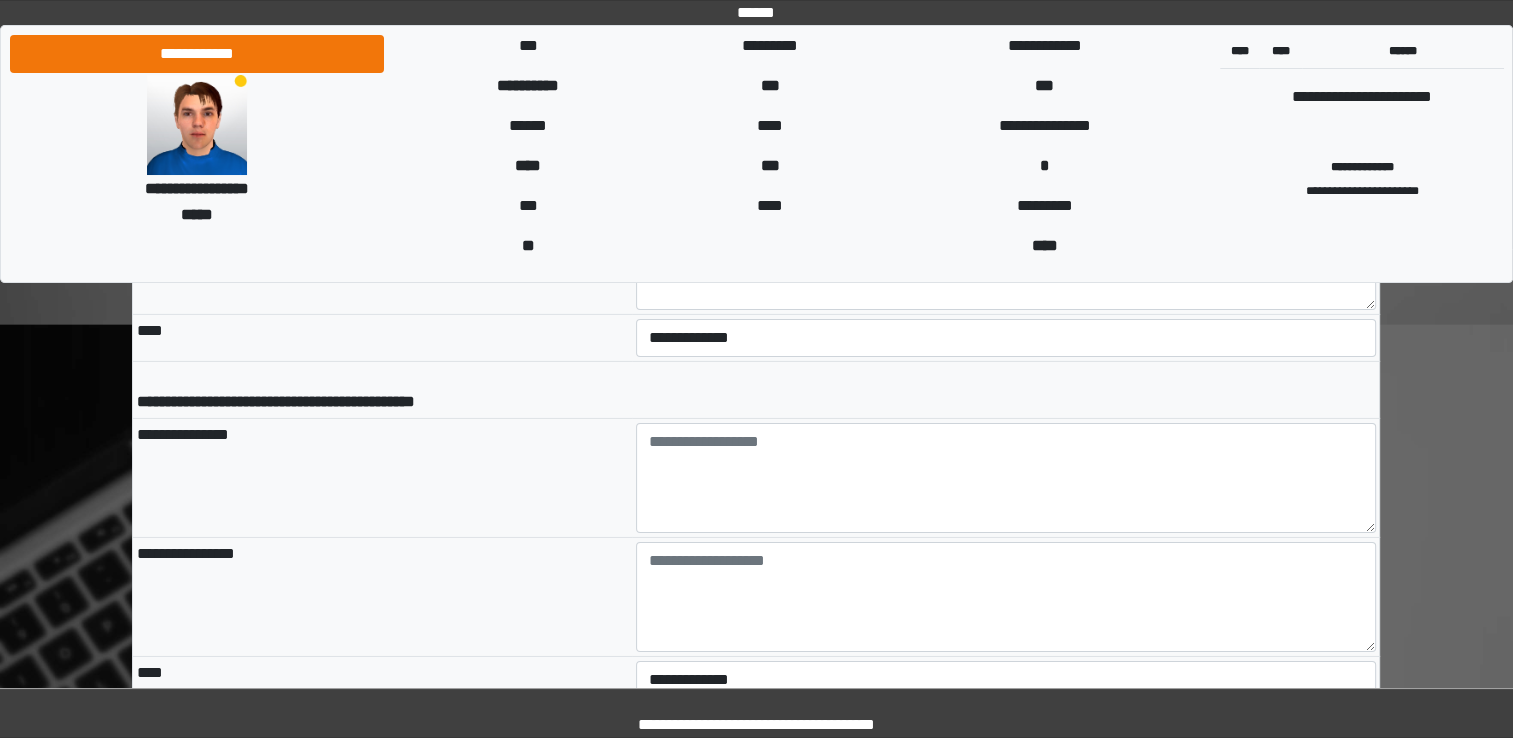 scroll, scrollTop: 6768, scrollLeft: 0, axis: vertical 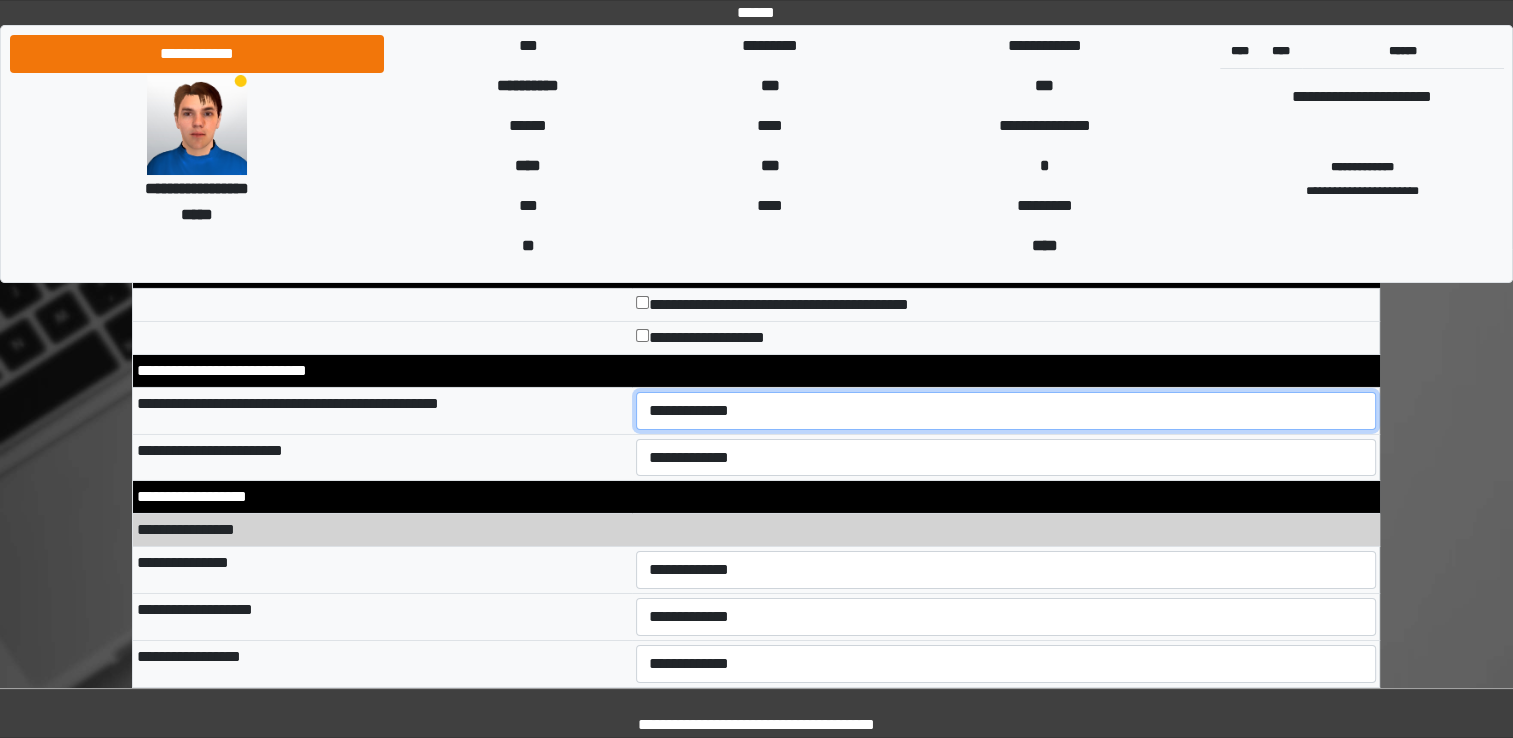 click on "**********" at bounding box center [1006, 411] 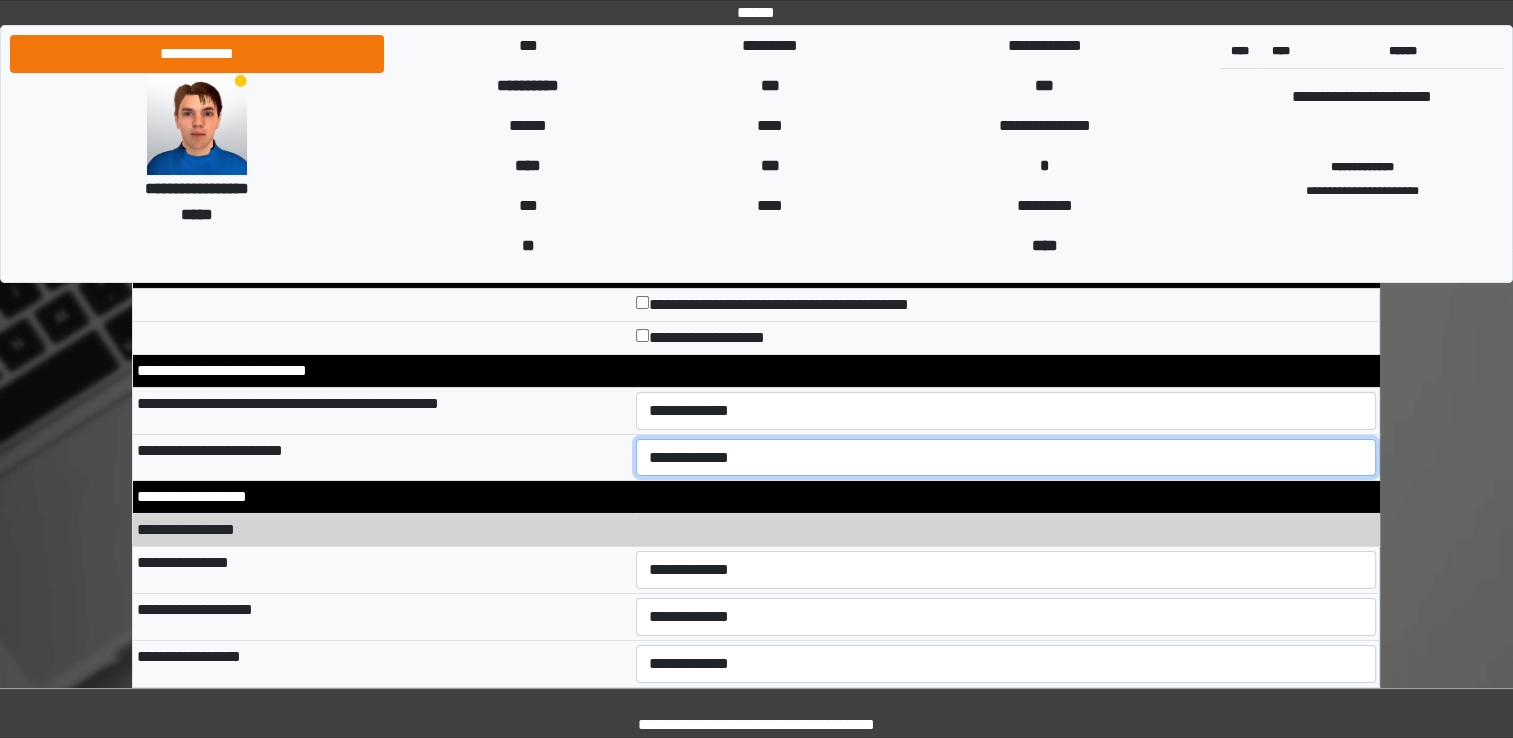 select on "*" 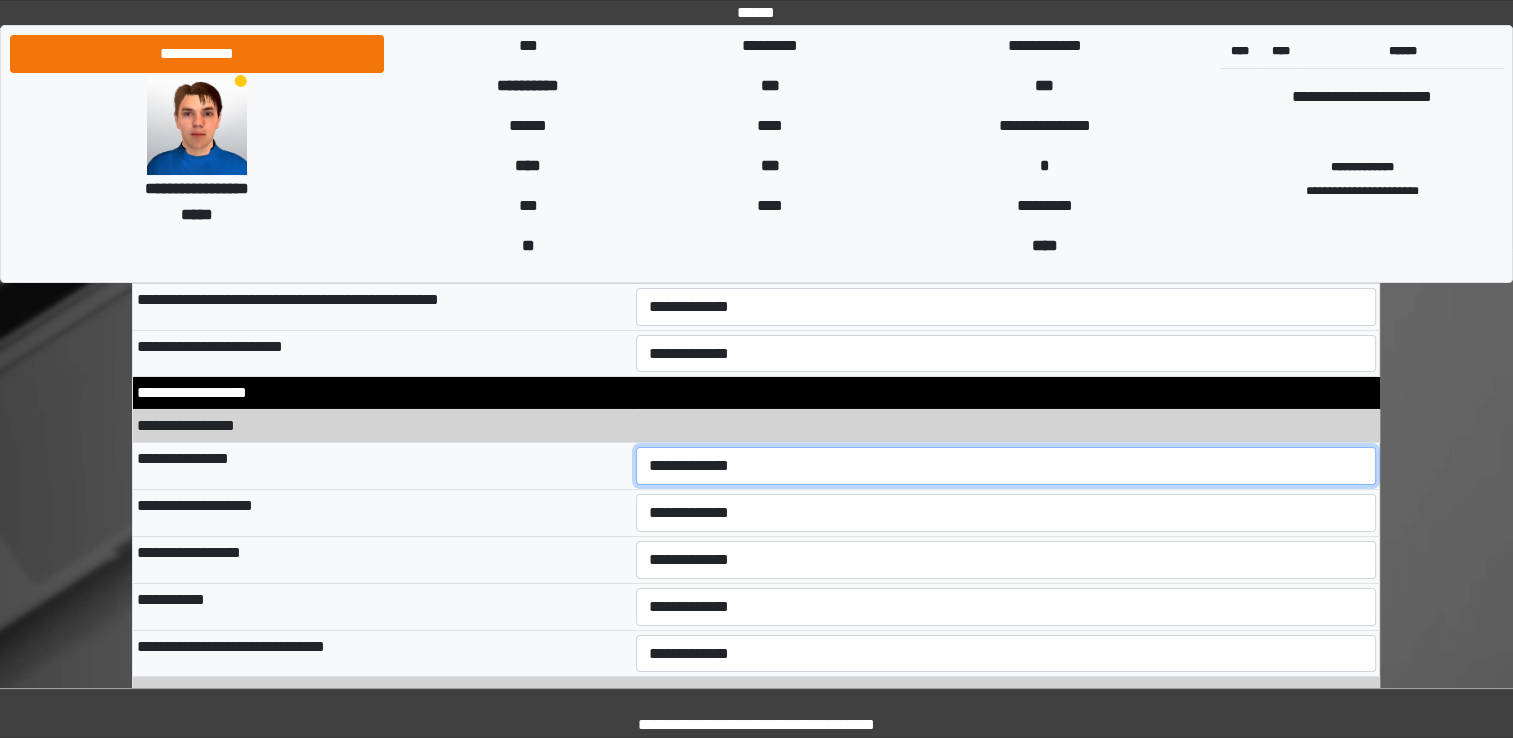 scroll, scrollTop: 6872, scrollLeft: 0, axis: vertical 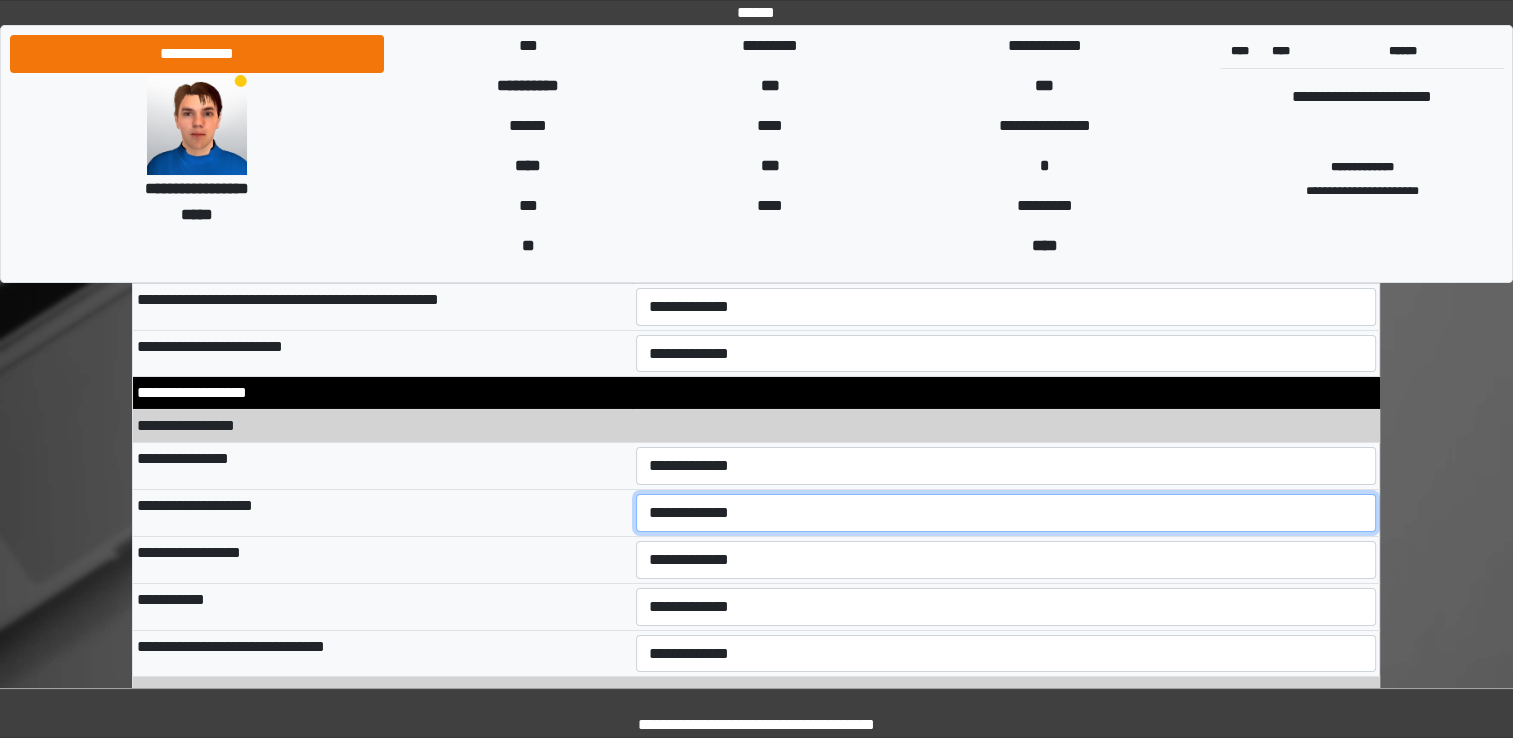select on "**" 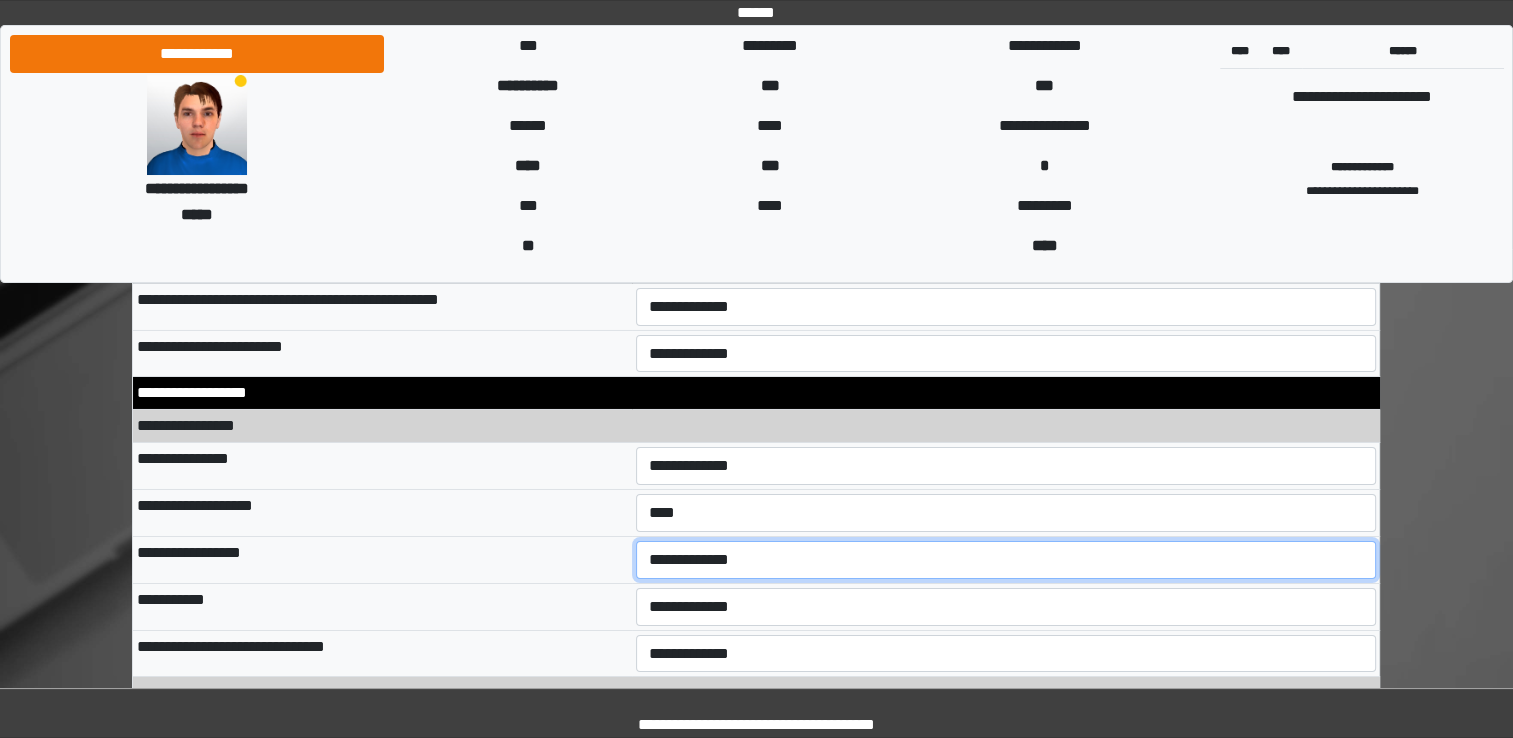 select on "**" 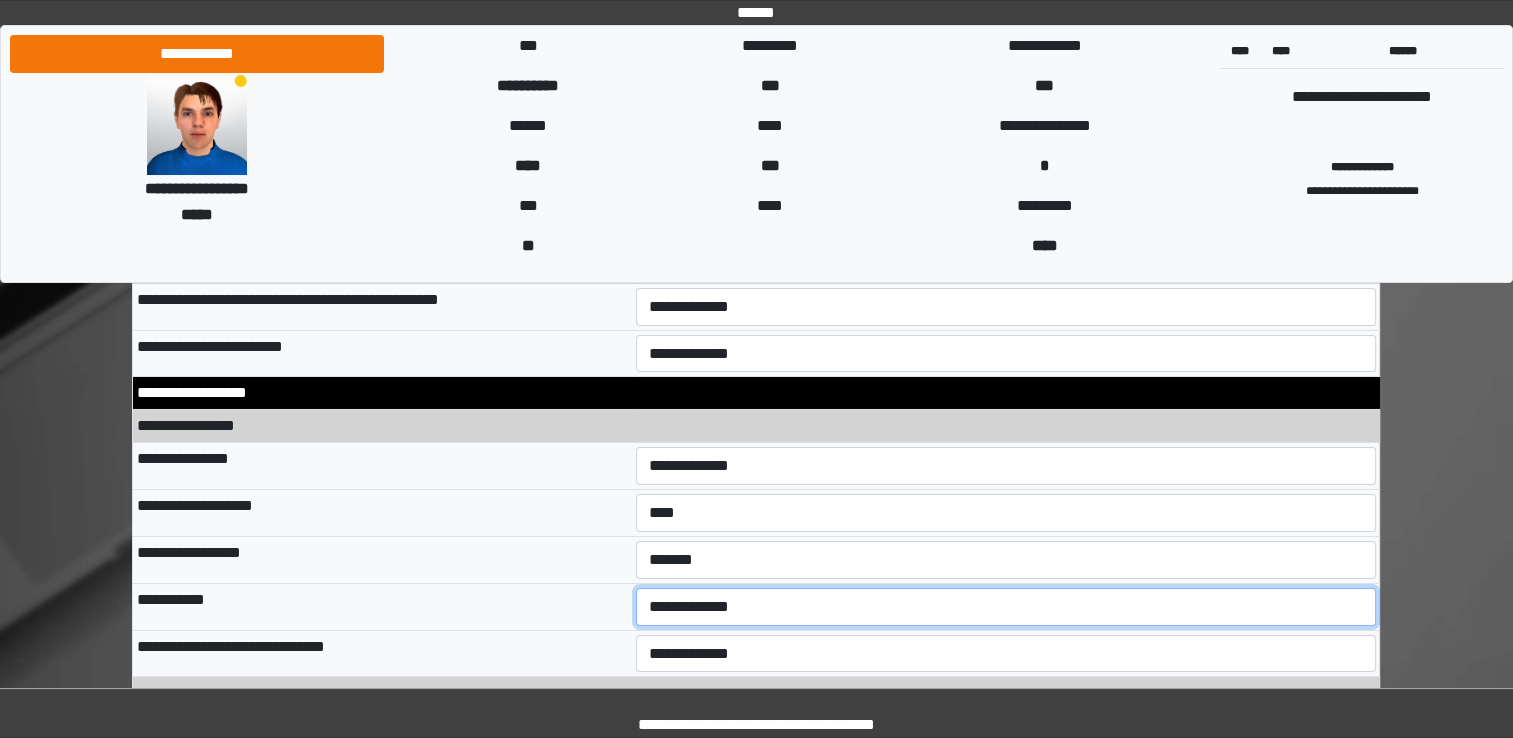 select on "**" 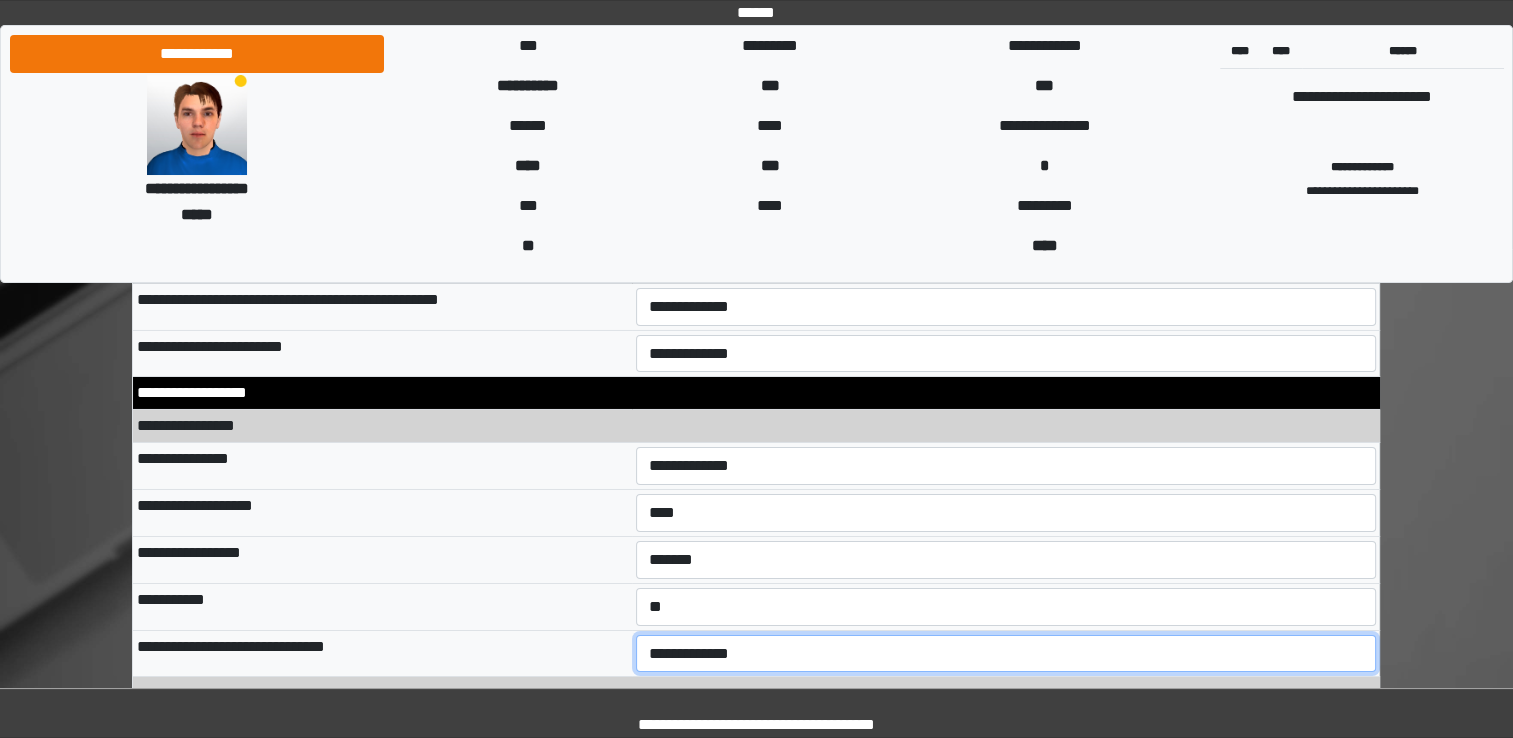 select on "*" 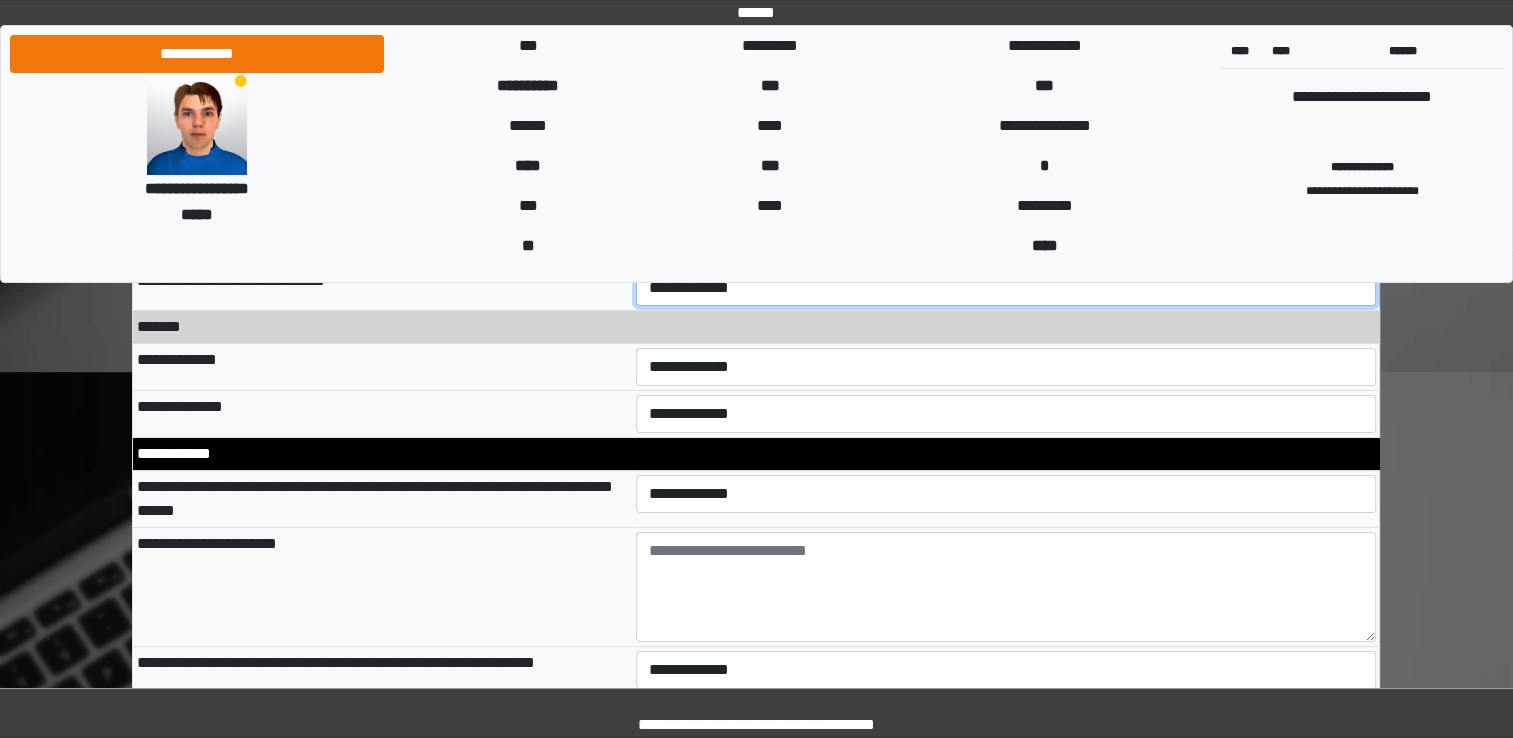 scroll, scrollTop: 7242, scrollLeft: 0, axis: vertical 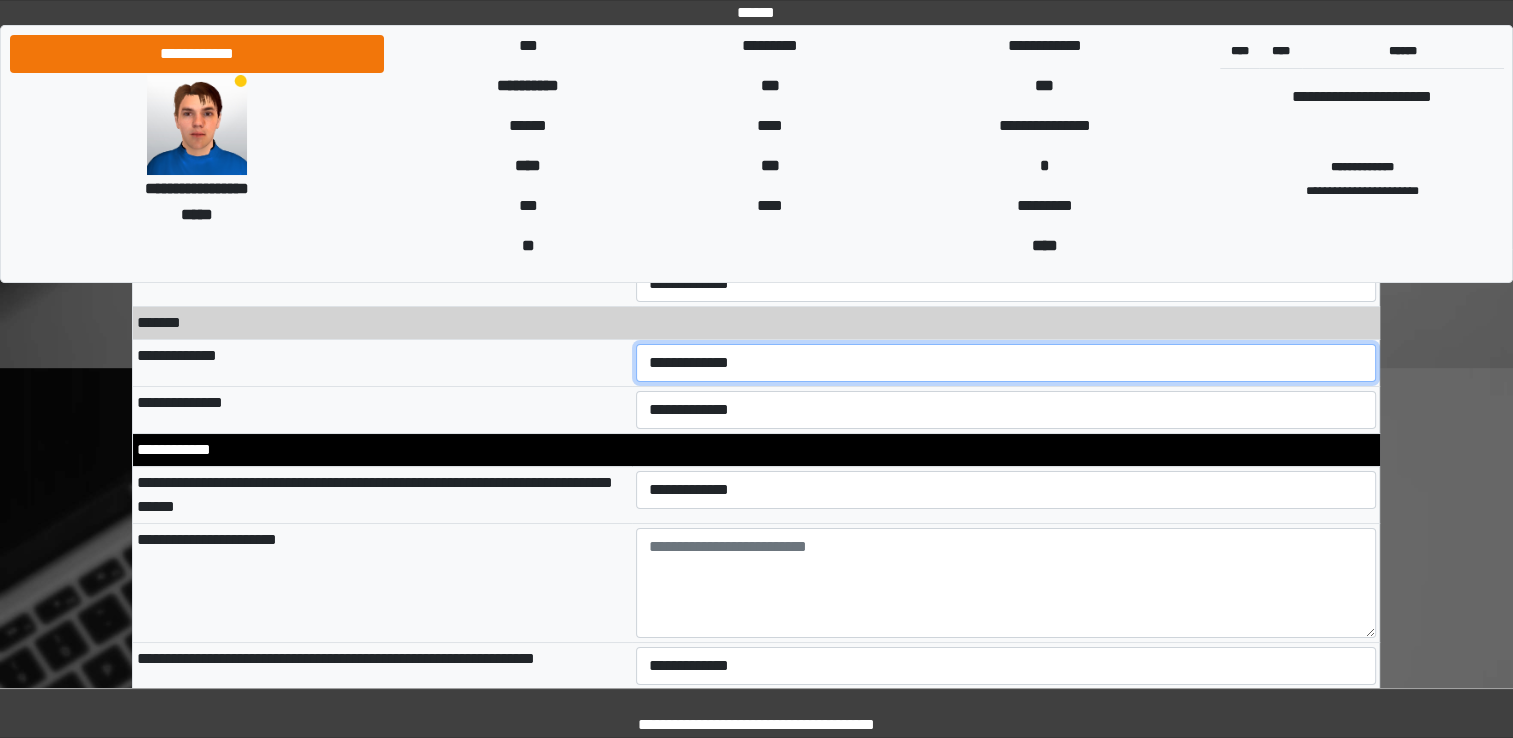 click on "**********" at bounding box center (1006, 363) 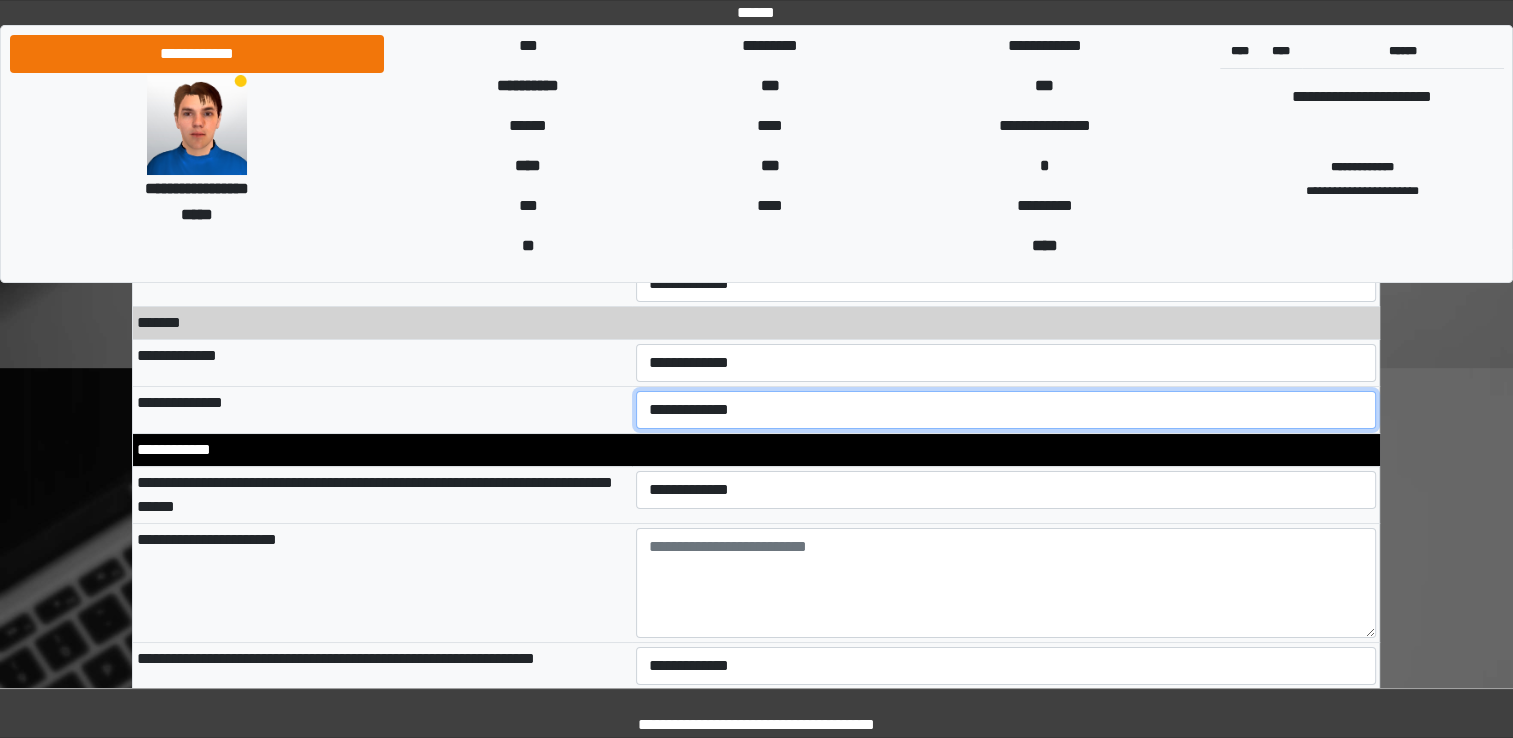 select on "**" 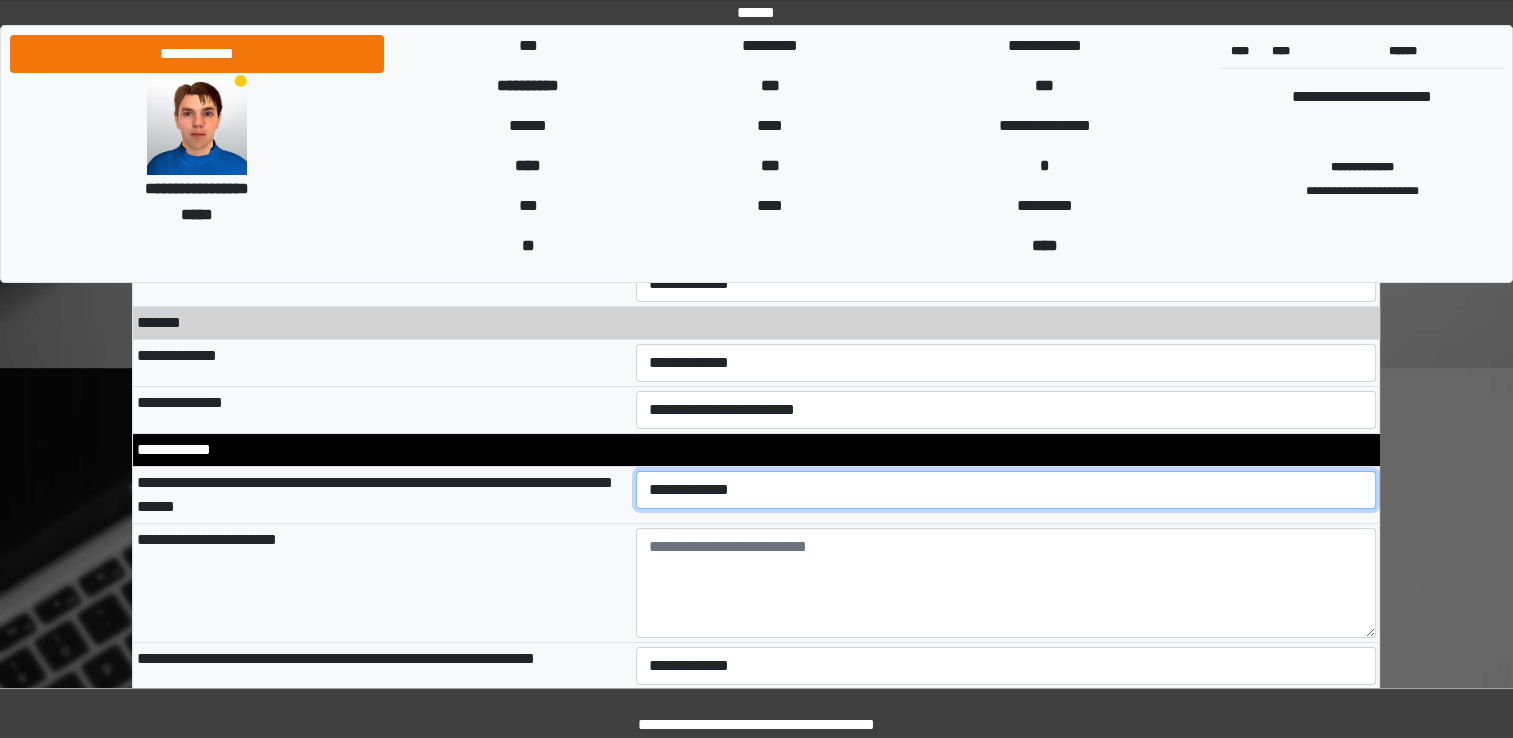 select on "*" 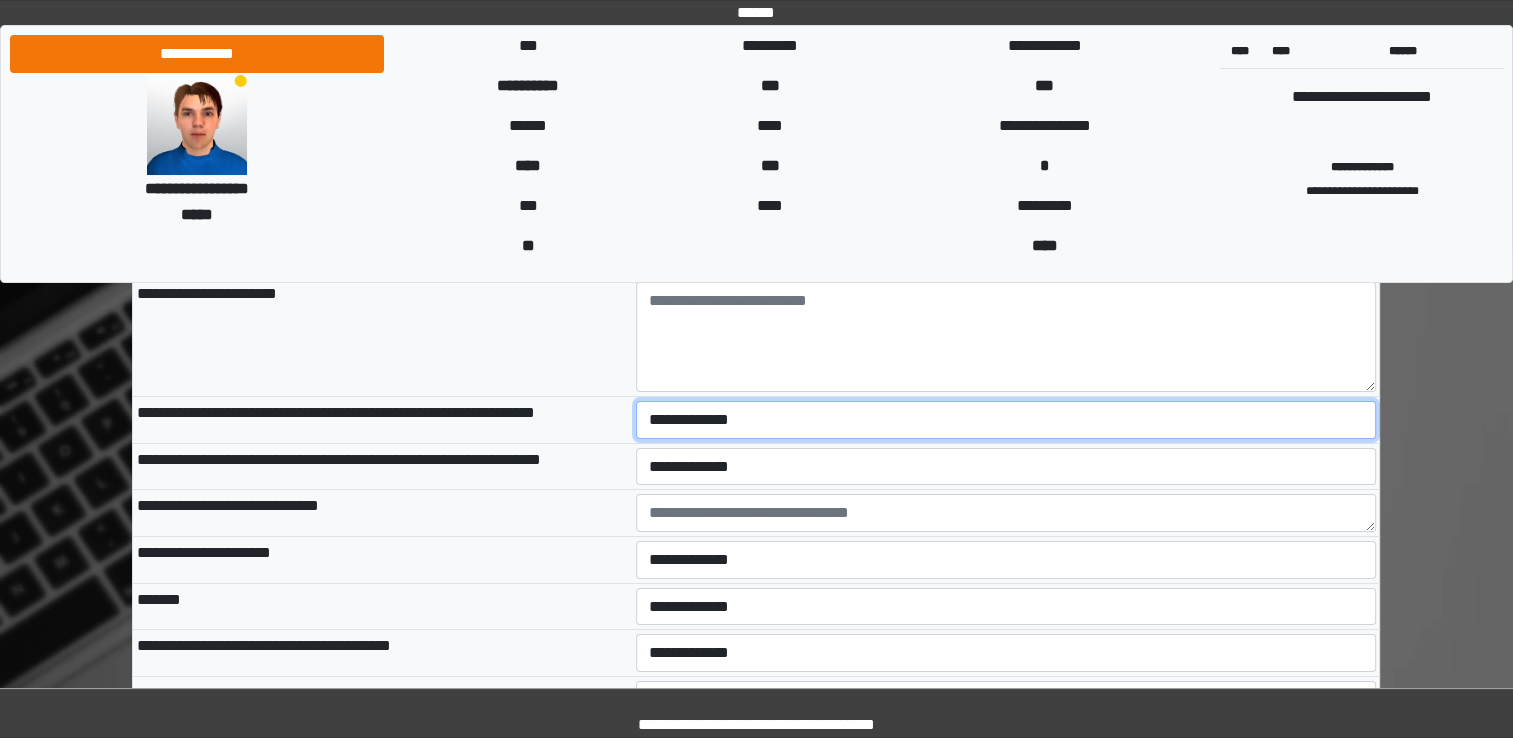 click on "**********" at bounding box center (1006, 420) 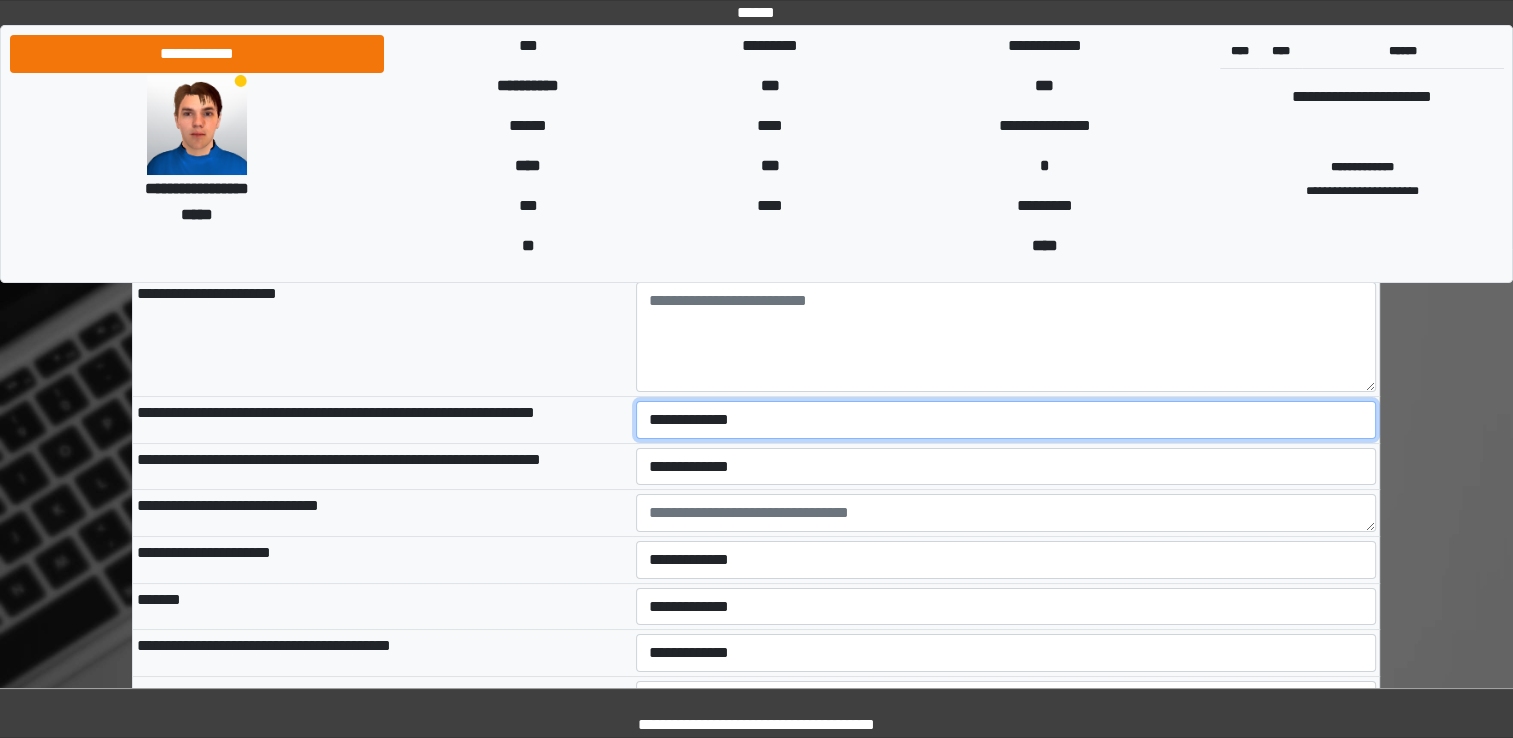 select on "*" 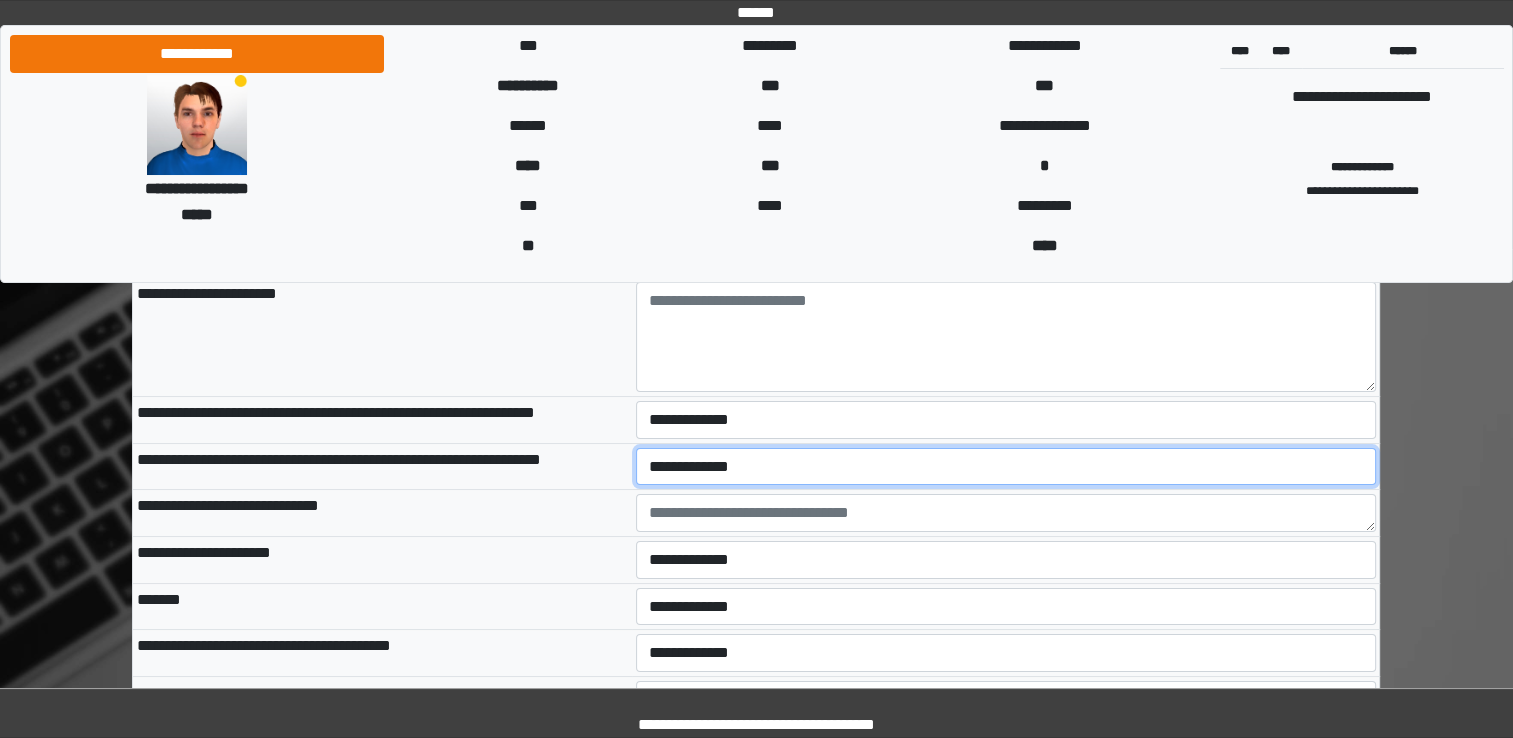 select on "*" 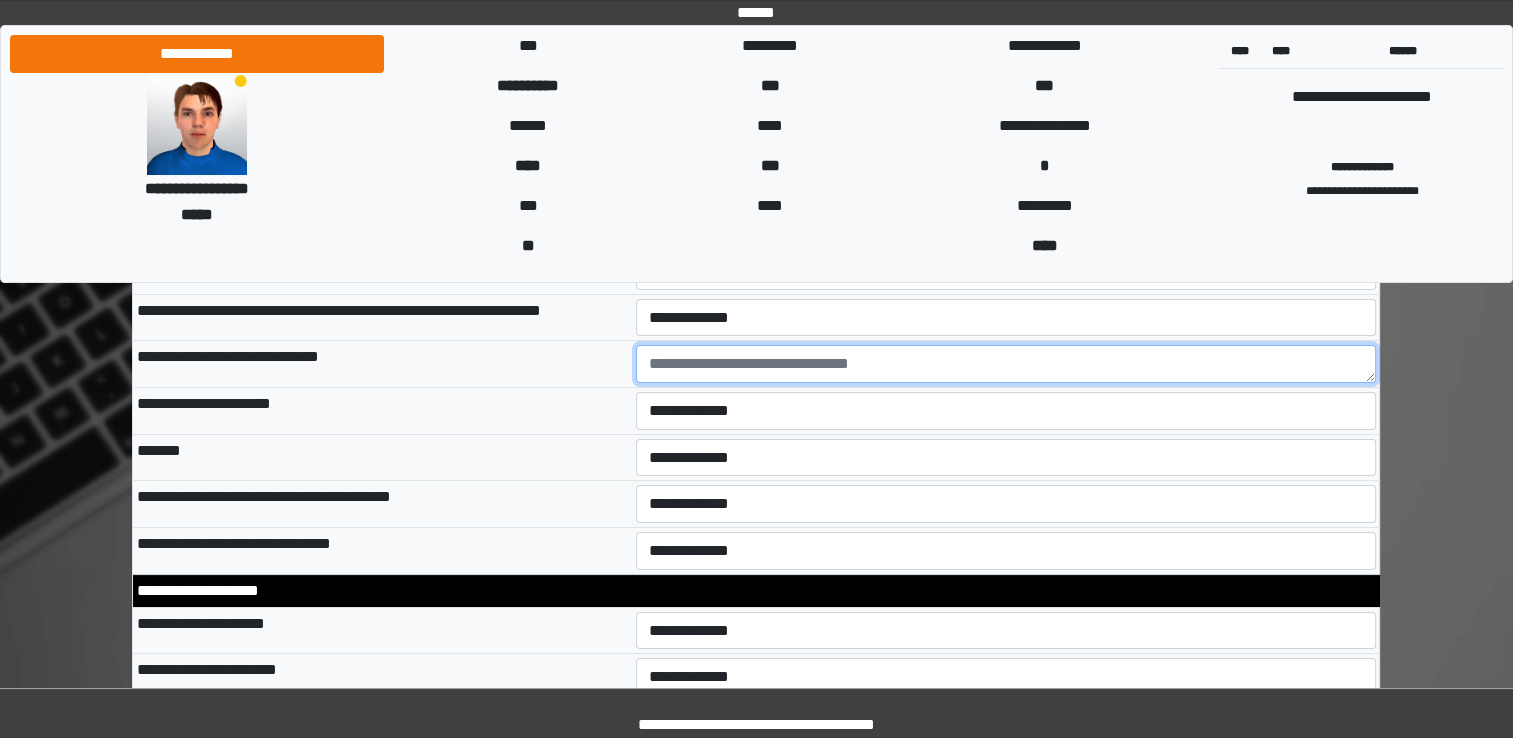 scroll, scrollTop: 7629, scrollLeft: 0, axis: vertical 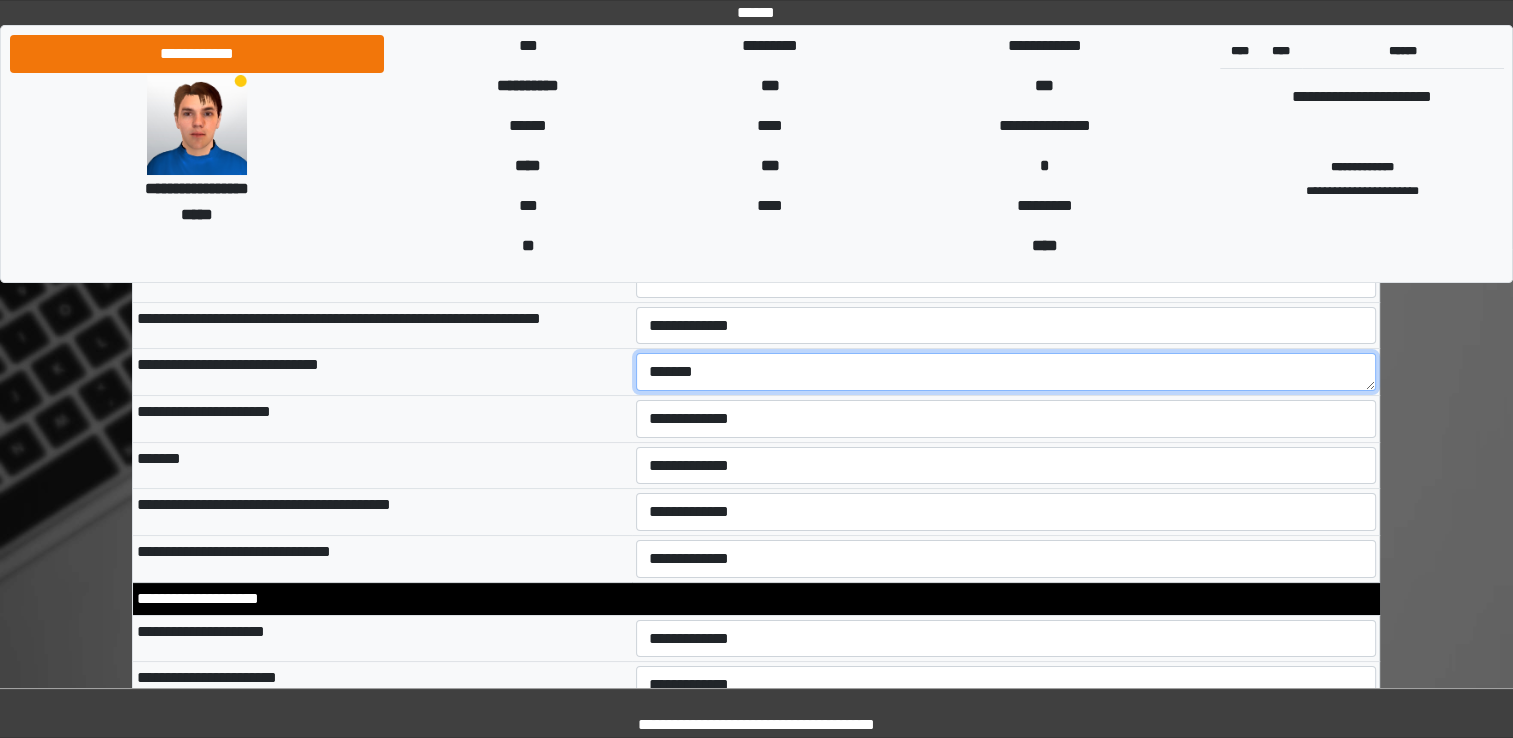 type on "*******" 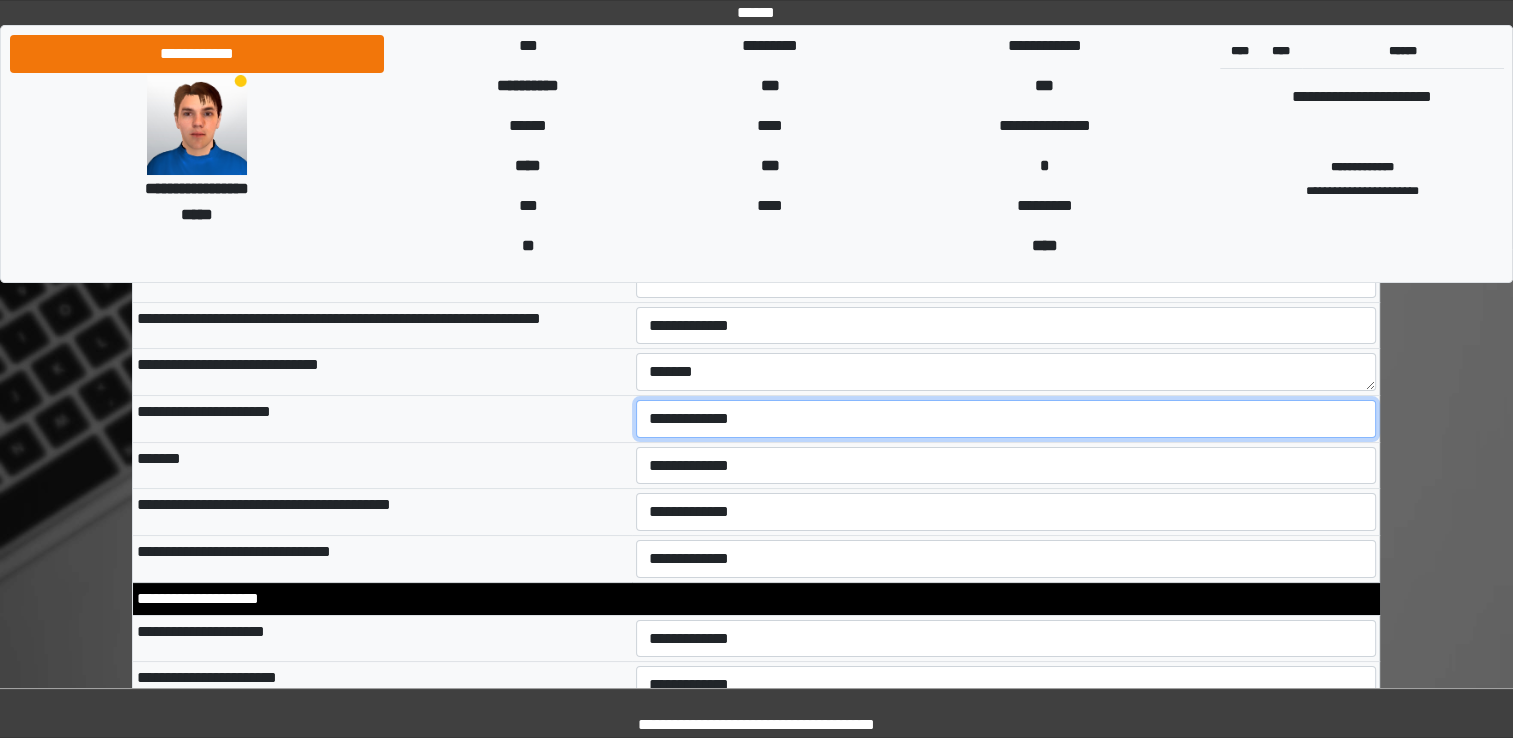 select on "*" 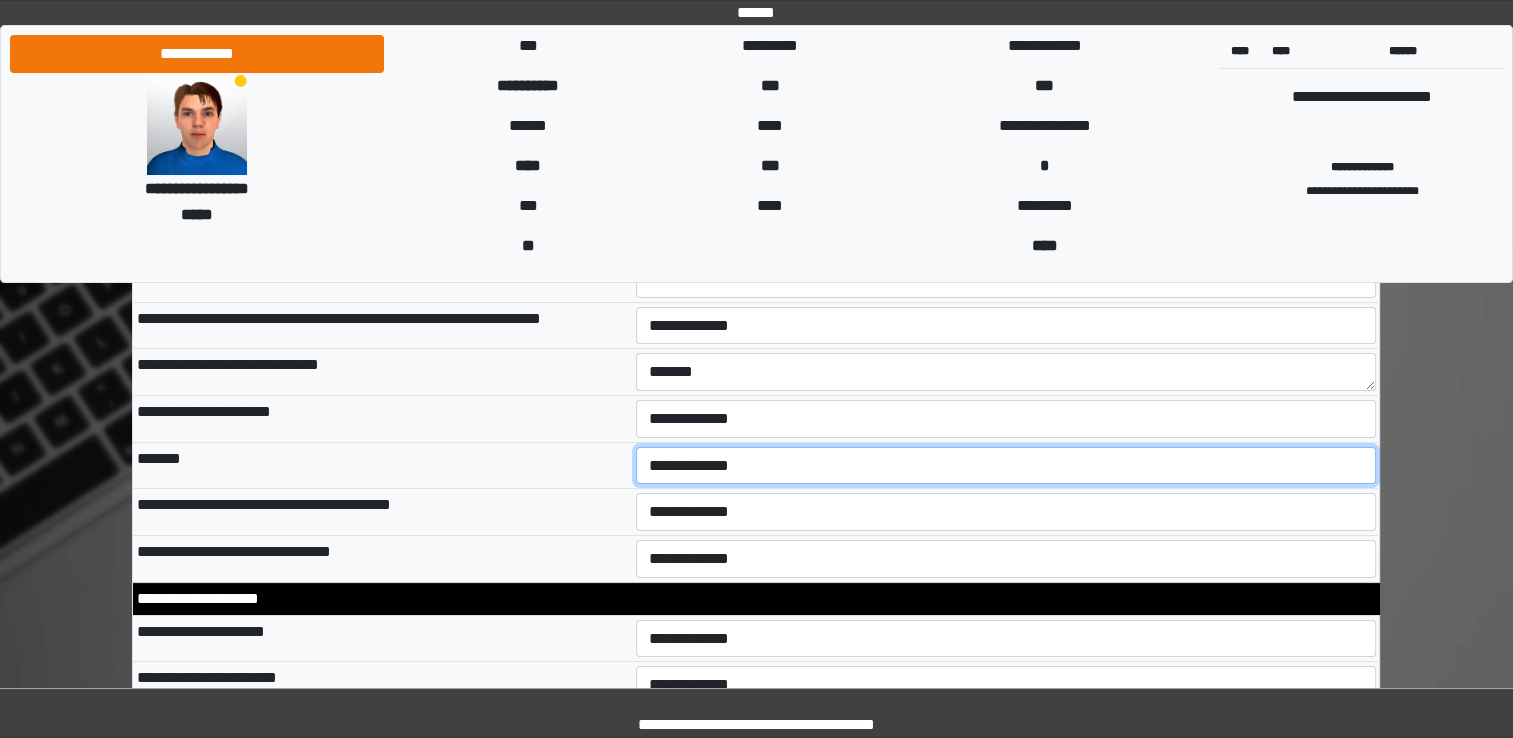 select on "*" 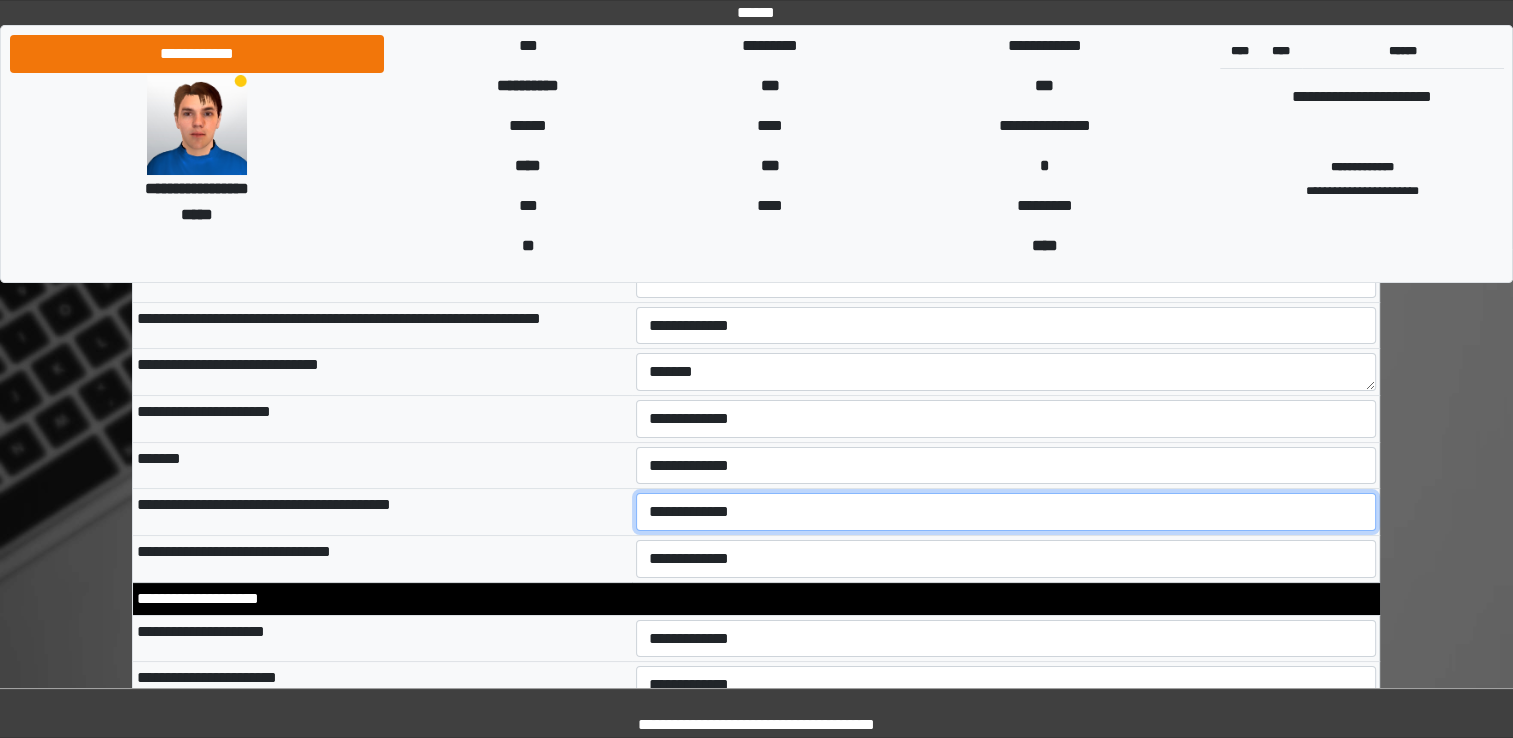 select on "*" 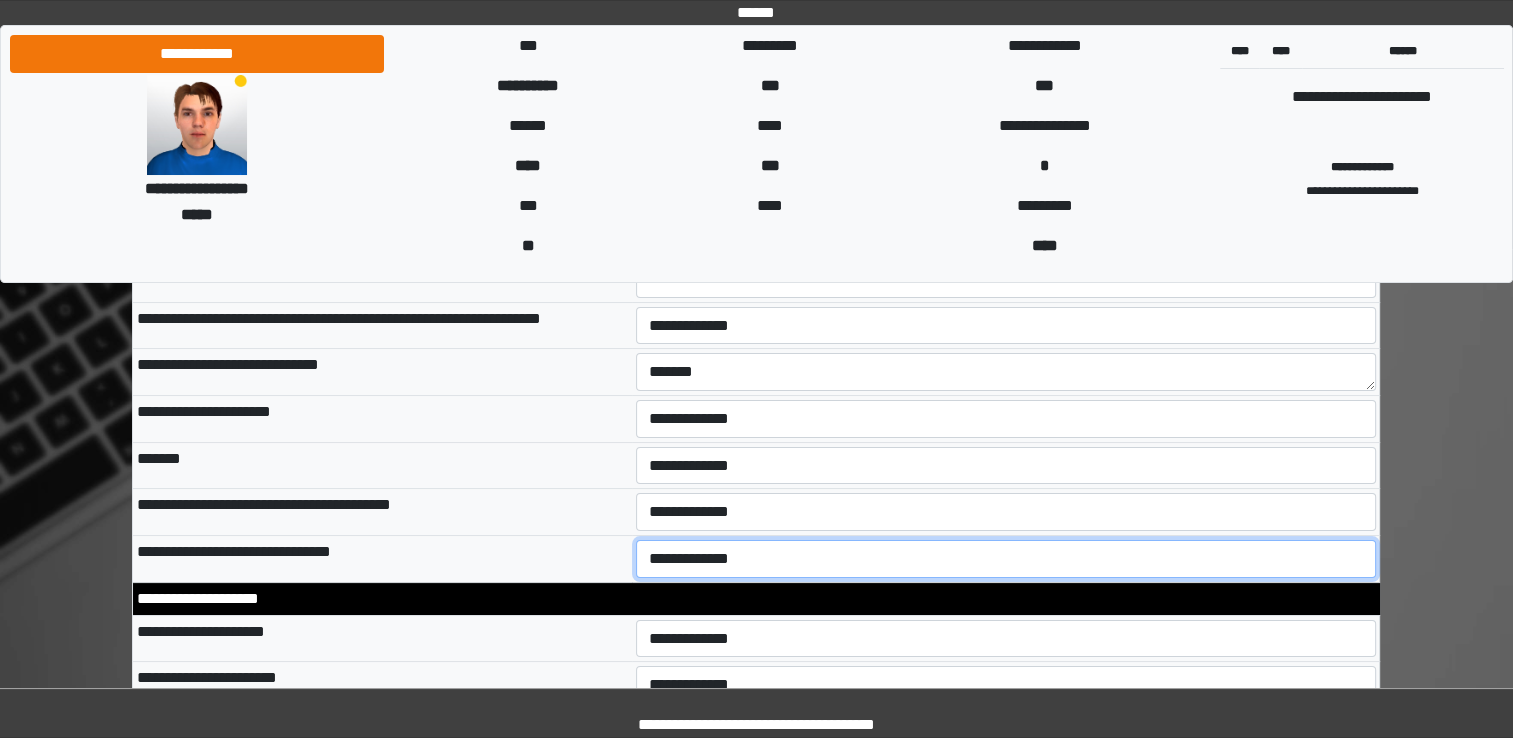 select on "*" 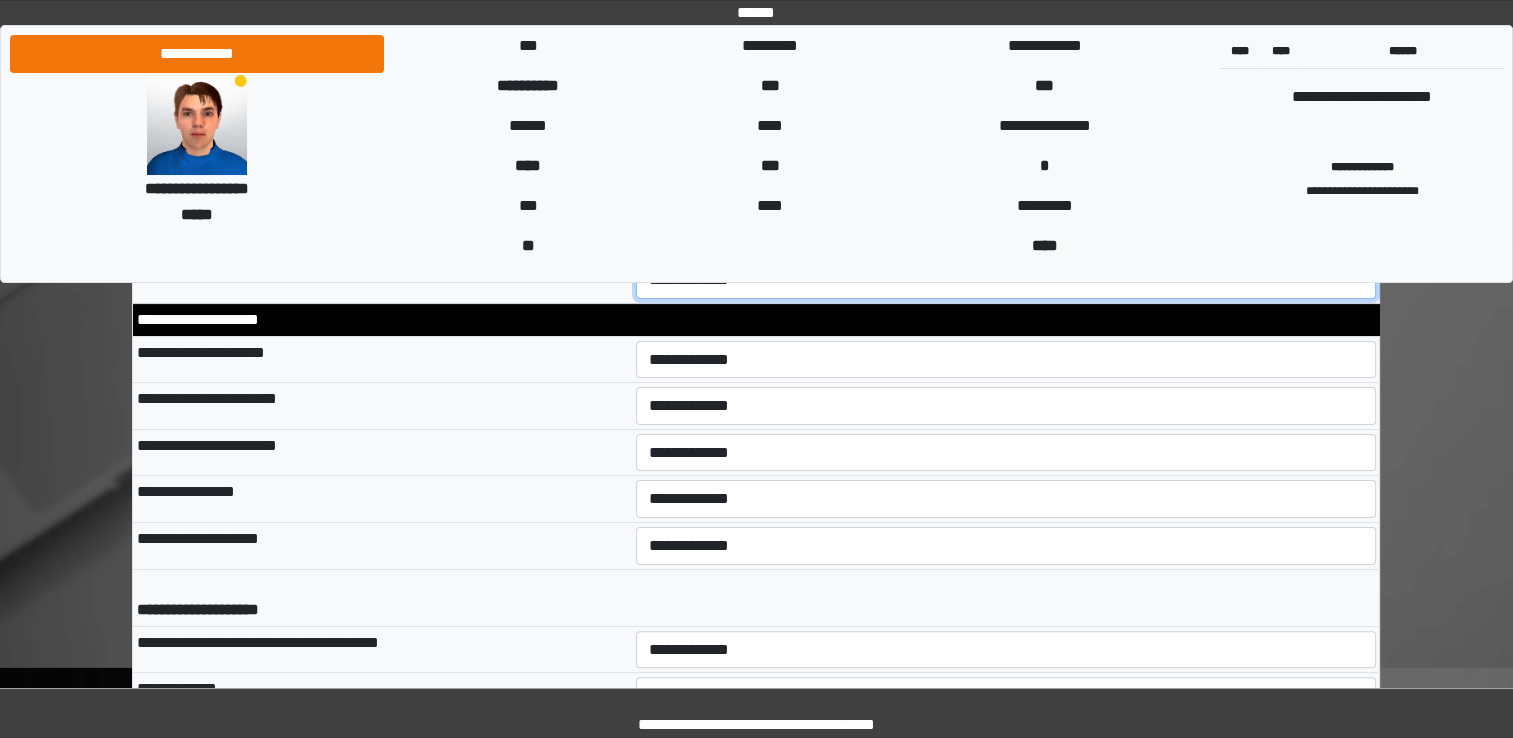 scroll, scrollTop: 7908, scrollLeft: 0, axis: vertical 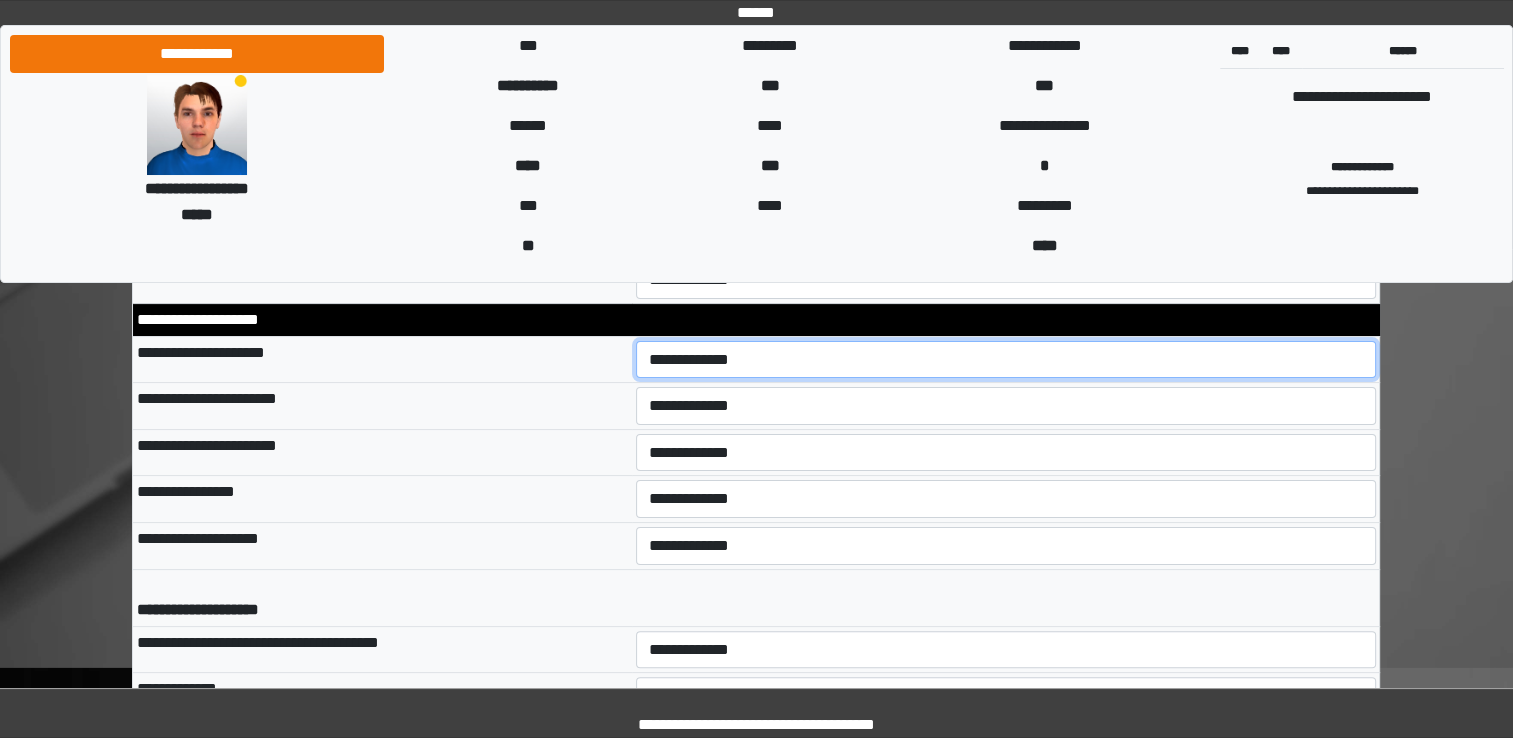 click on "**********" at bounding box center [1006, 360] 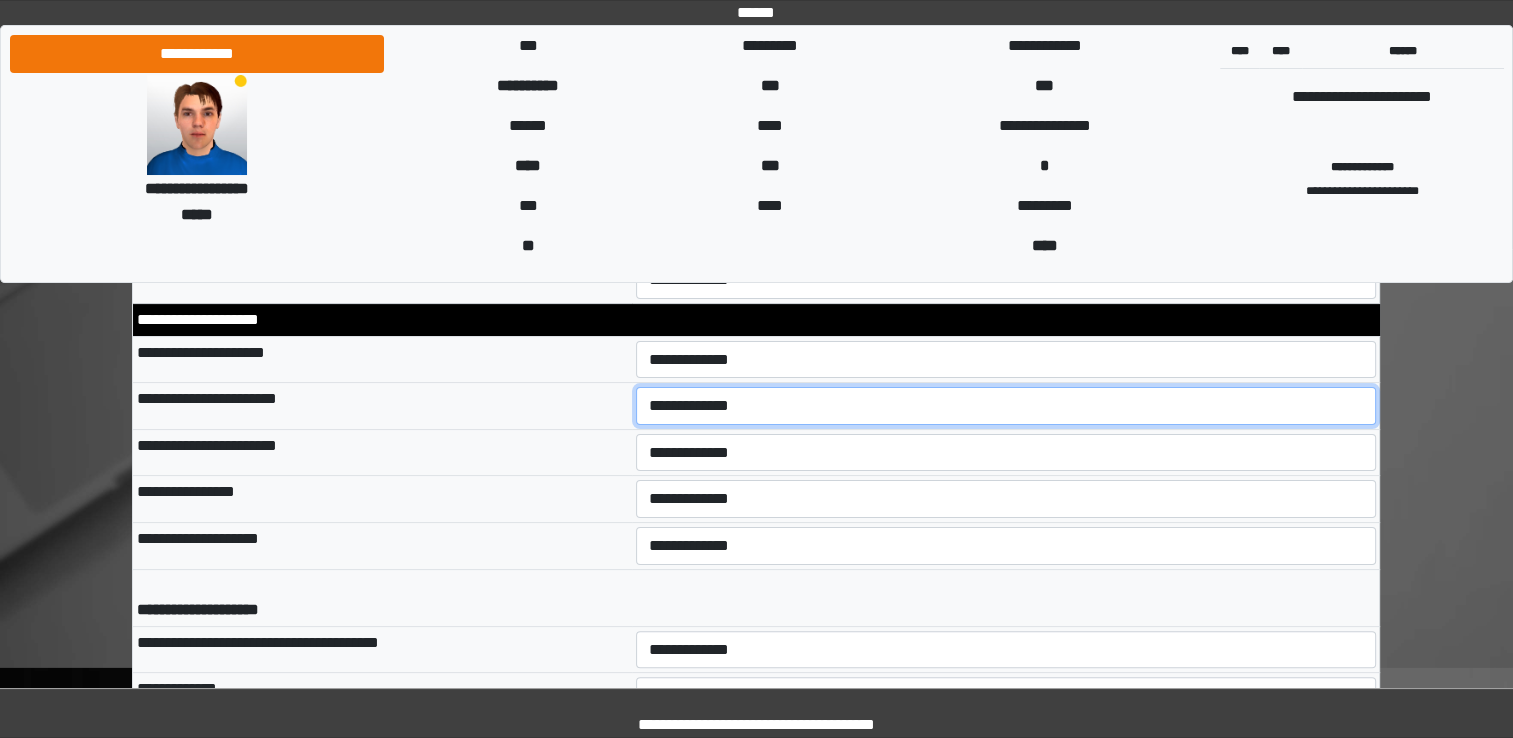 select on "*" 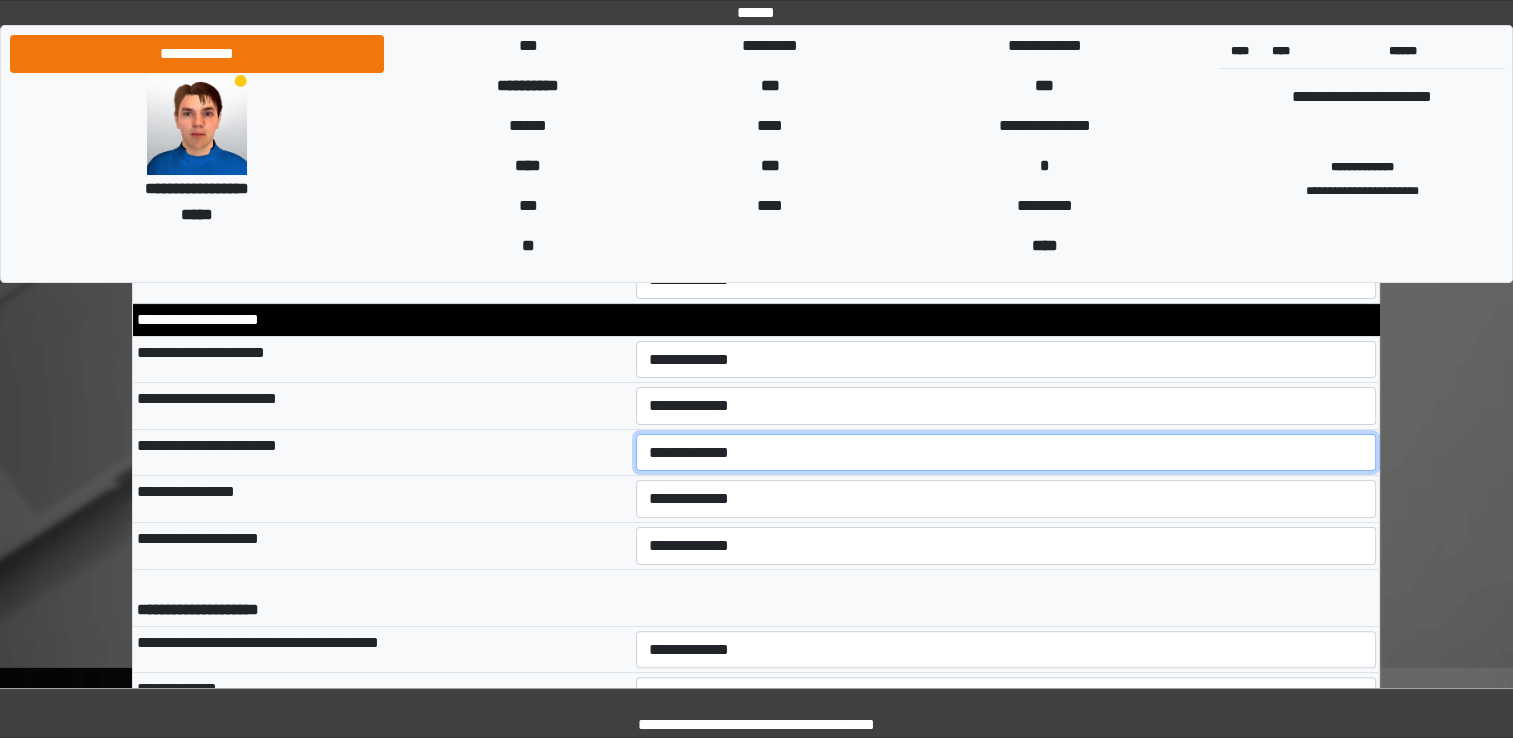 select on "*" 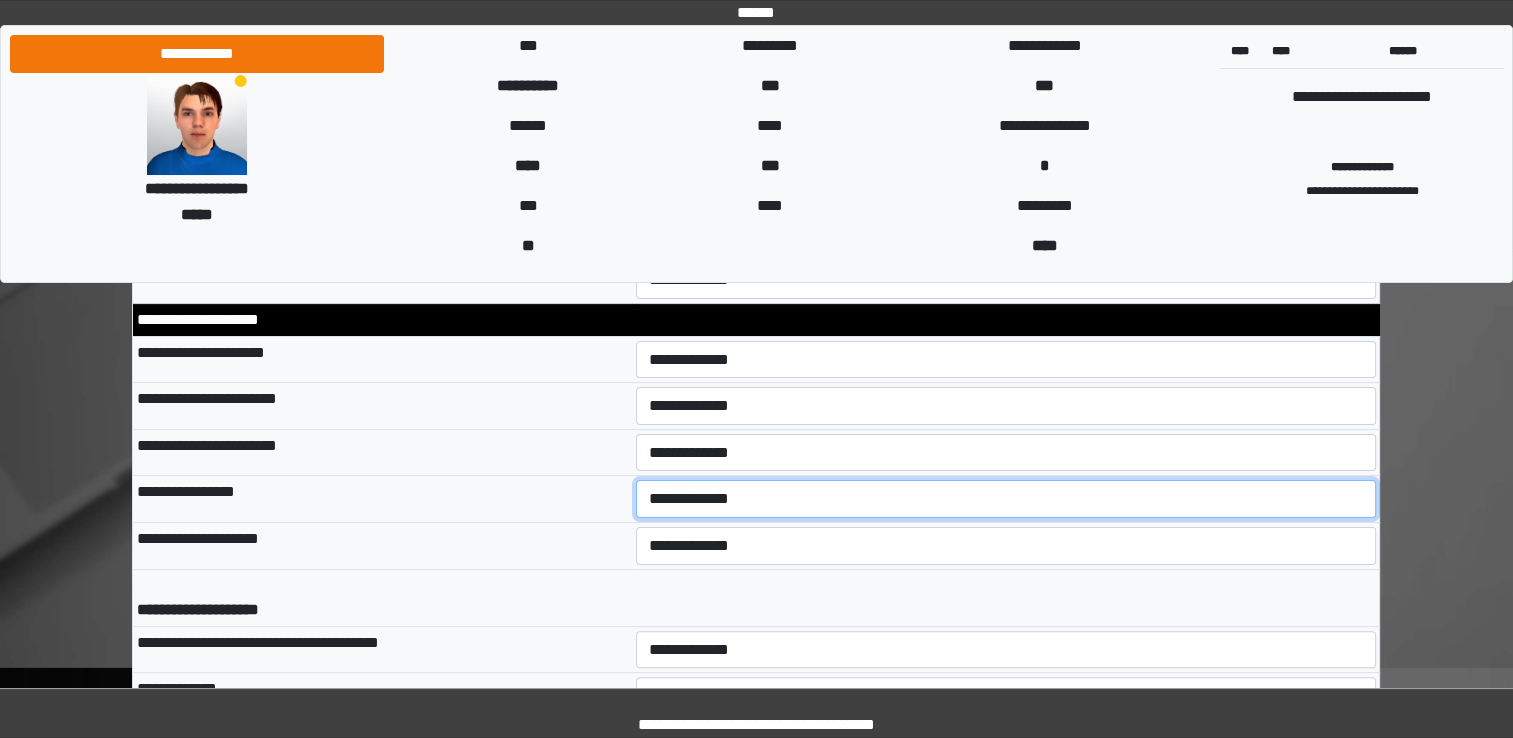 select on "*" 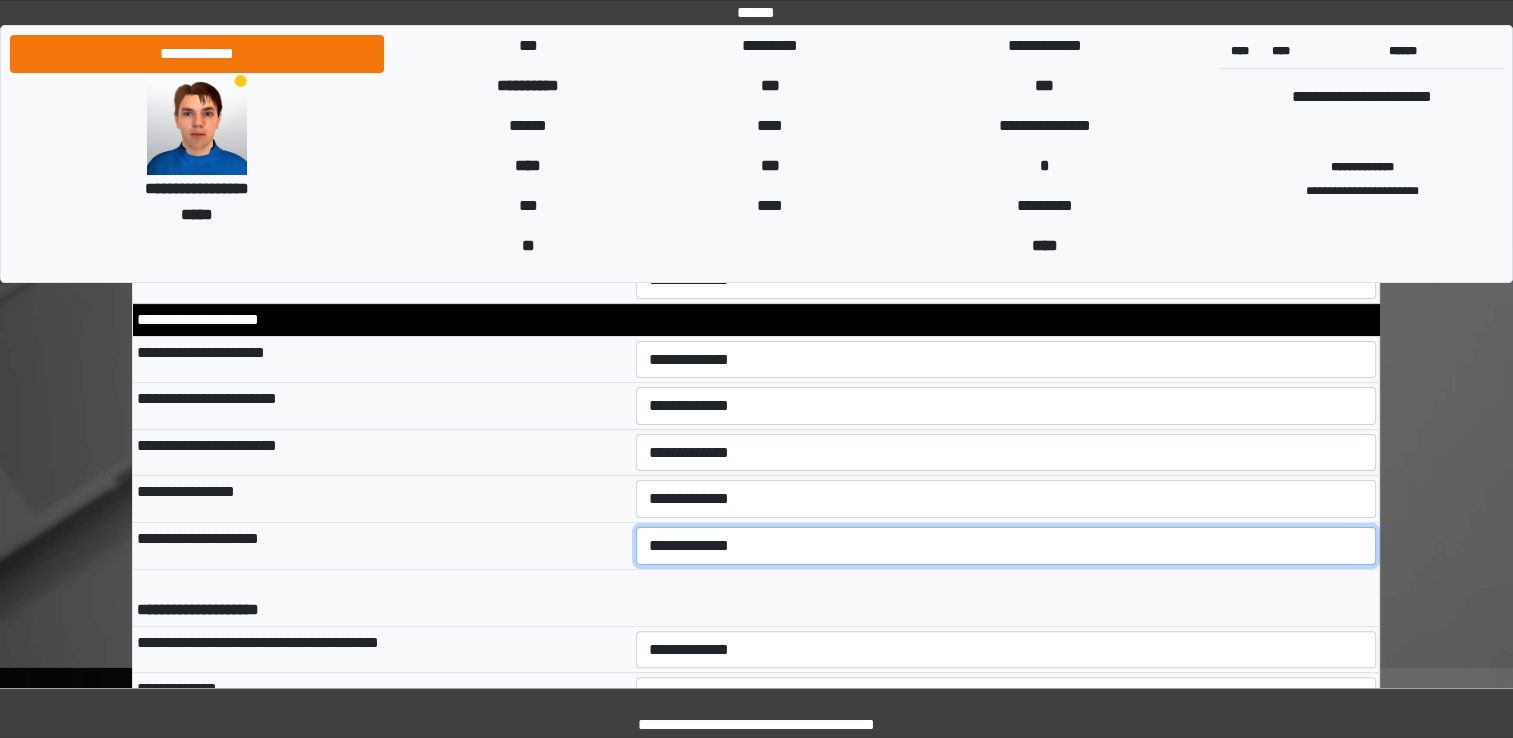 select on "*" 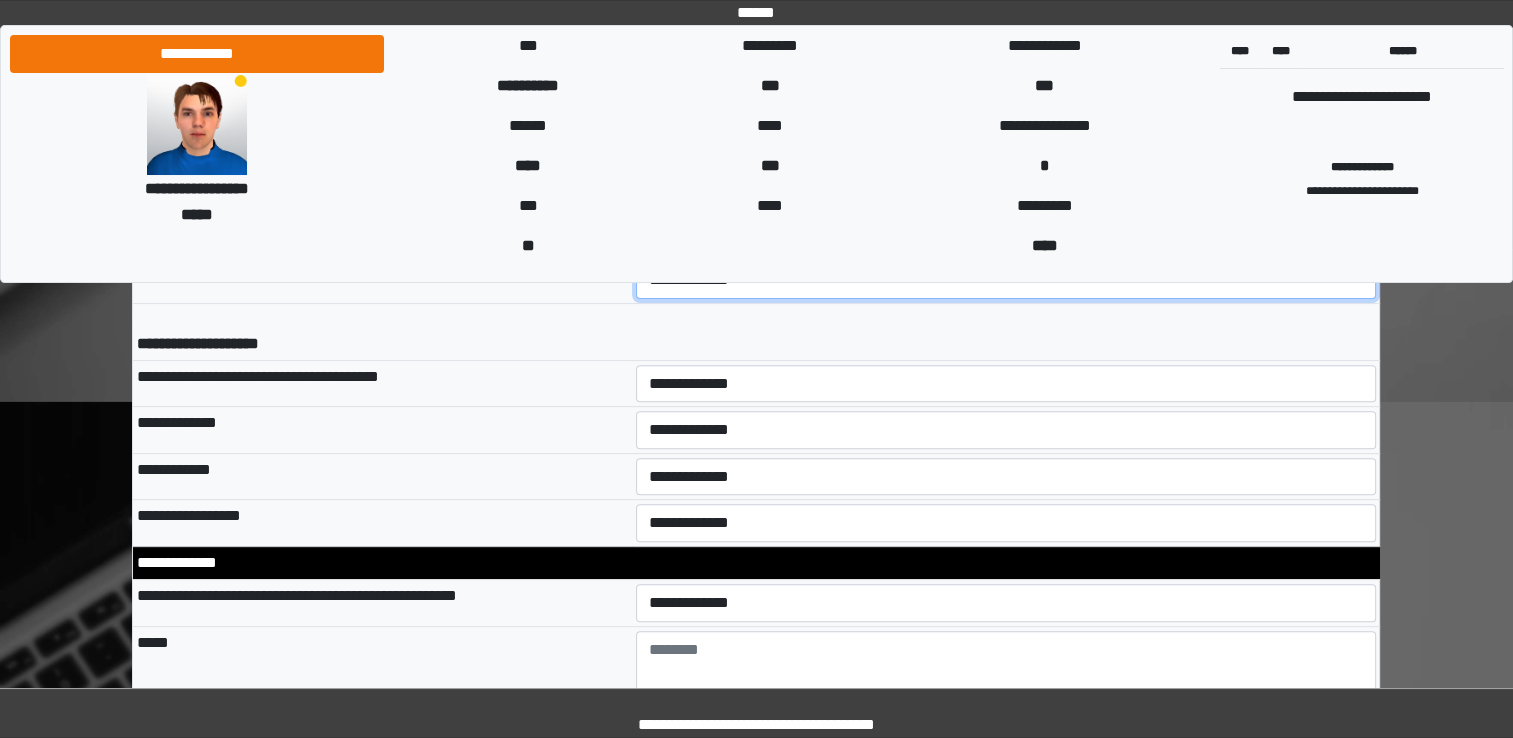 scroll, scrollTop: 8176, scrollLeft: 0, axis: vertical 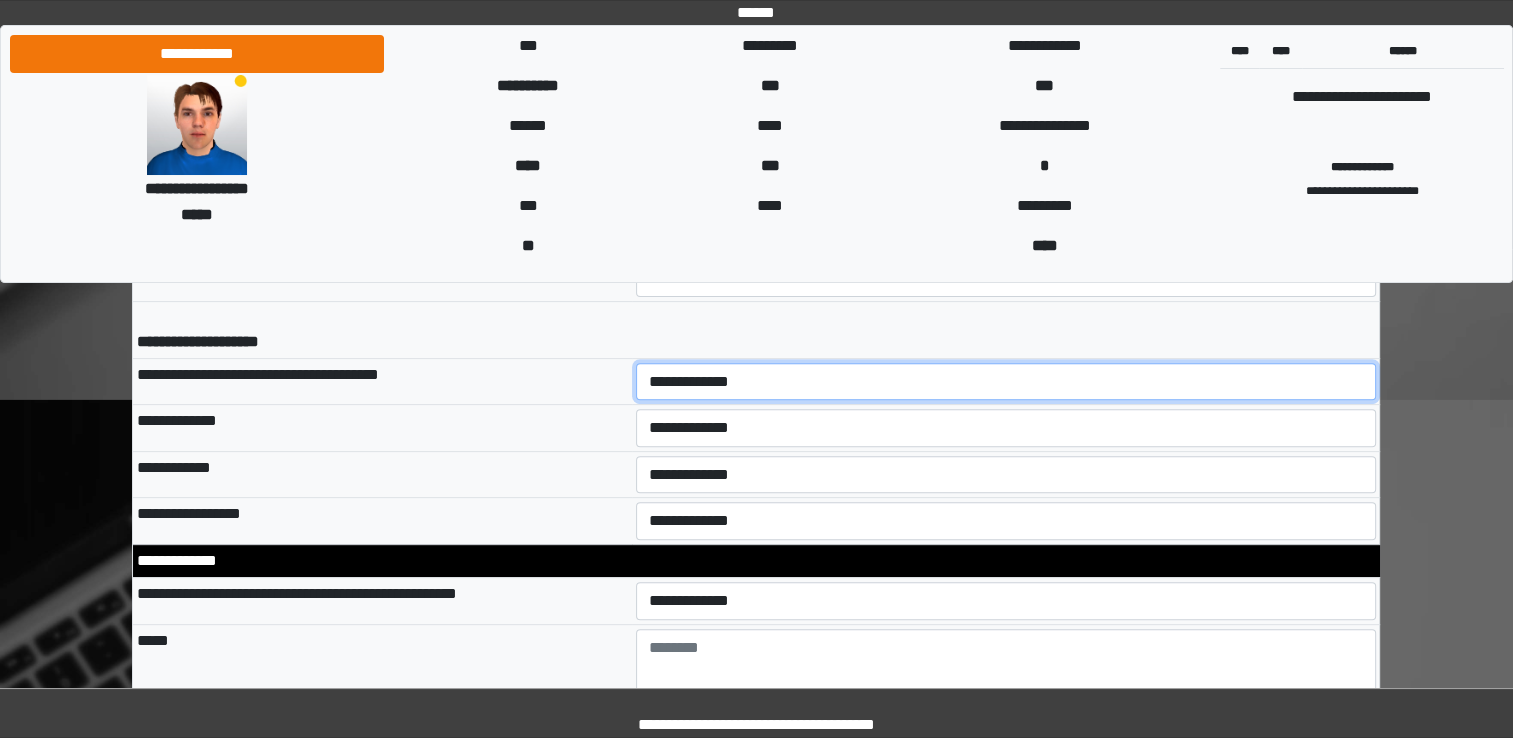 select on "*" 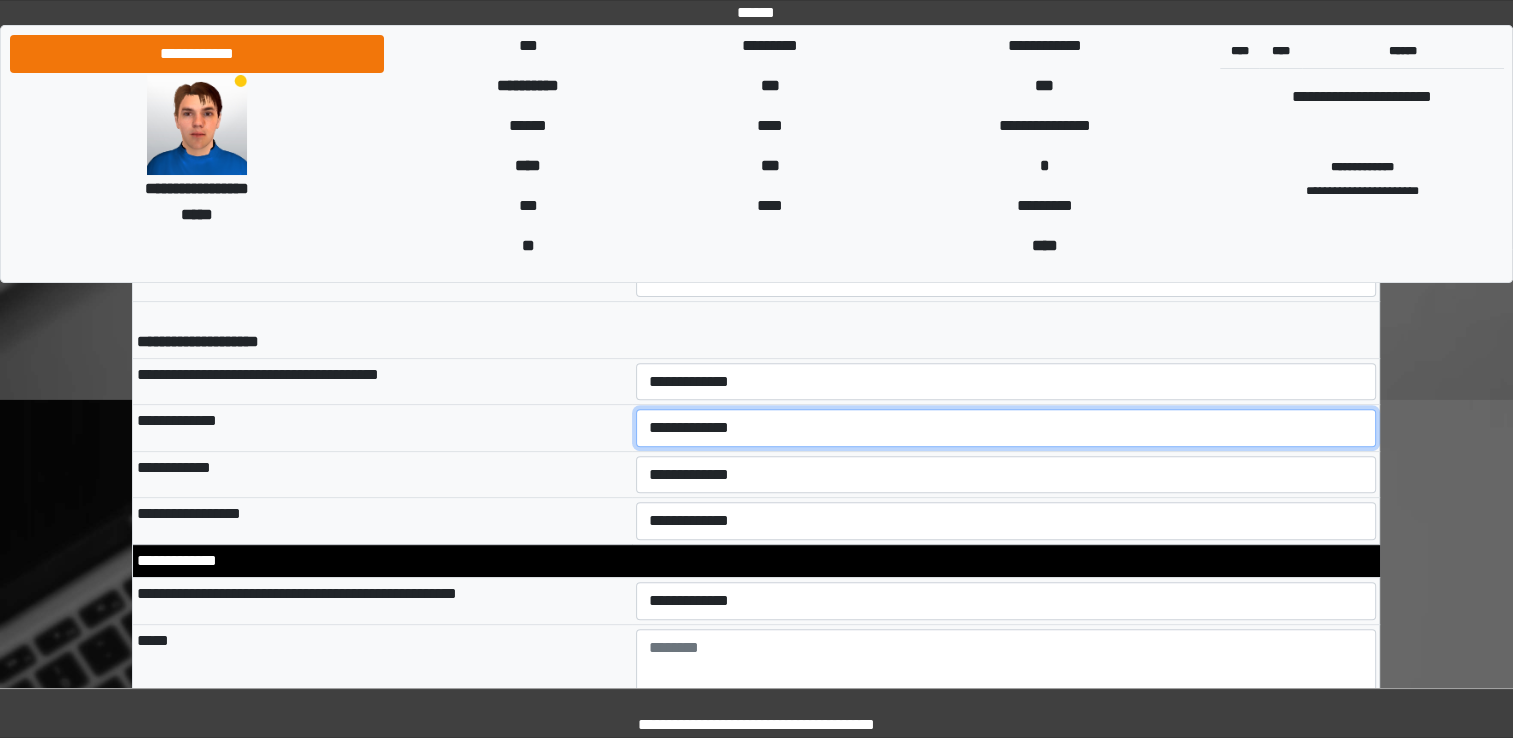 select on "*" 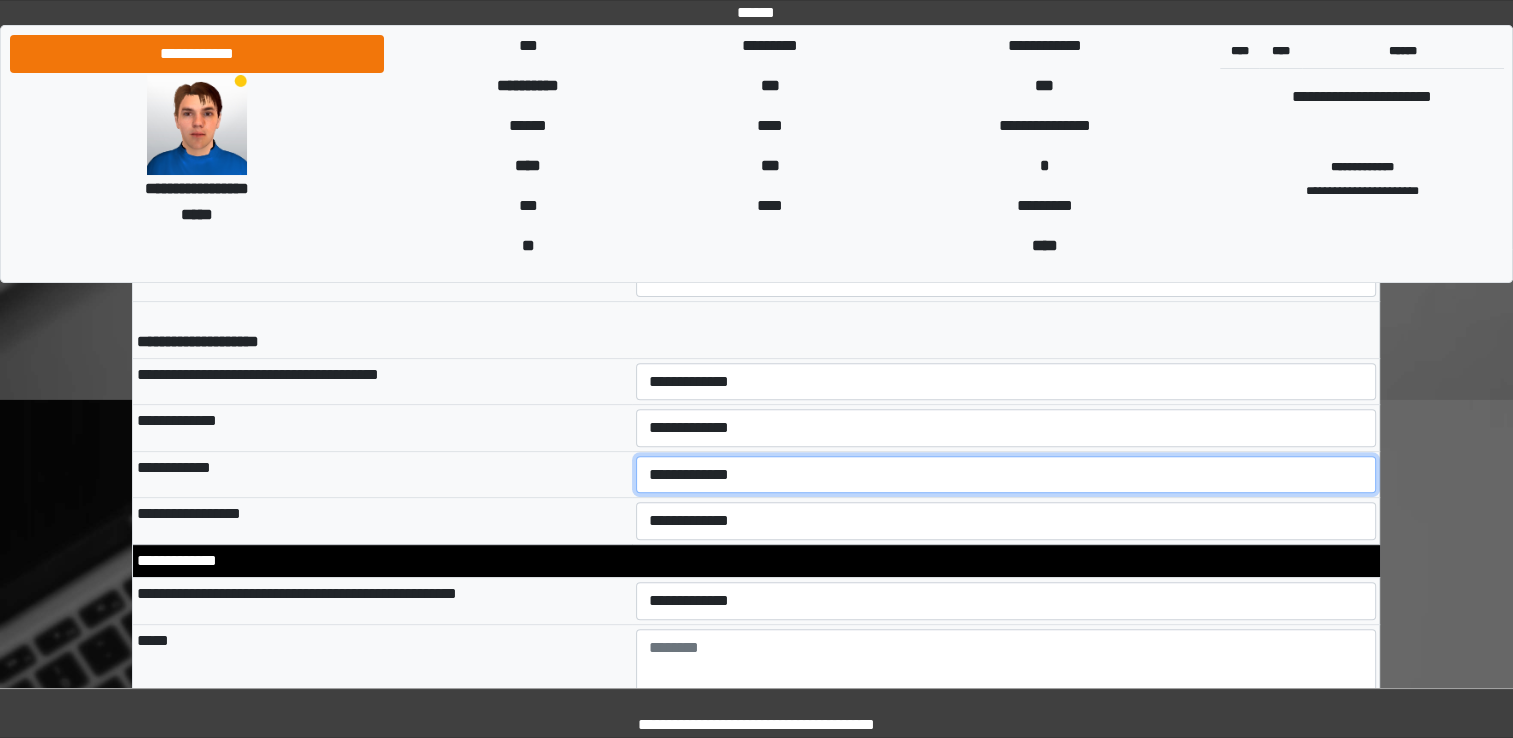 select on "*" 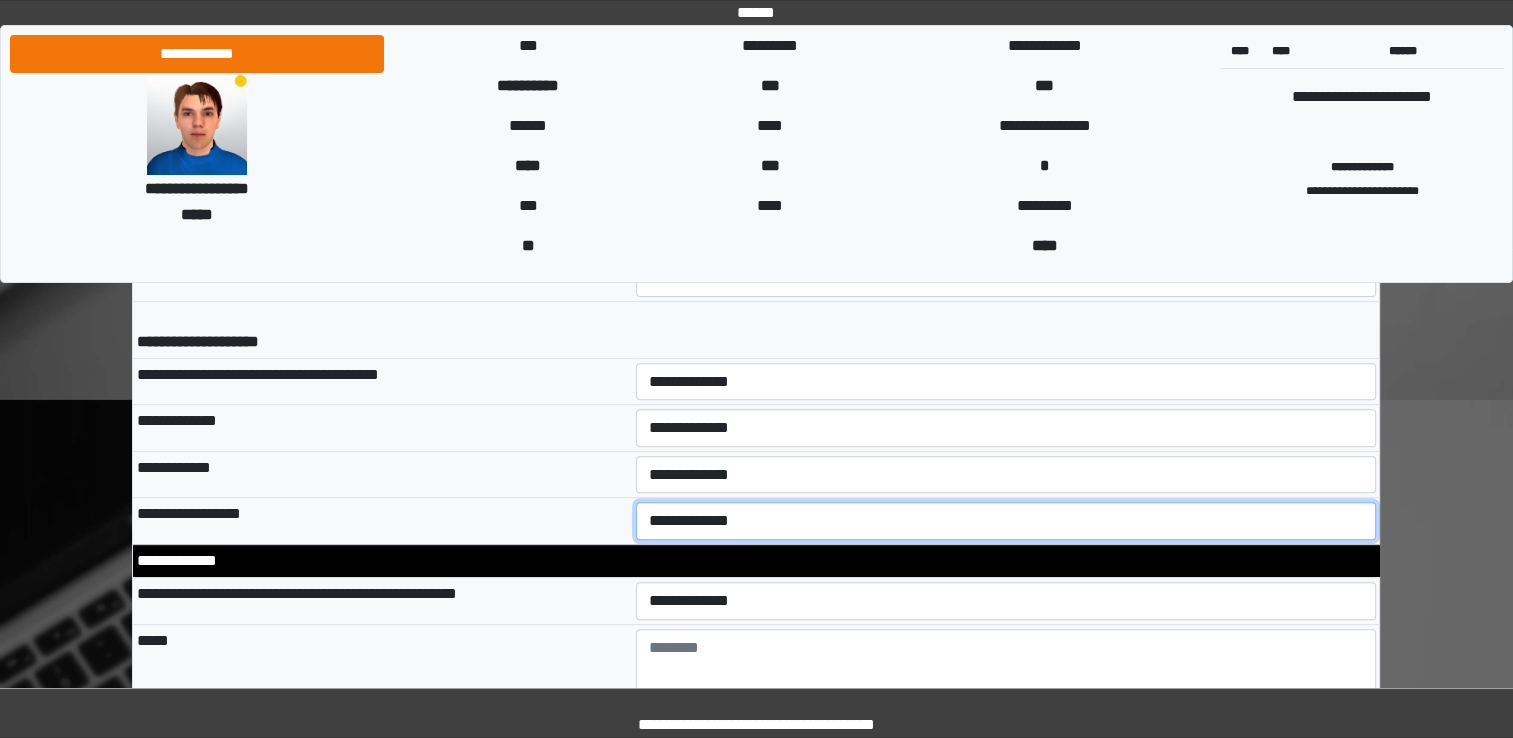 select on "*" 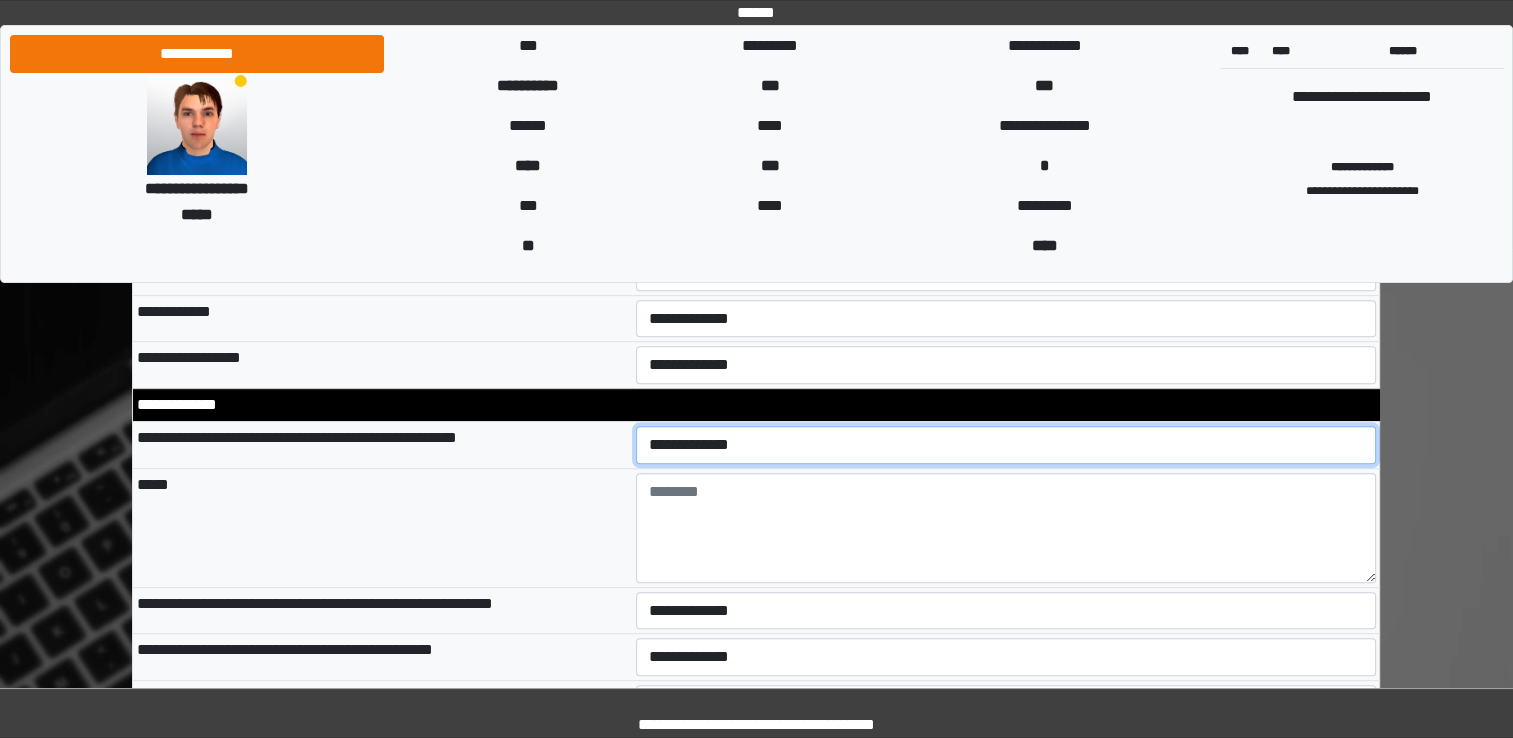 click on "**********" at bounding box center [1006, 445] 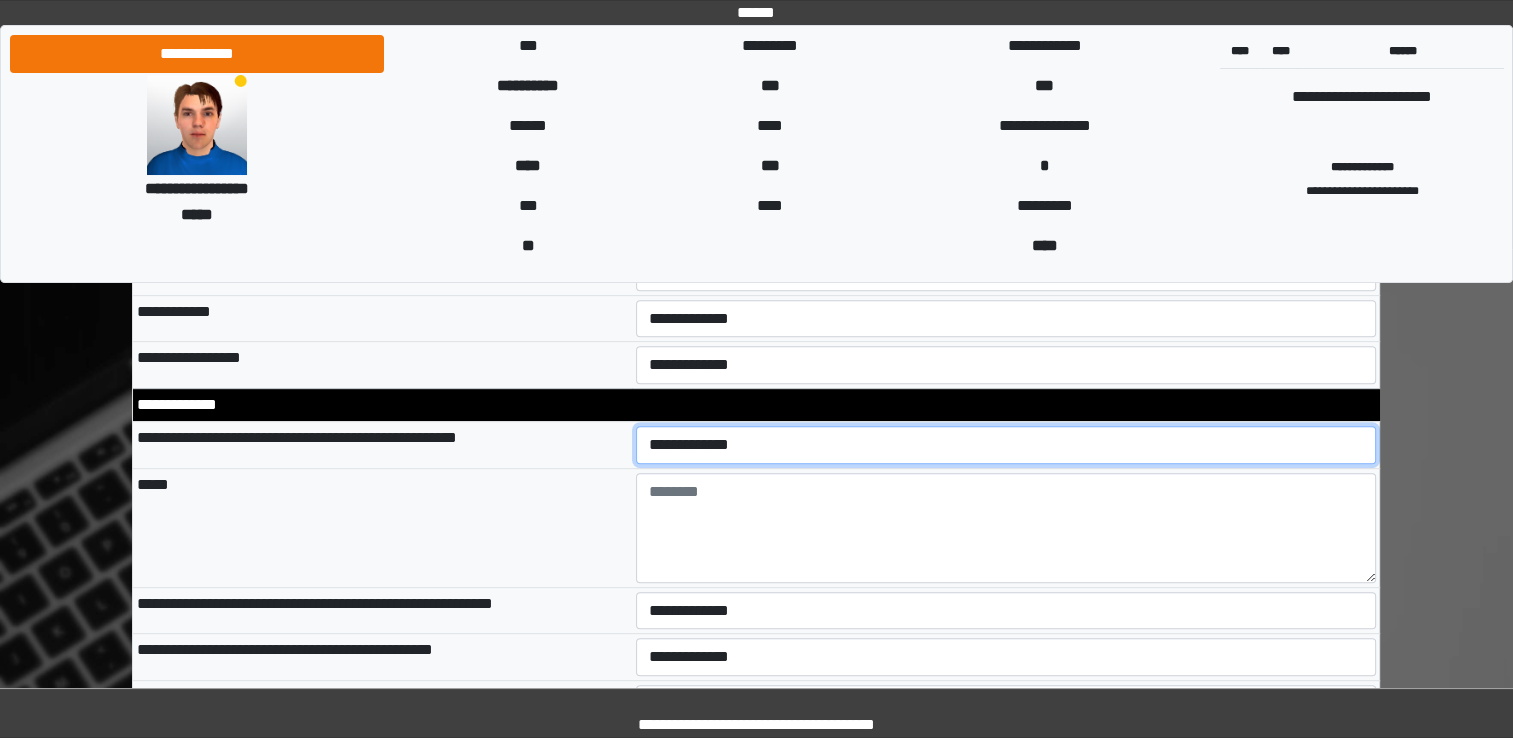 select on "*" 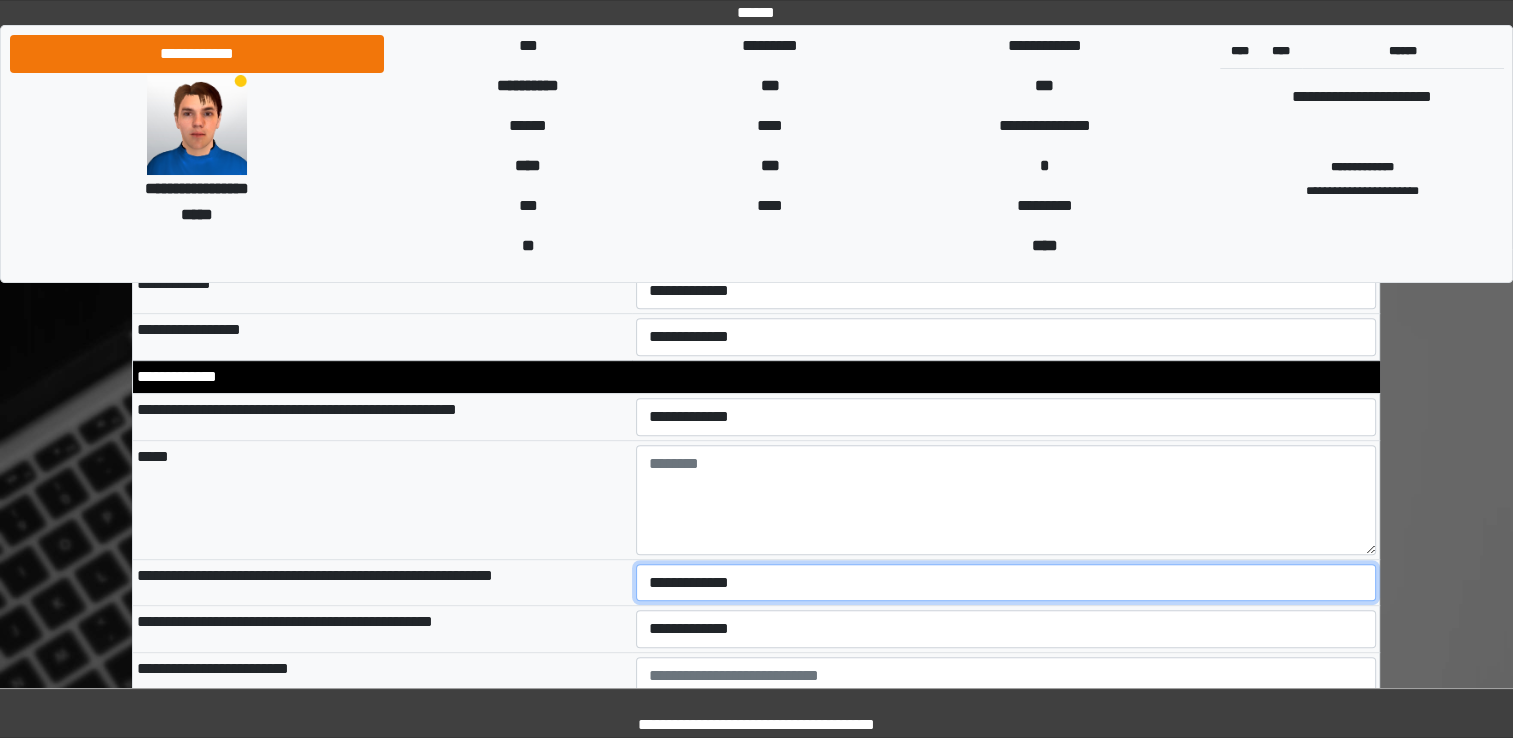 click on "**********" at bounding box center (1006, 583) 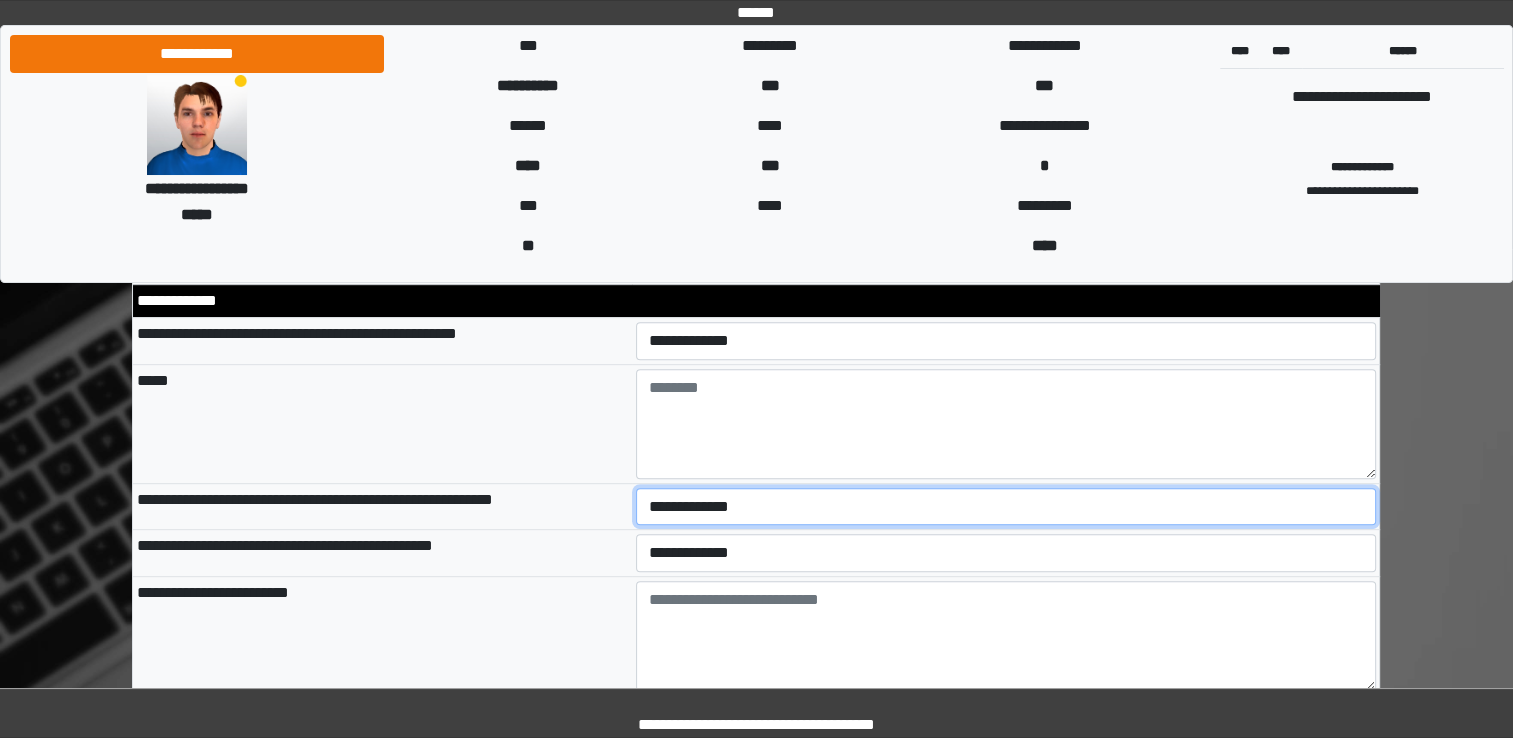 scroll, scrollTop: 8440, scrollLeft: 0, axis: vertical 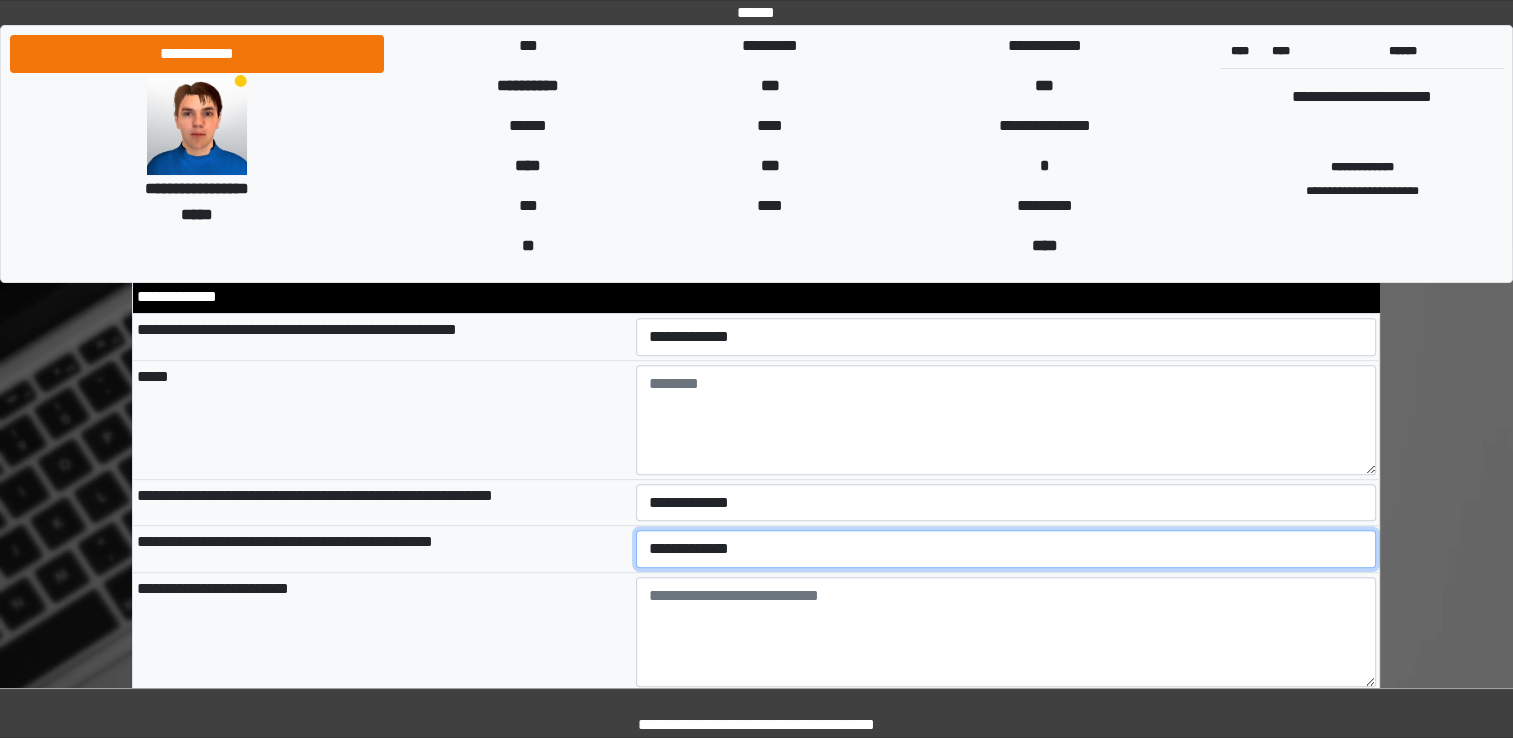 click on "**********" at bounding box center (1006, 549) 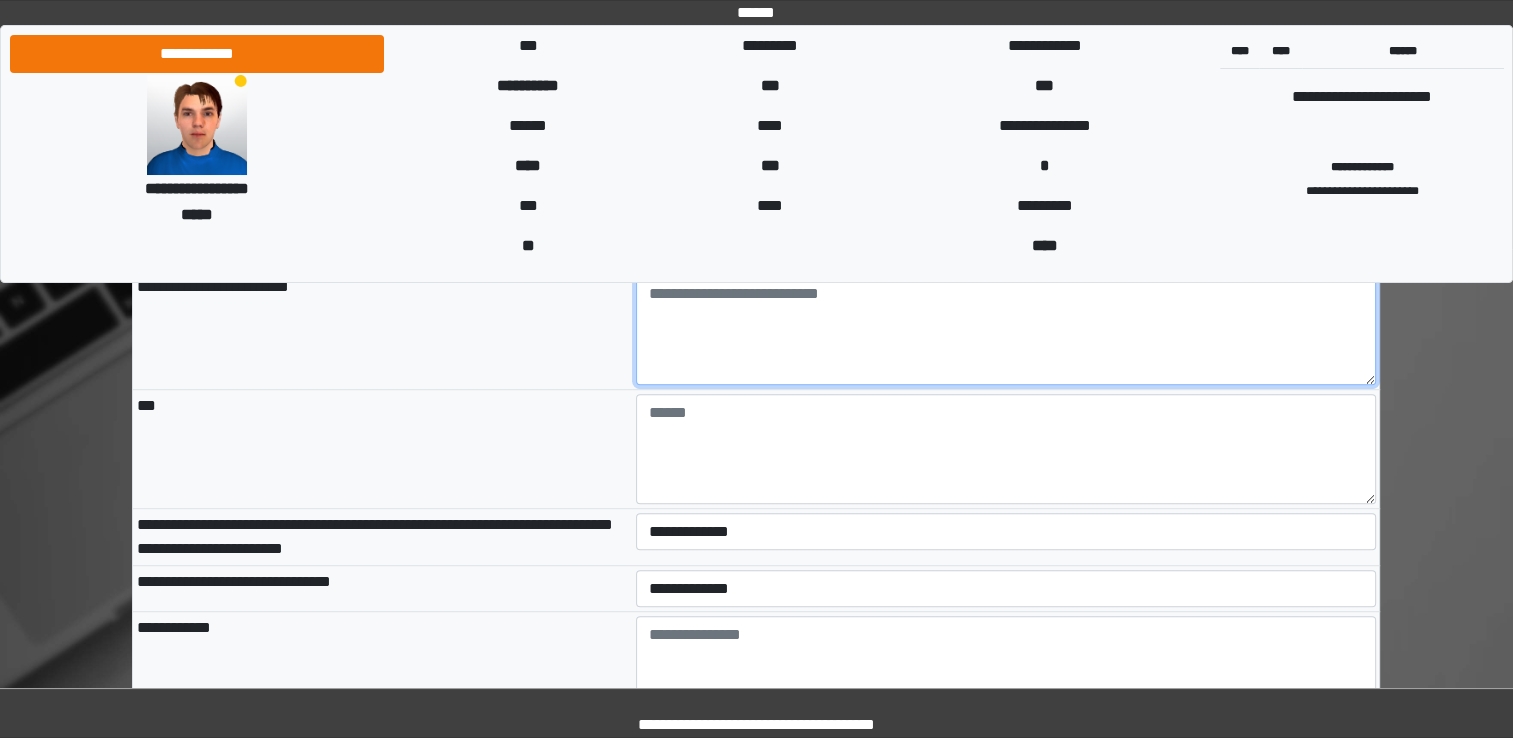 scroll, scrollTop: 8744, scrollLeft: 0, axis: vertical 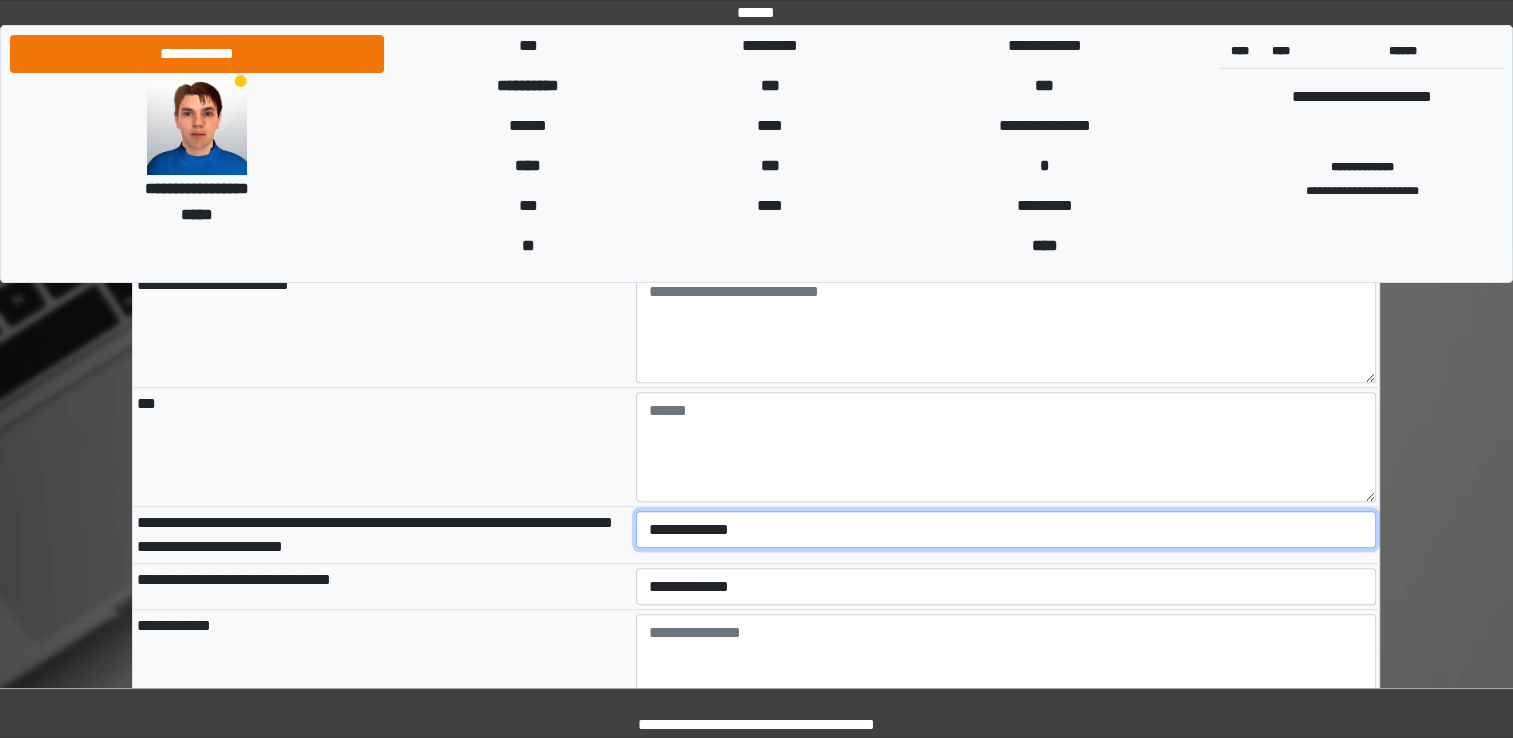 click on "**********" at bounding box center (1006, 530) 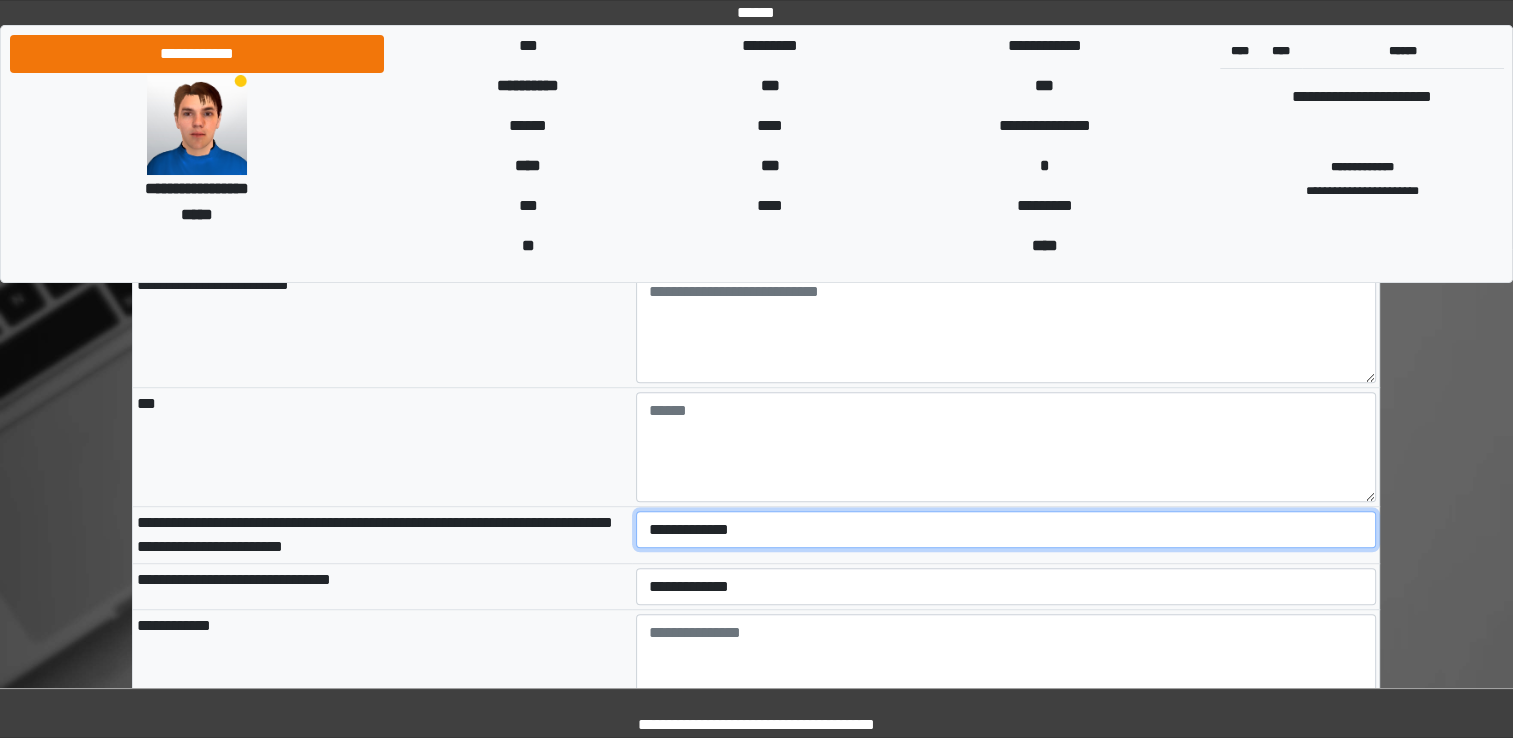 select on "*" 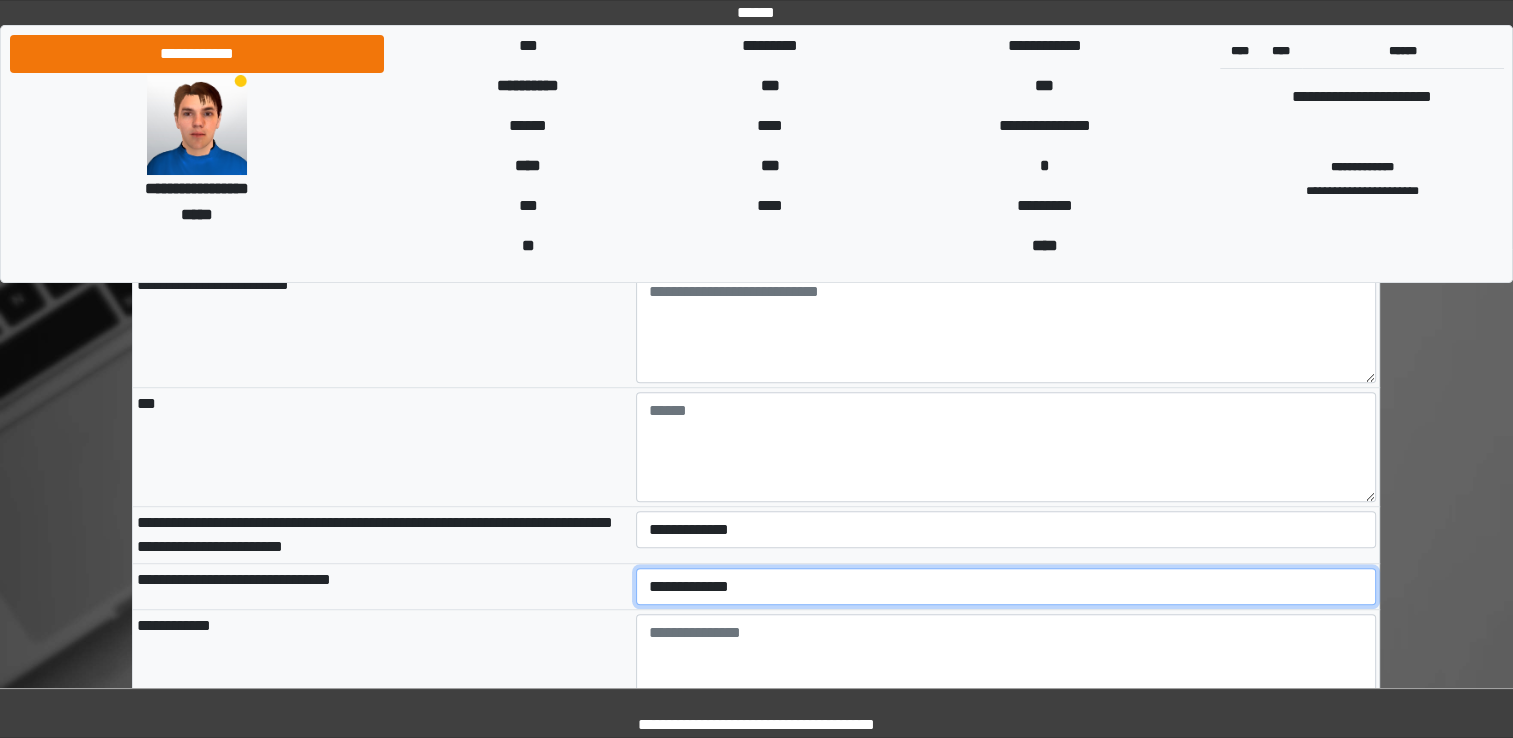 select on "*" 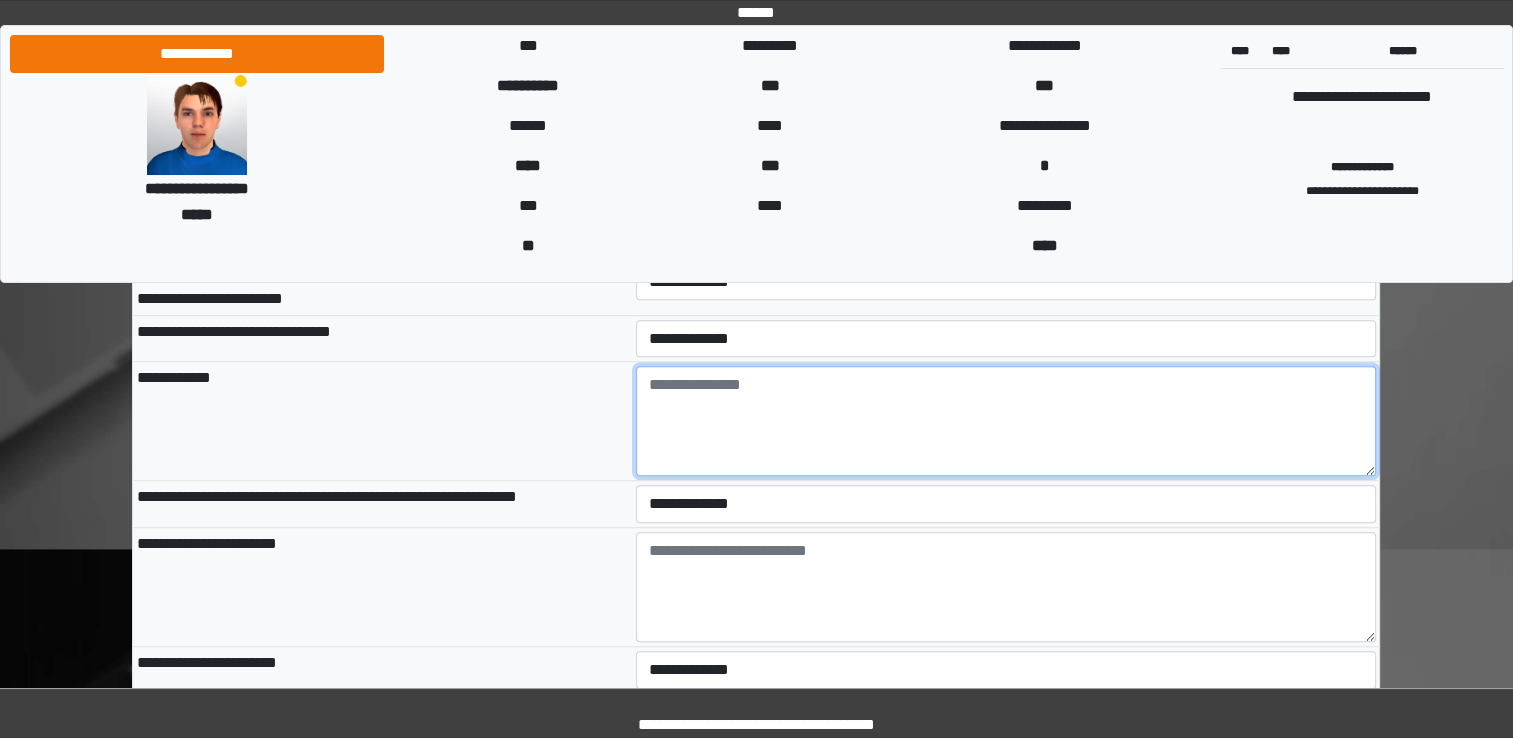 scroll, scrollTop: 8992, scrollLeft: 0, axis: vertical 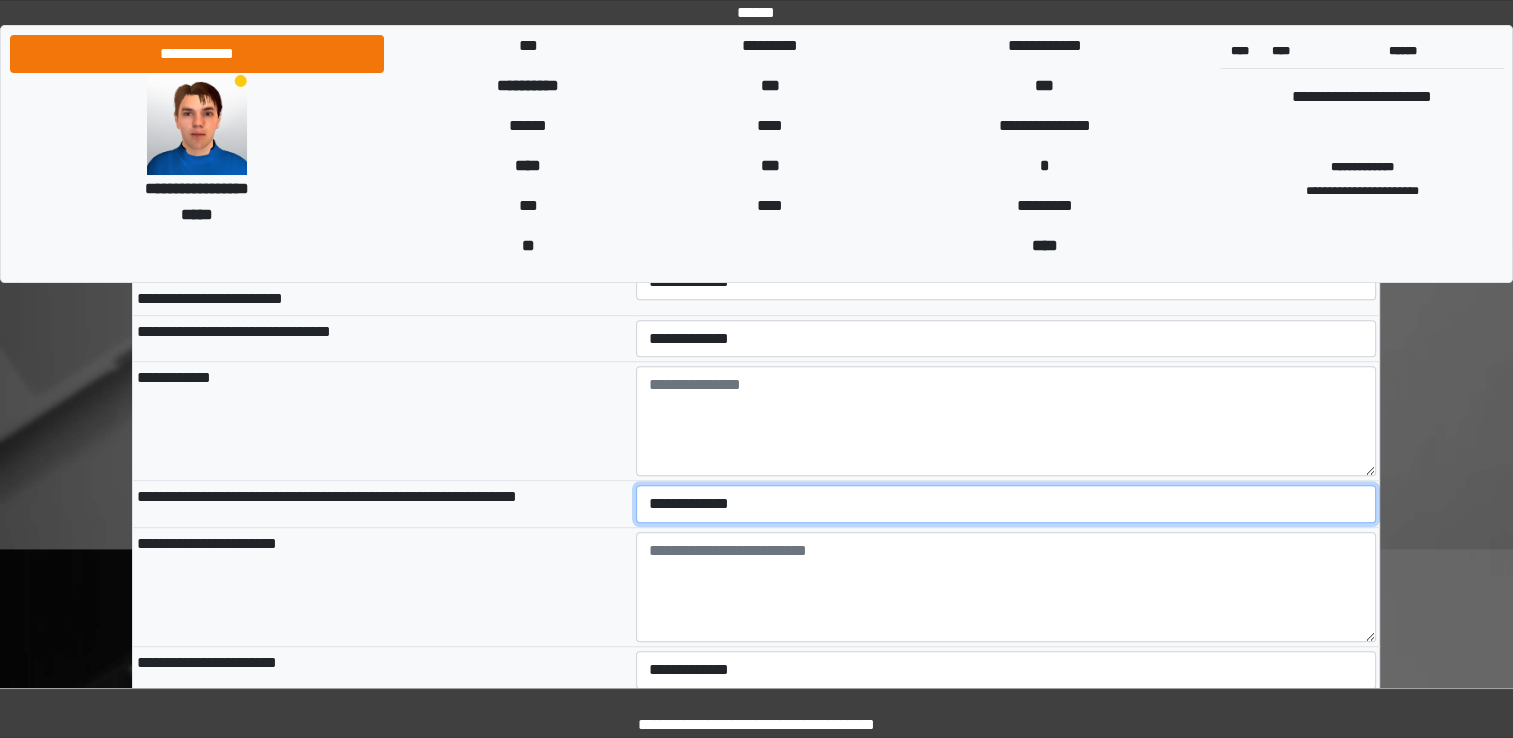 select on "*" 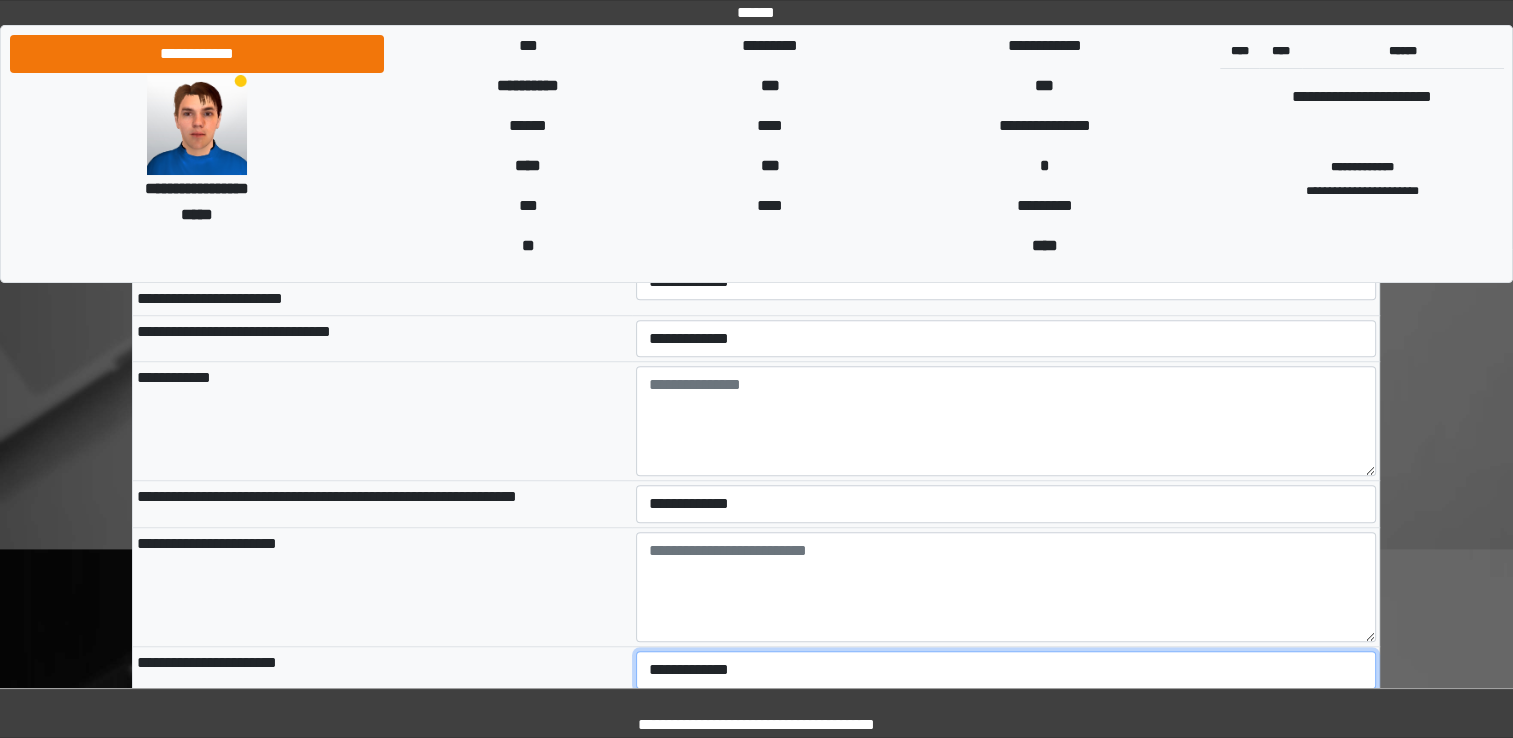 select on "*" 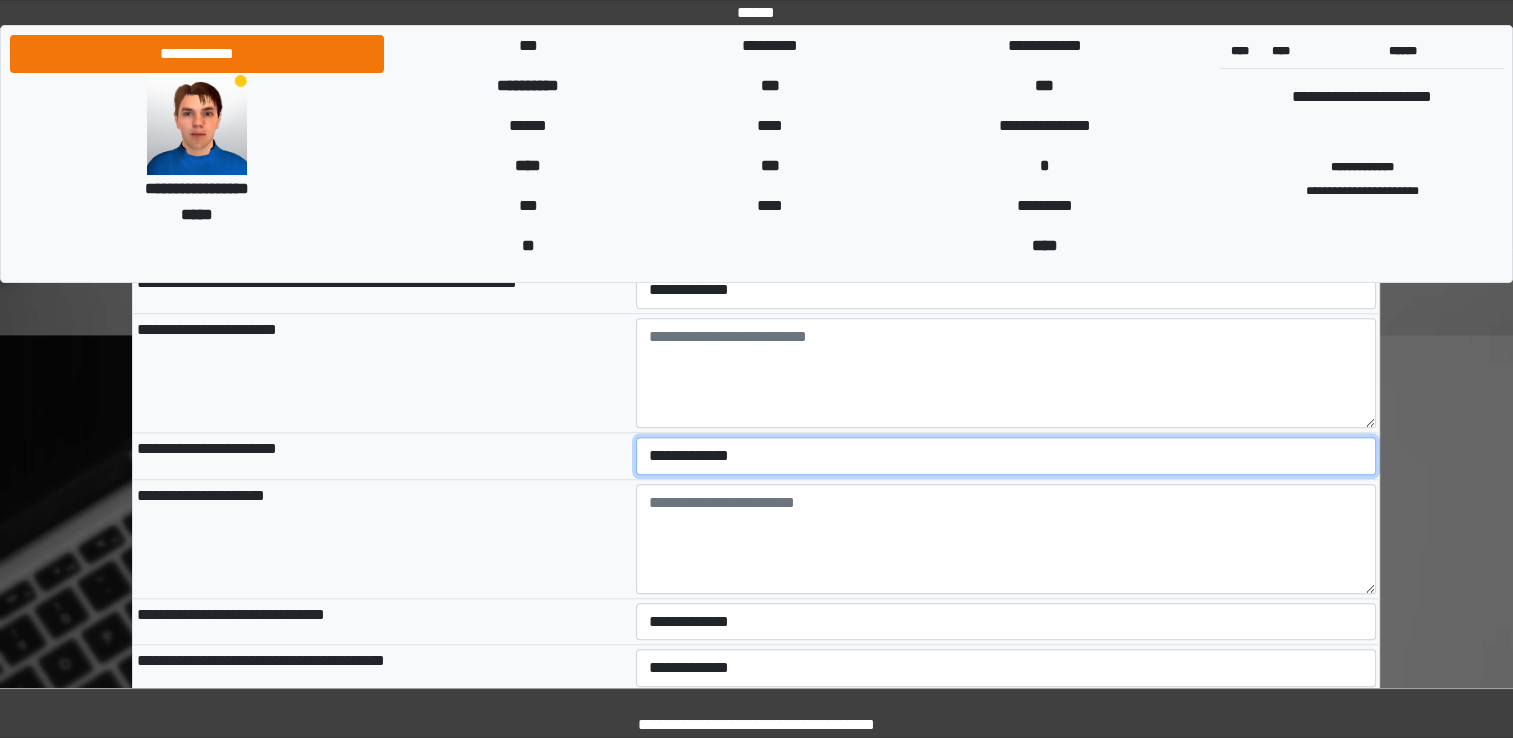 scroll, scrollTop: 9221, scrollLeft: 0, axis: vertical 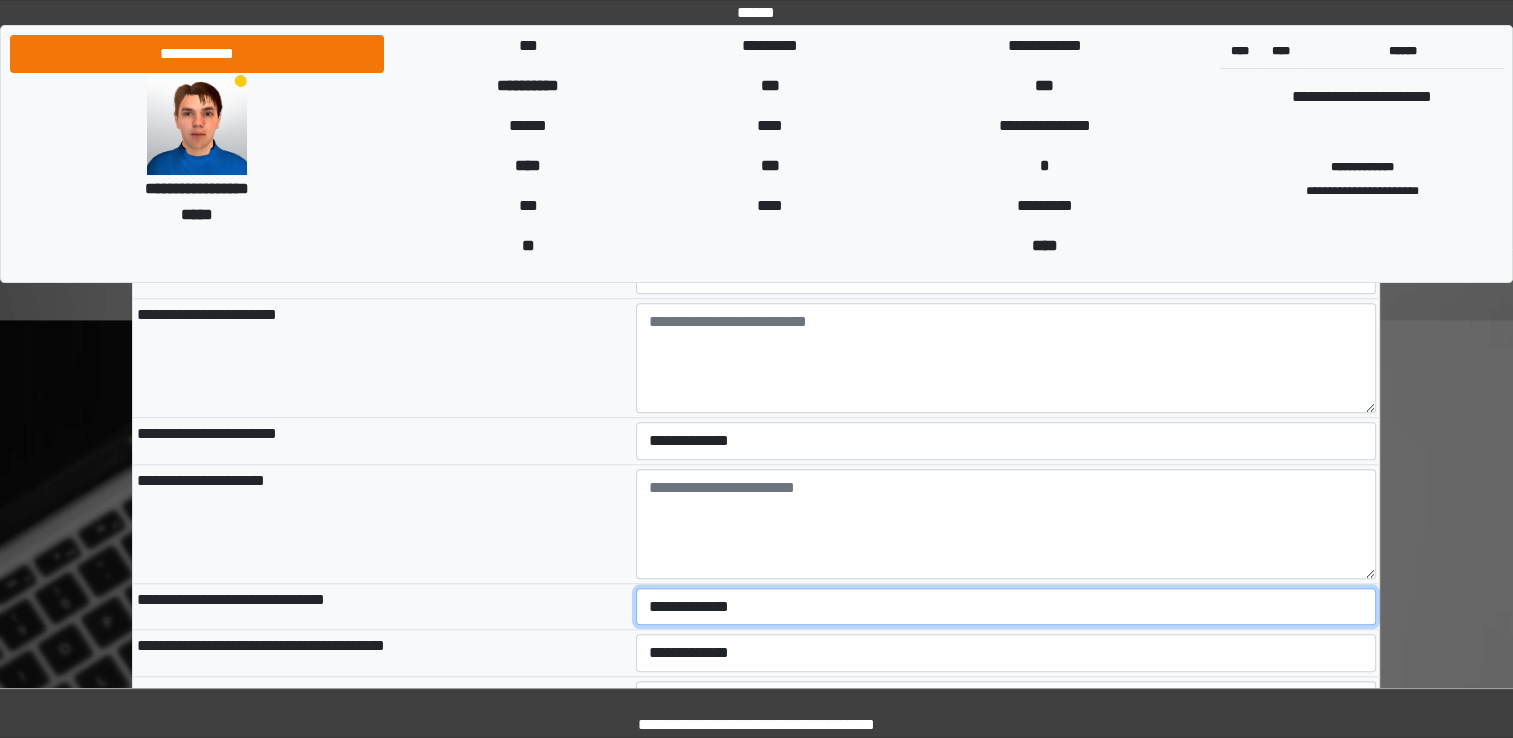select on "*" 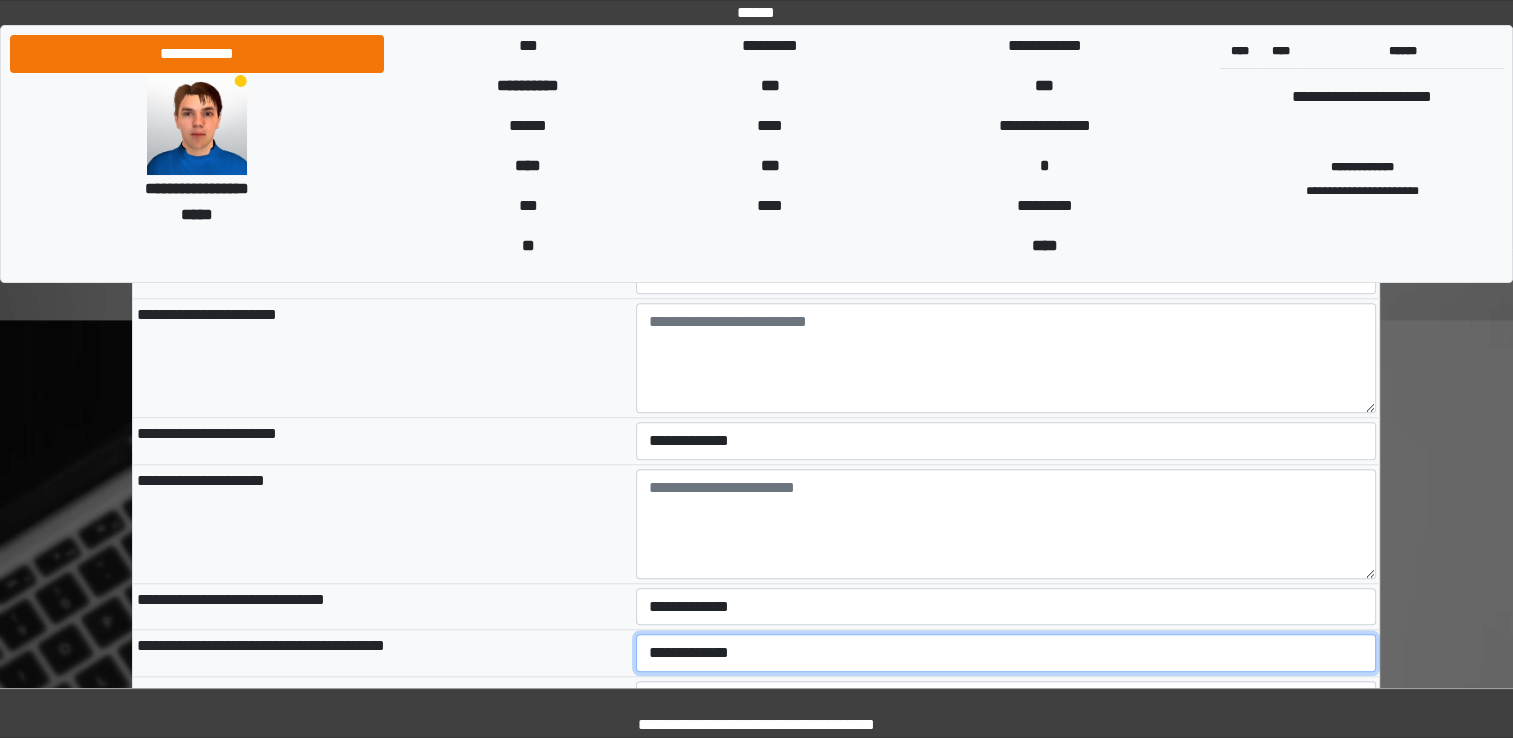 select on "*" 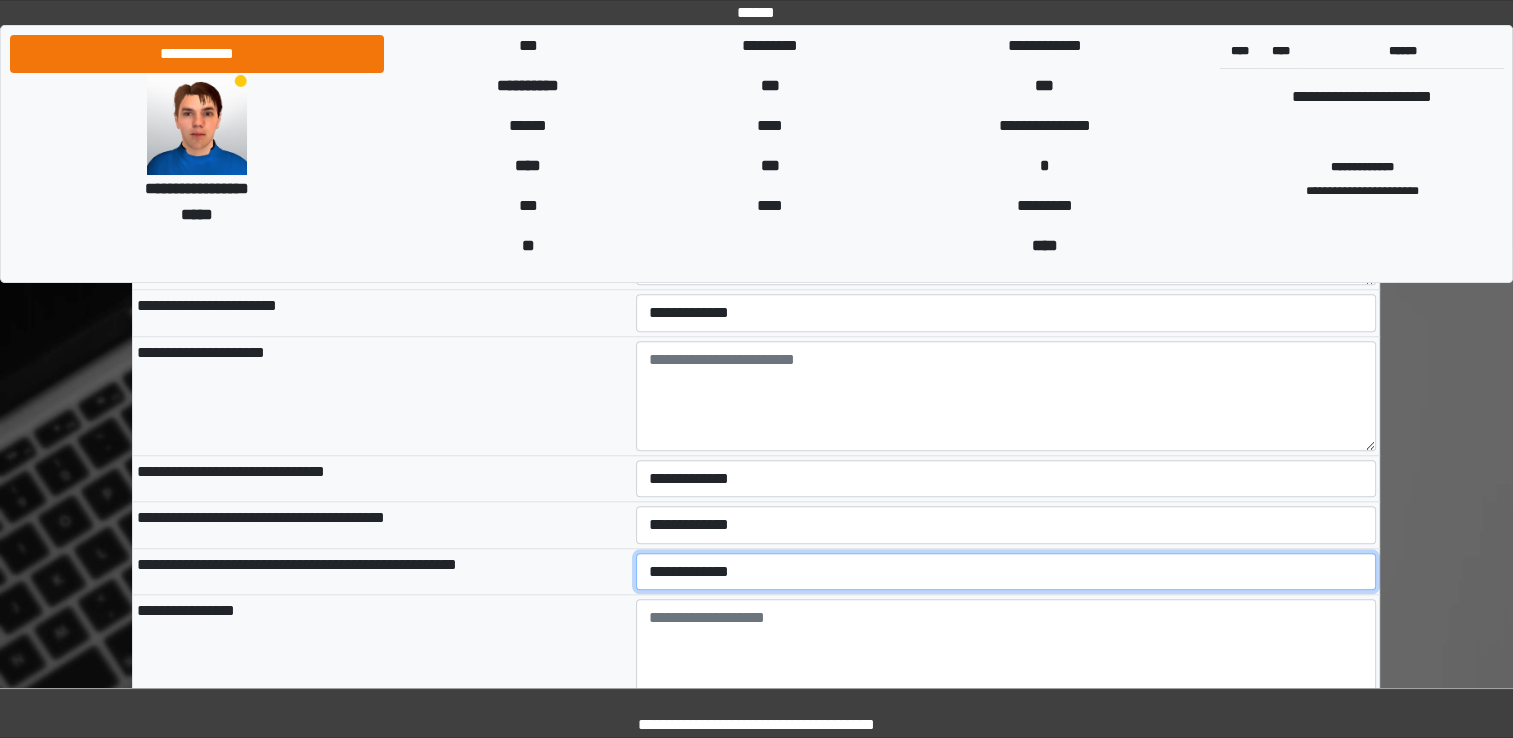 scroll, scrollTop: 9354, scrollLeft: 0, axis: vertical 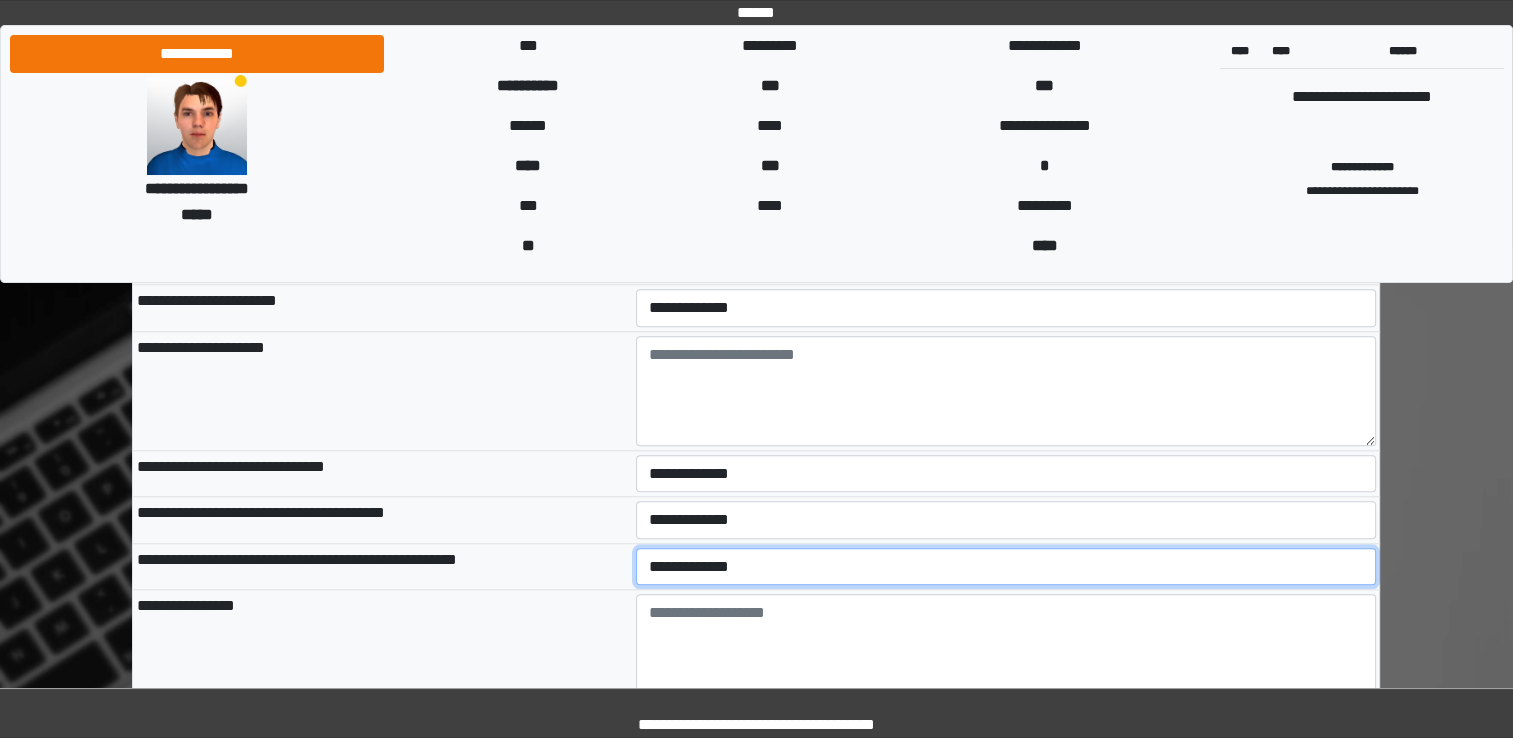 select on "*" 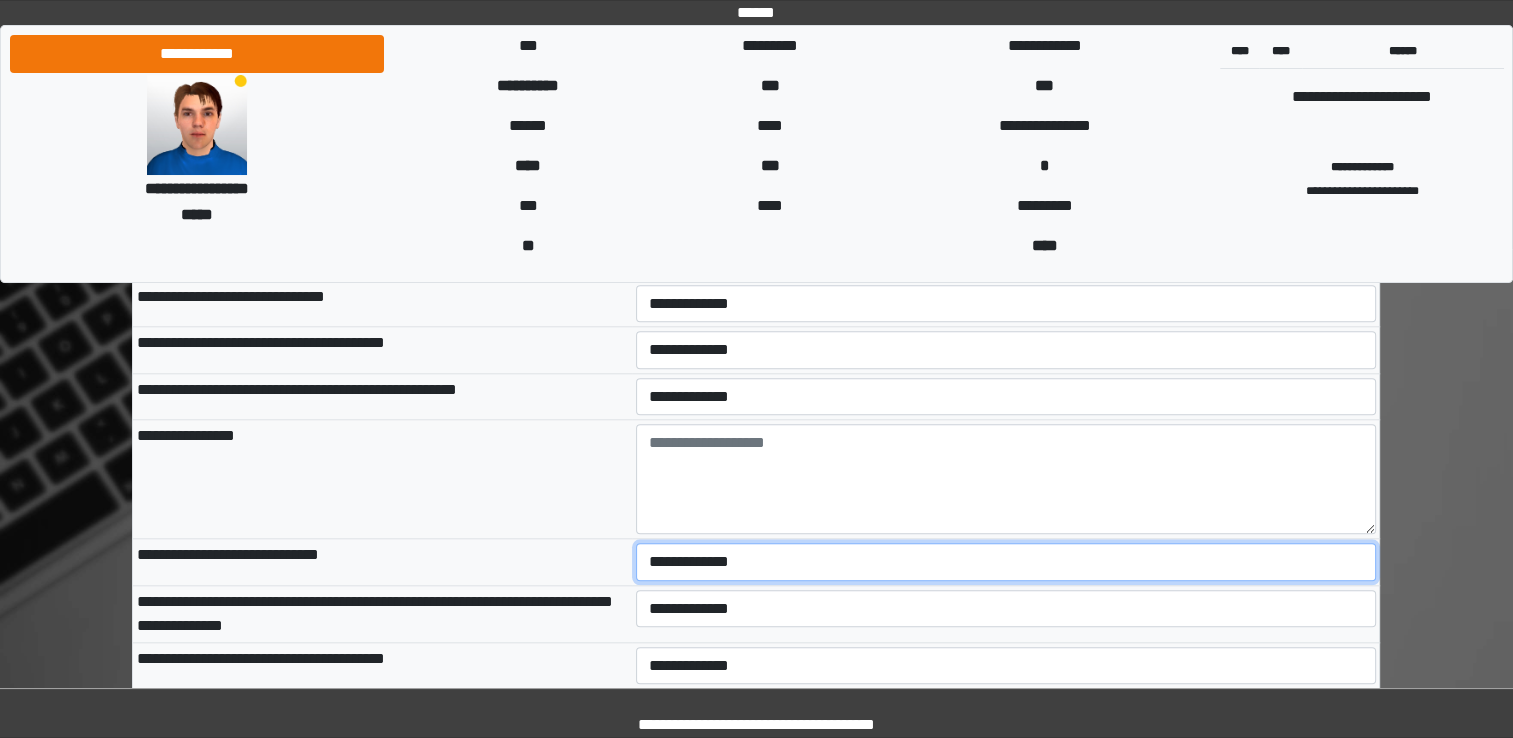 scroll, scrollTop: 9546, scrollLeft: 0, axis: vertical 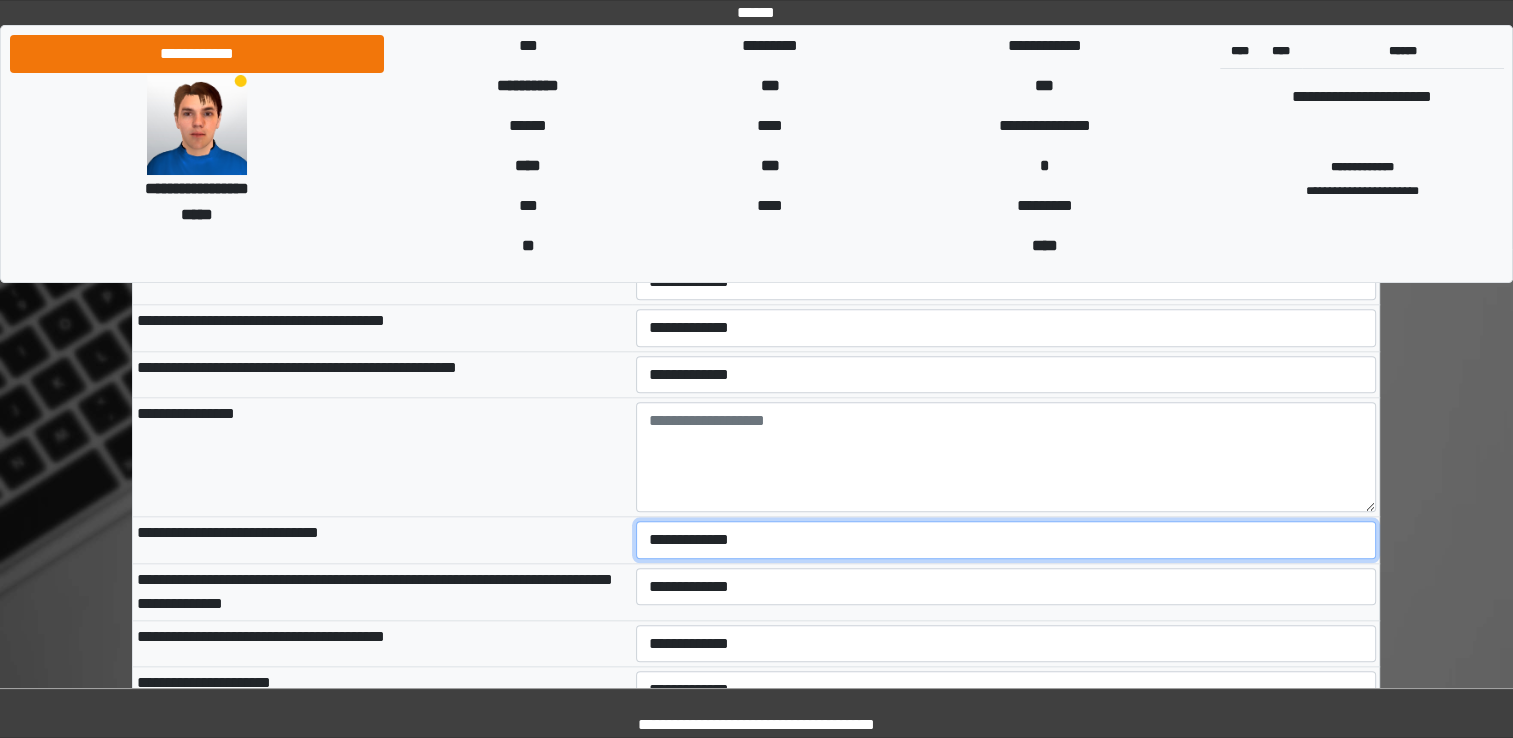 select on "*" 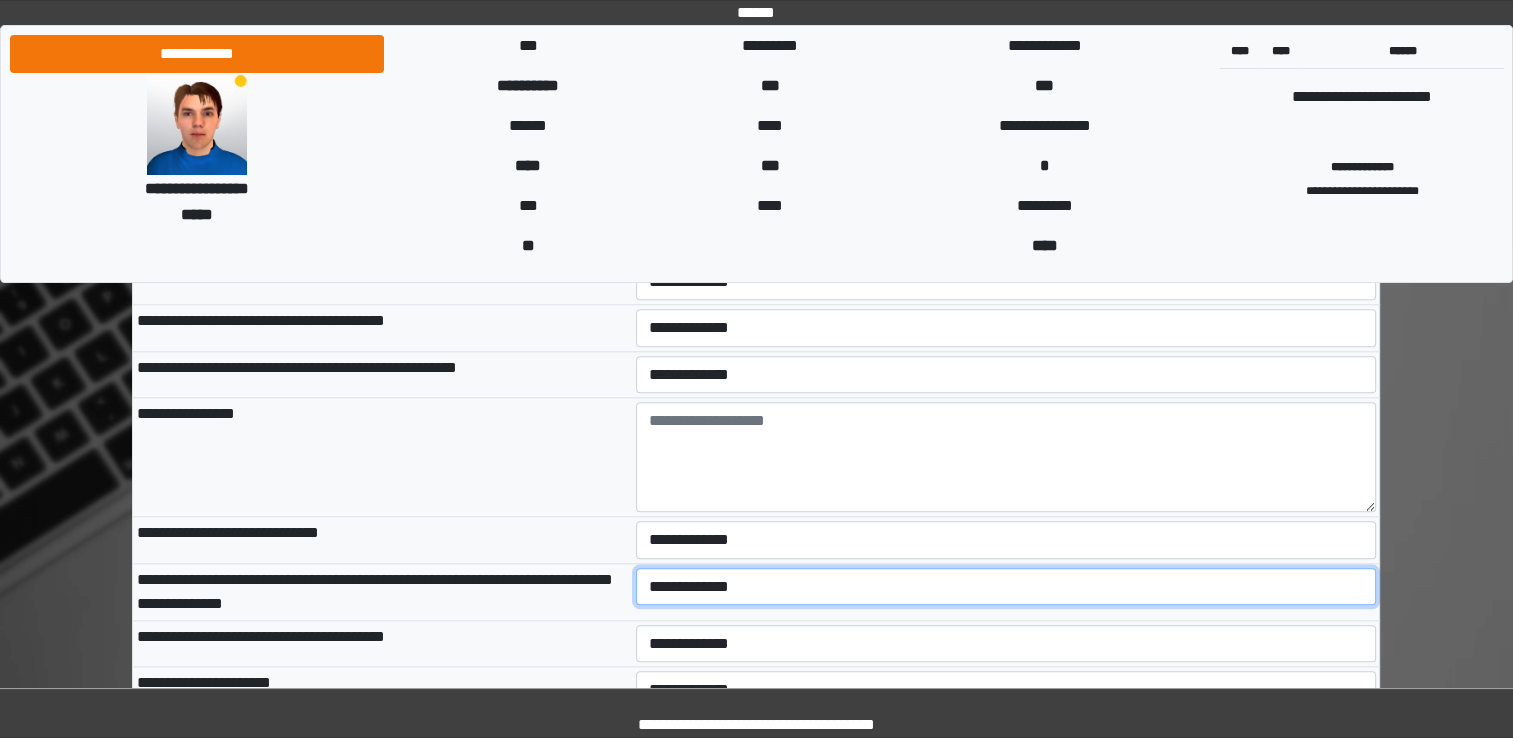 select on "*" 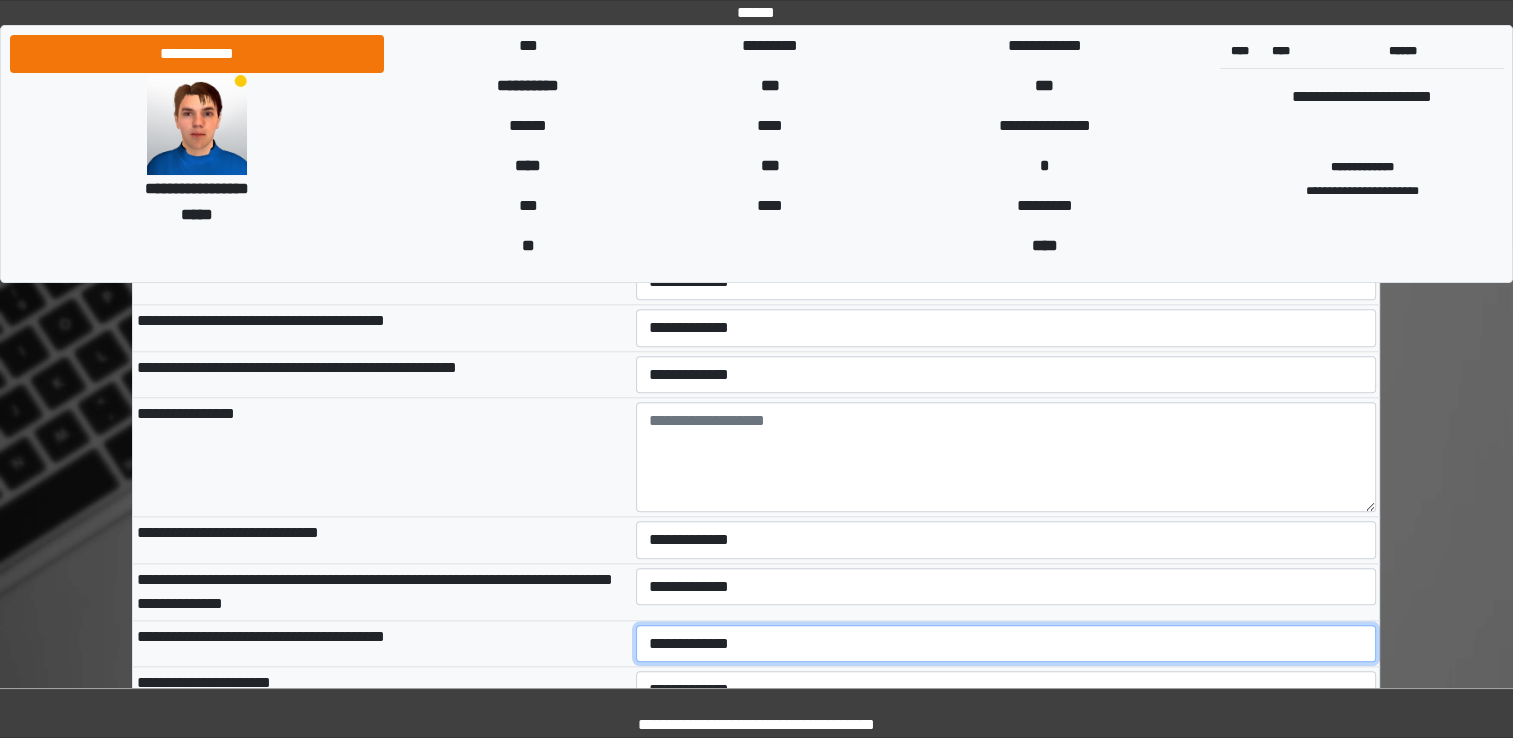 select on "*" 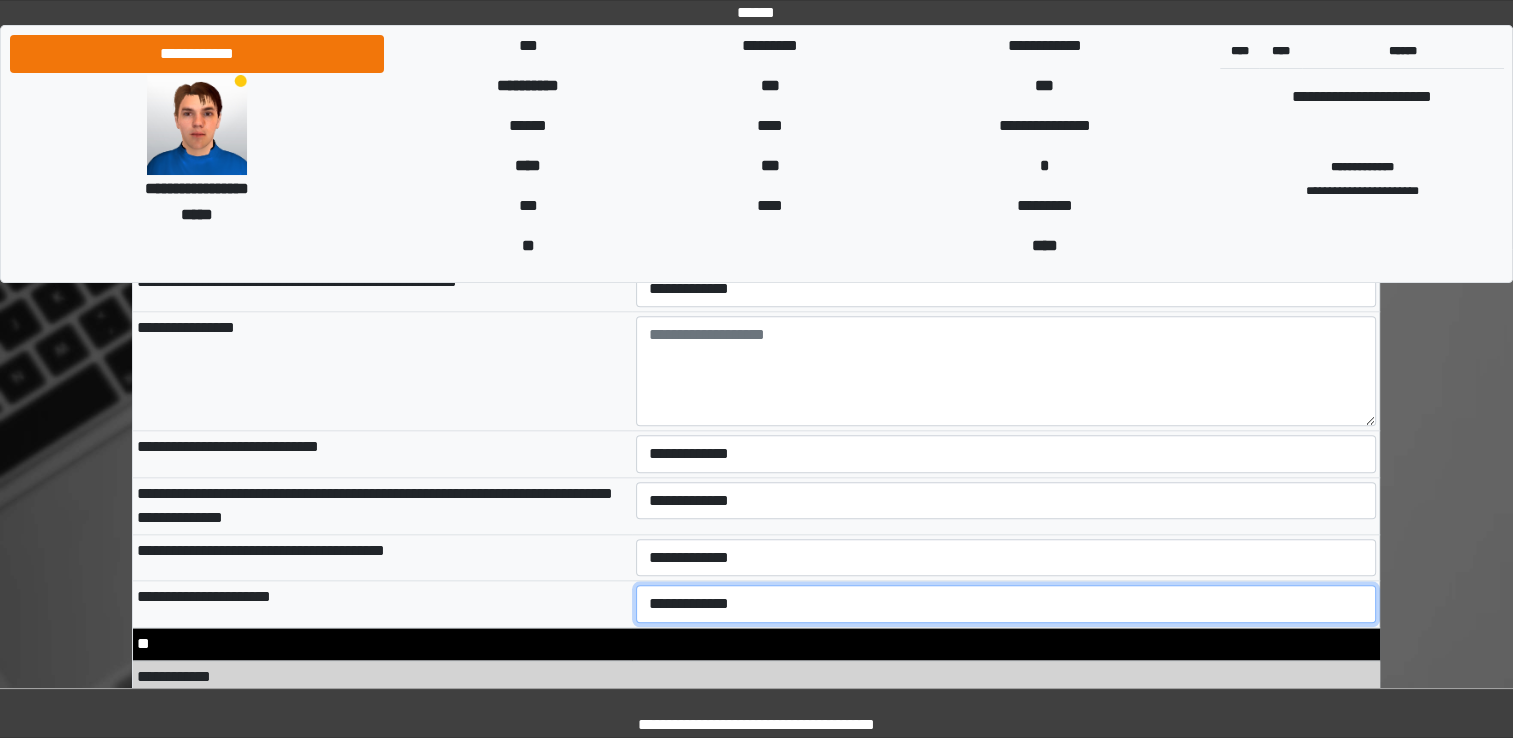 scroll, scrollTop: 9654, scrollLeft: 0, axis: vertical 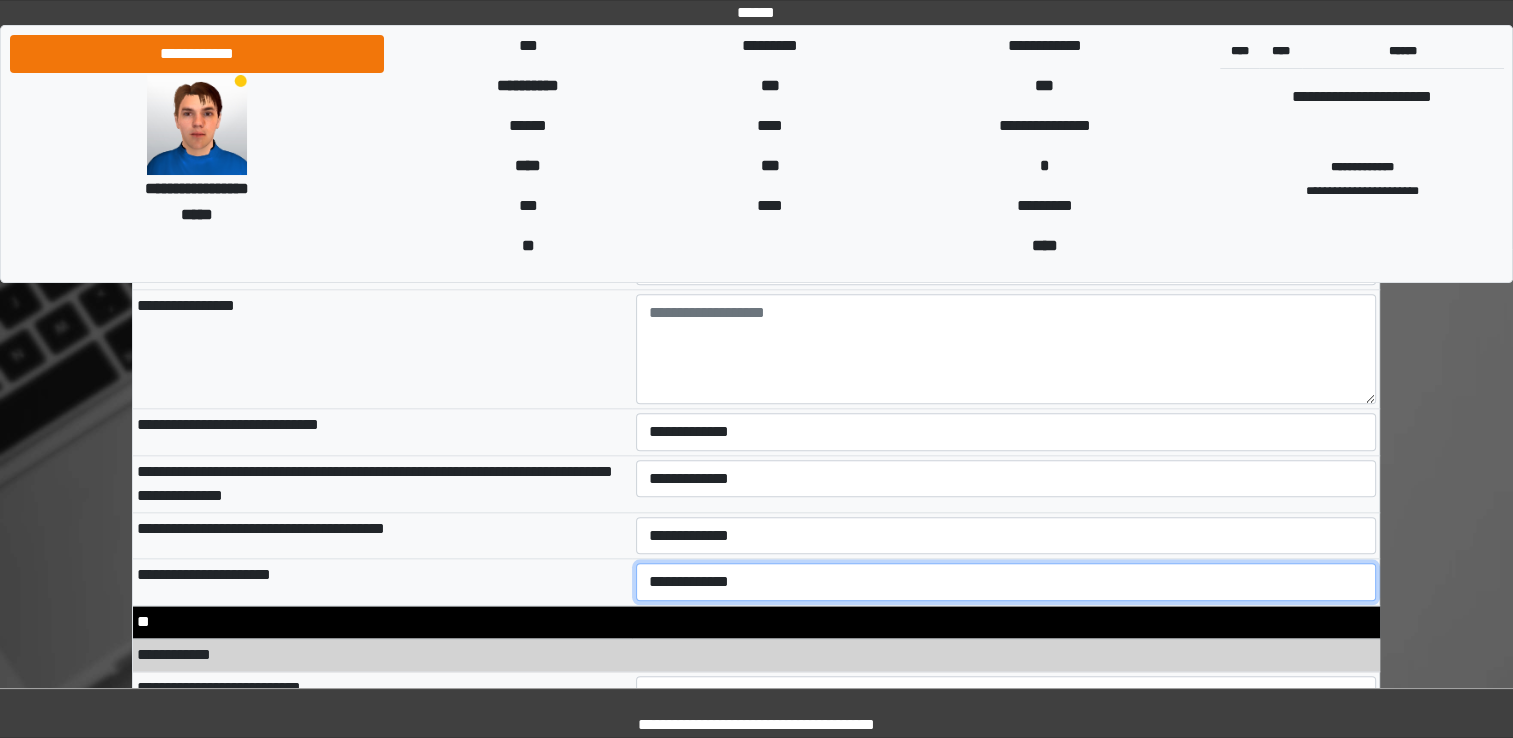 select on "*" 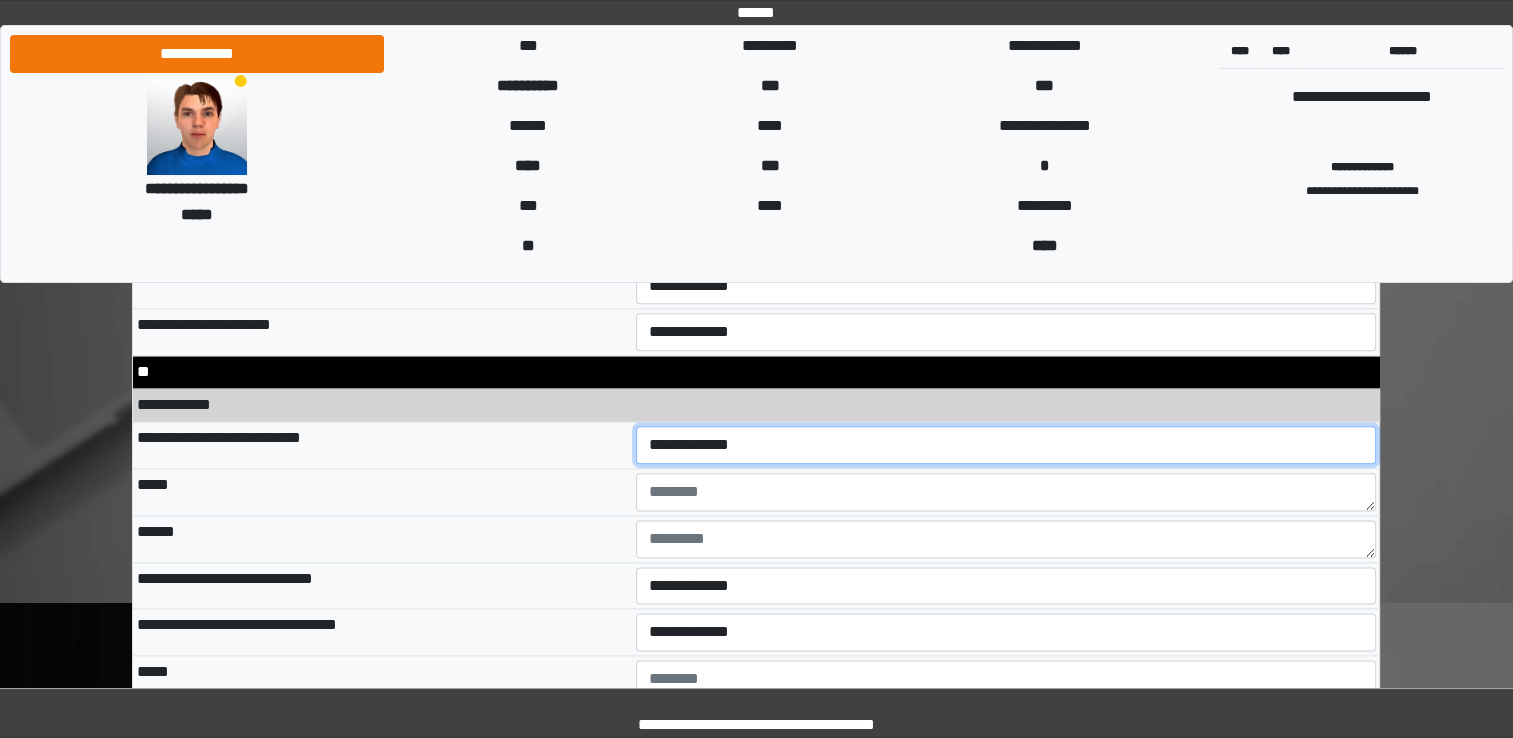 scroll, scrollTop: 9912, scrollLeft: 0, axis: vertical 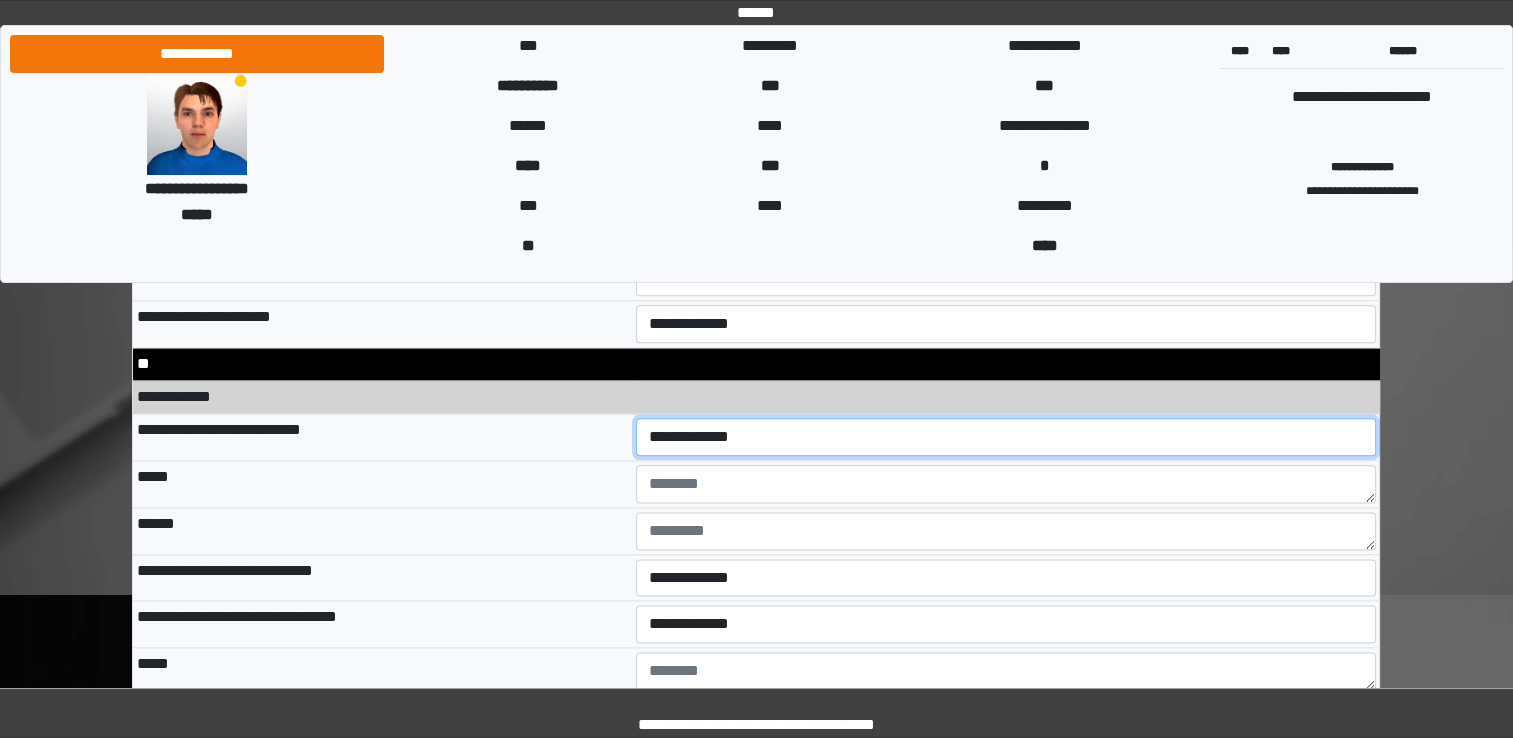 select on "*" 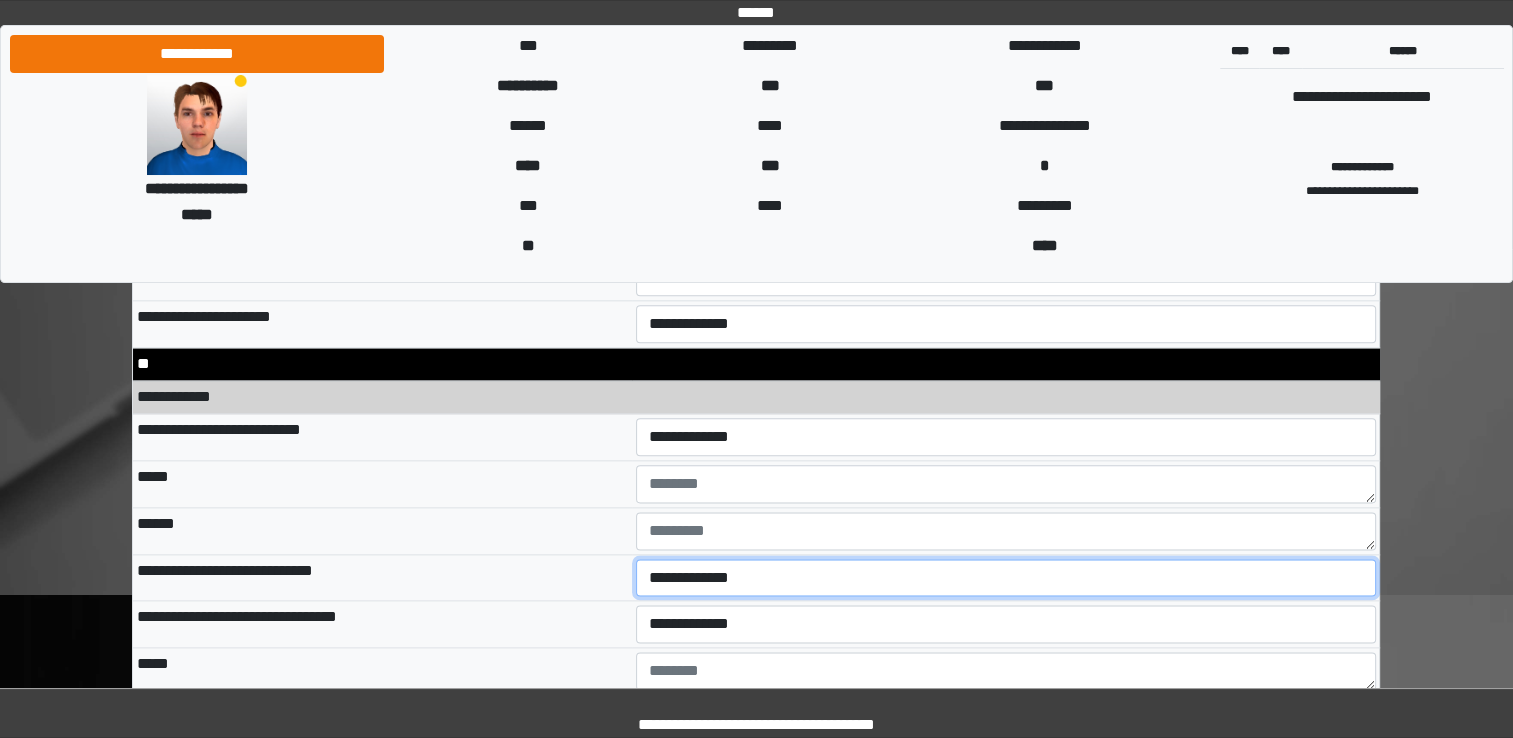 click on "**********" at bounding box center (1006, 578) 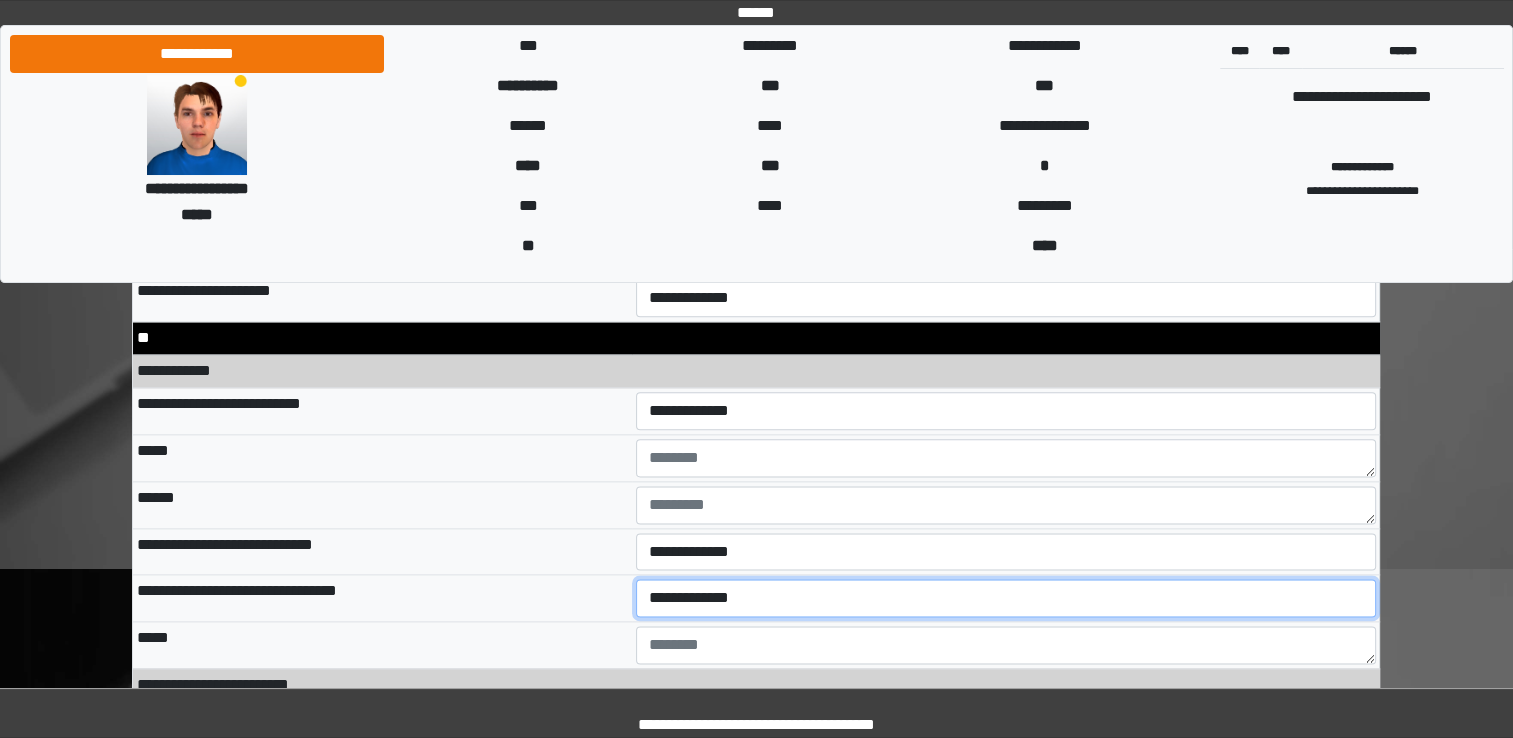 click on "**********" at bounding box center [1006, 598] 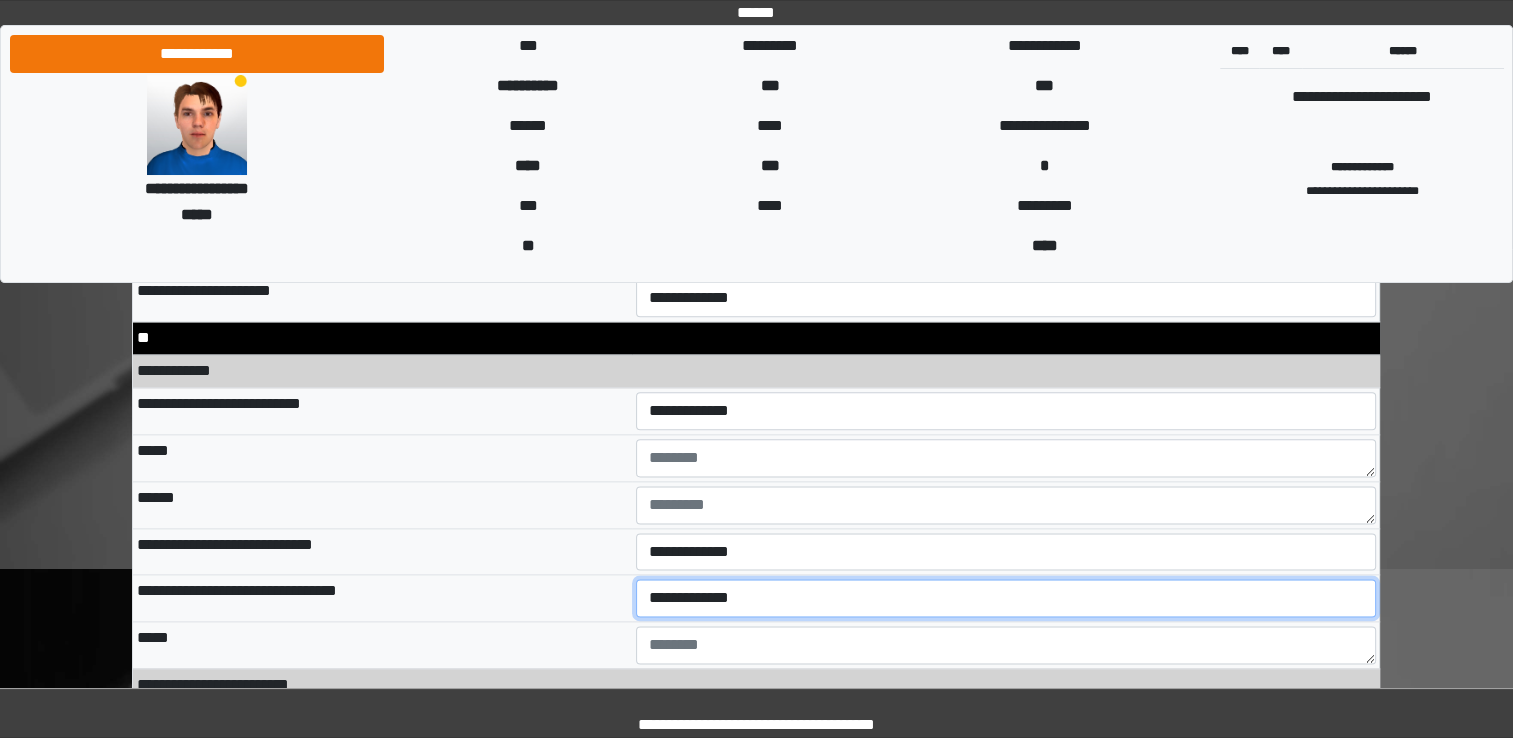 select on "*" 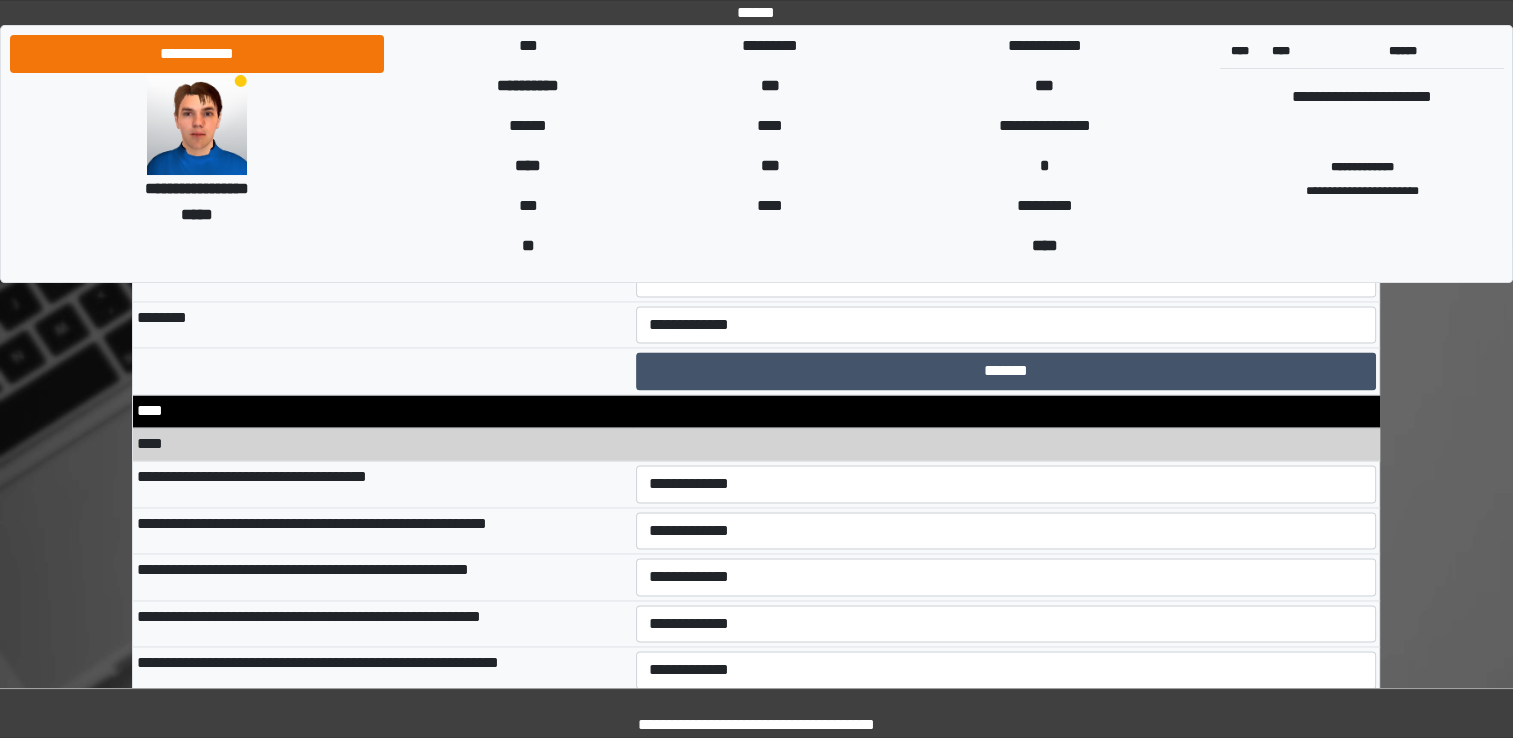 scroll, scrollTop: 10685, scrollLeft: 0, axis: vertical 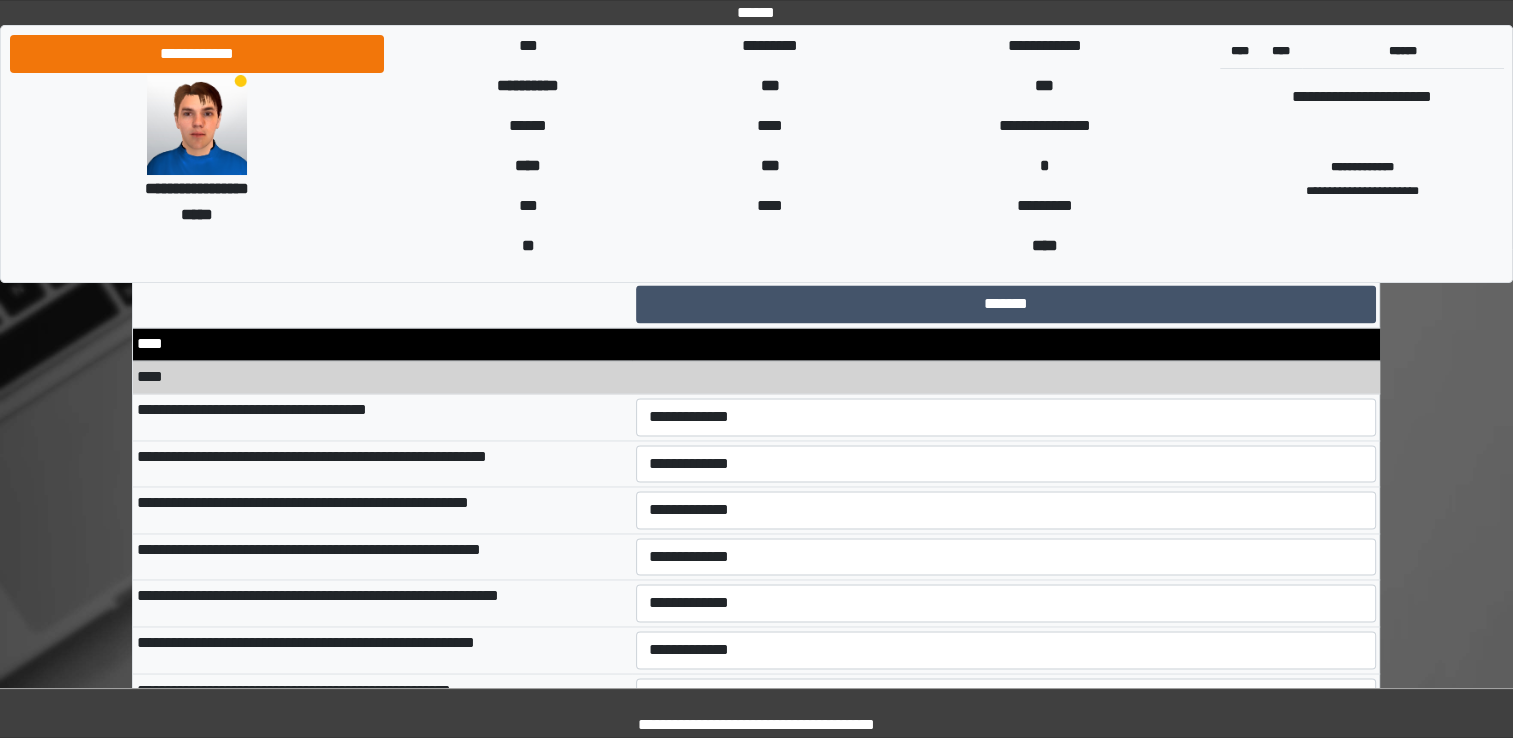 click on "**********" at bounding box center (1006, 417) 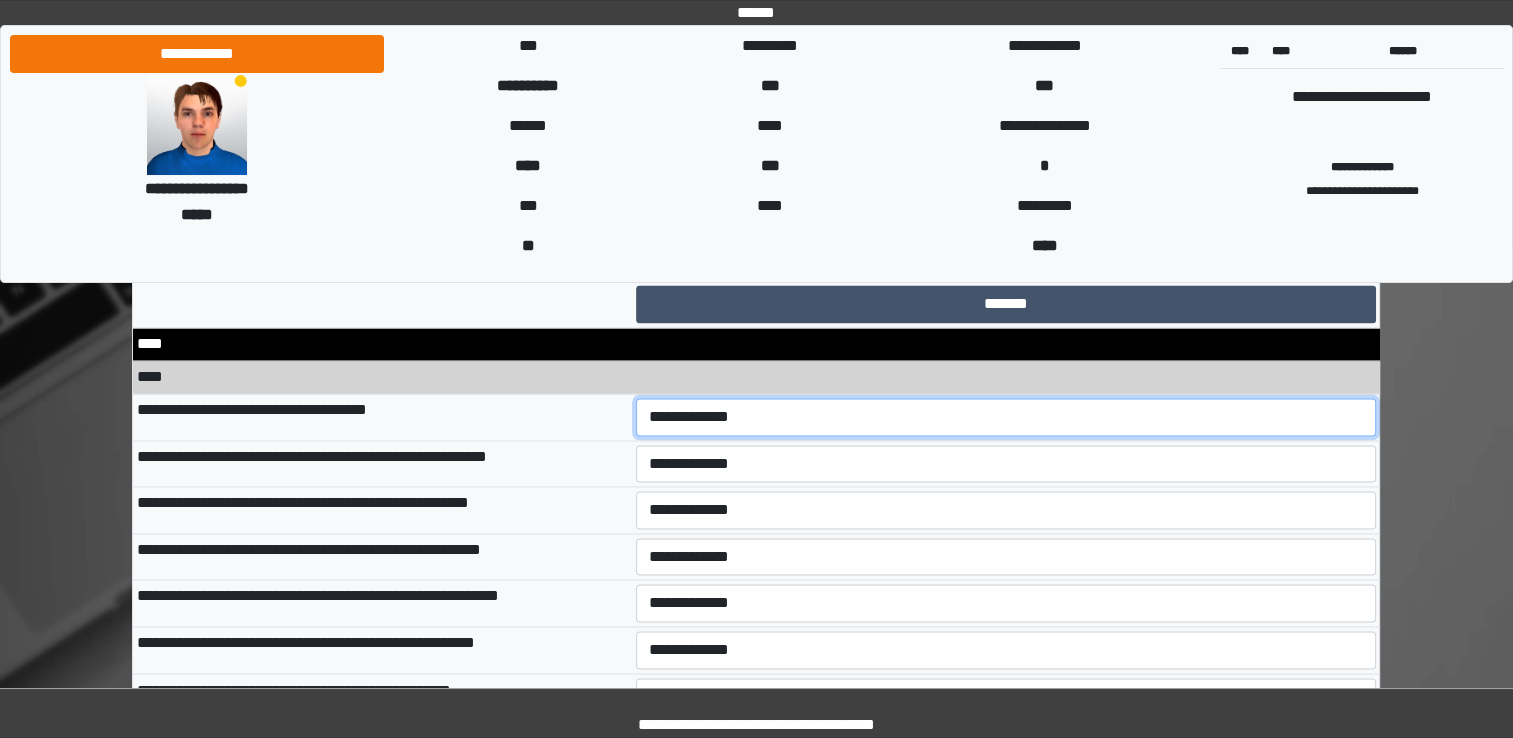click on "**********" at bounding box center [1006, 417] 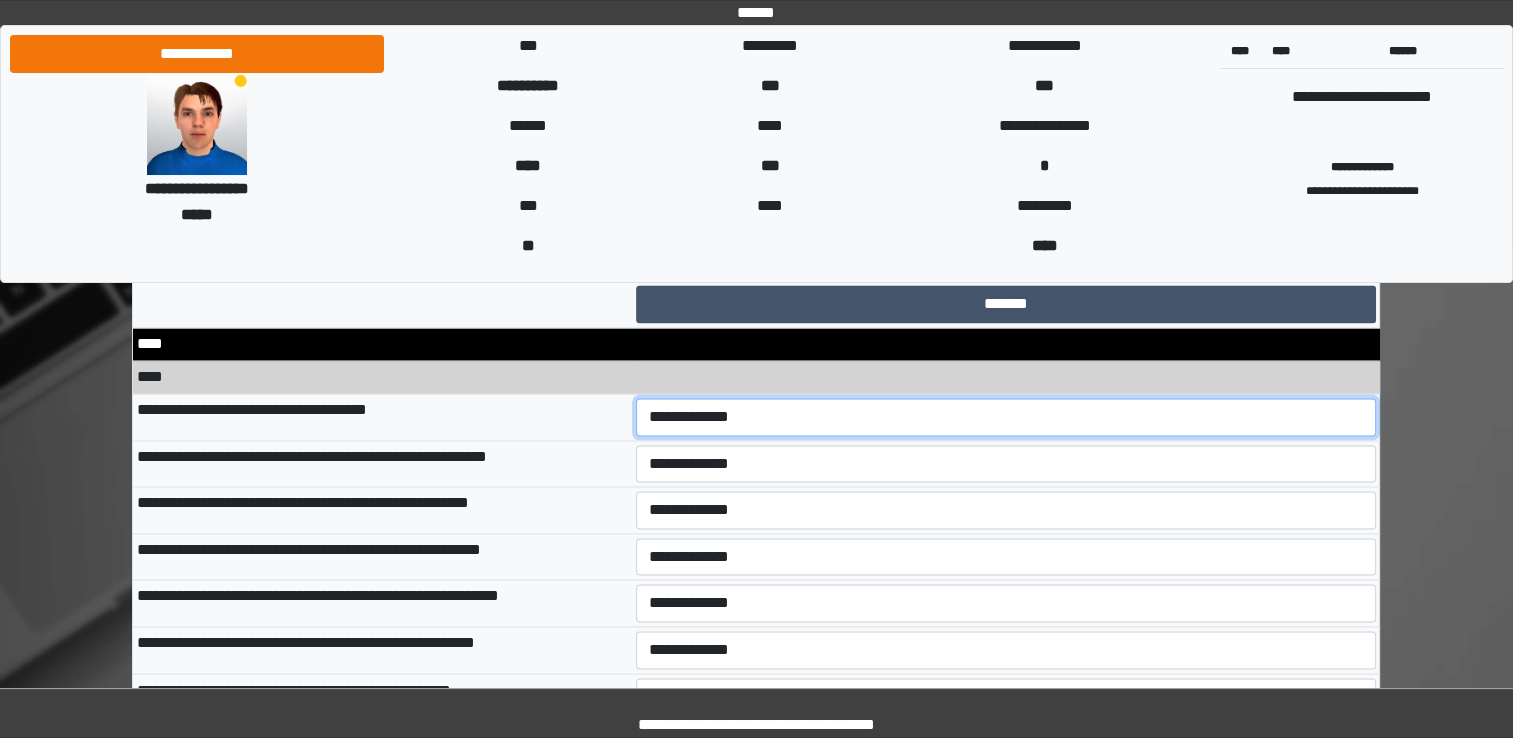 select on "*" 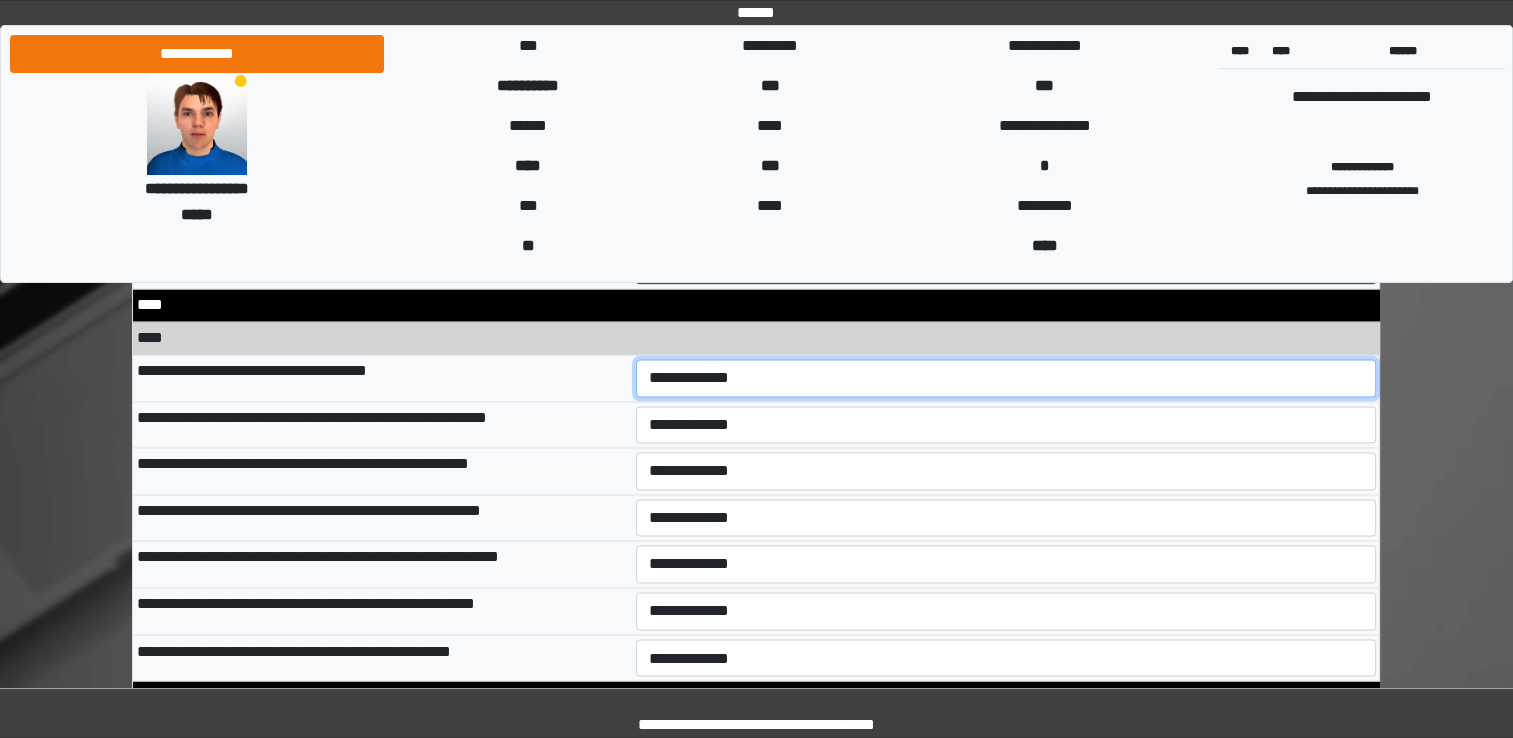scroll, scrollTop: 10725, scrollLeft: 0, axis: vertical 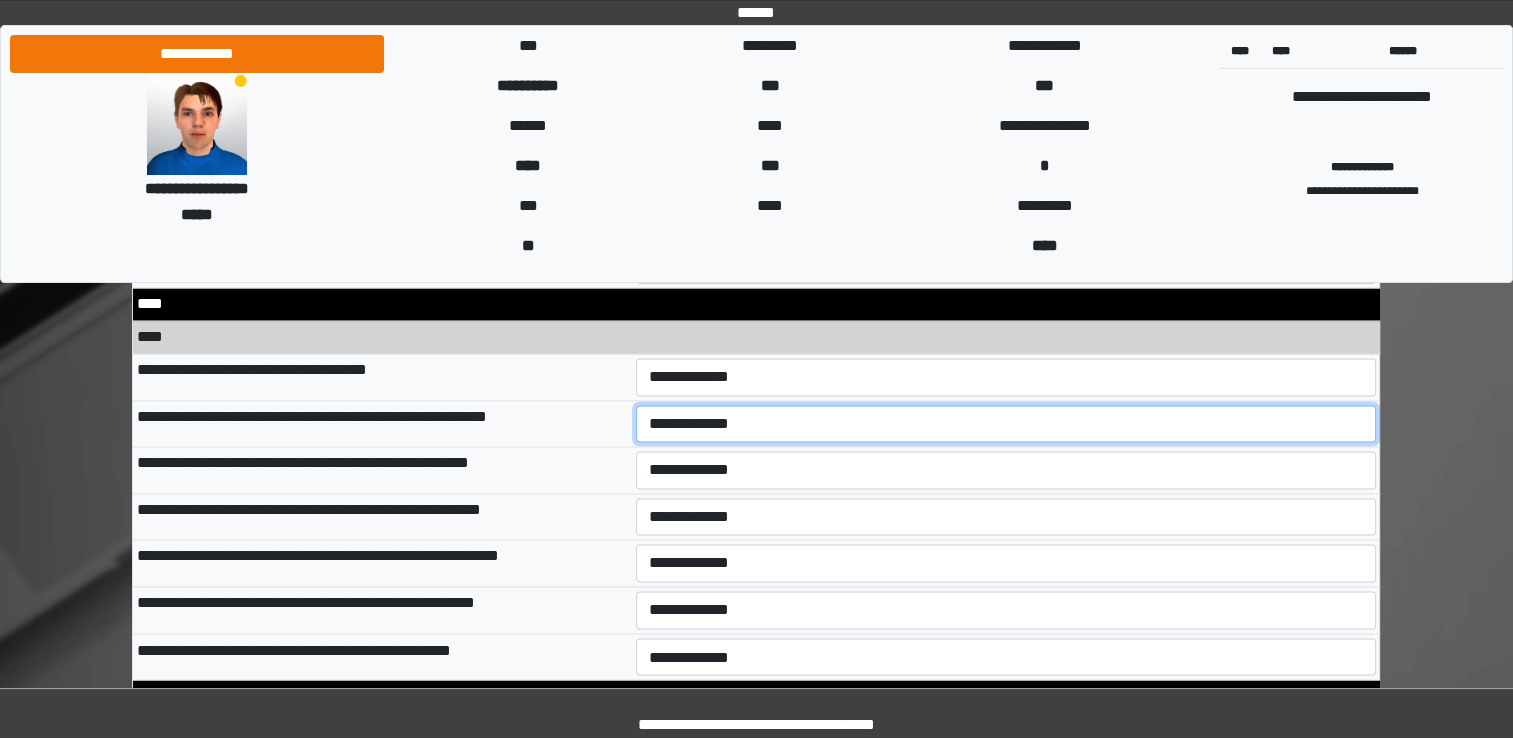 select on "*" 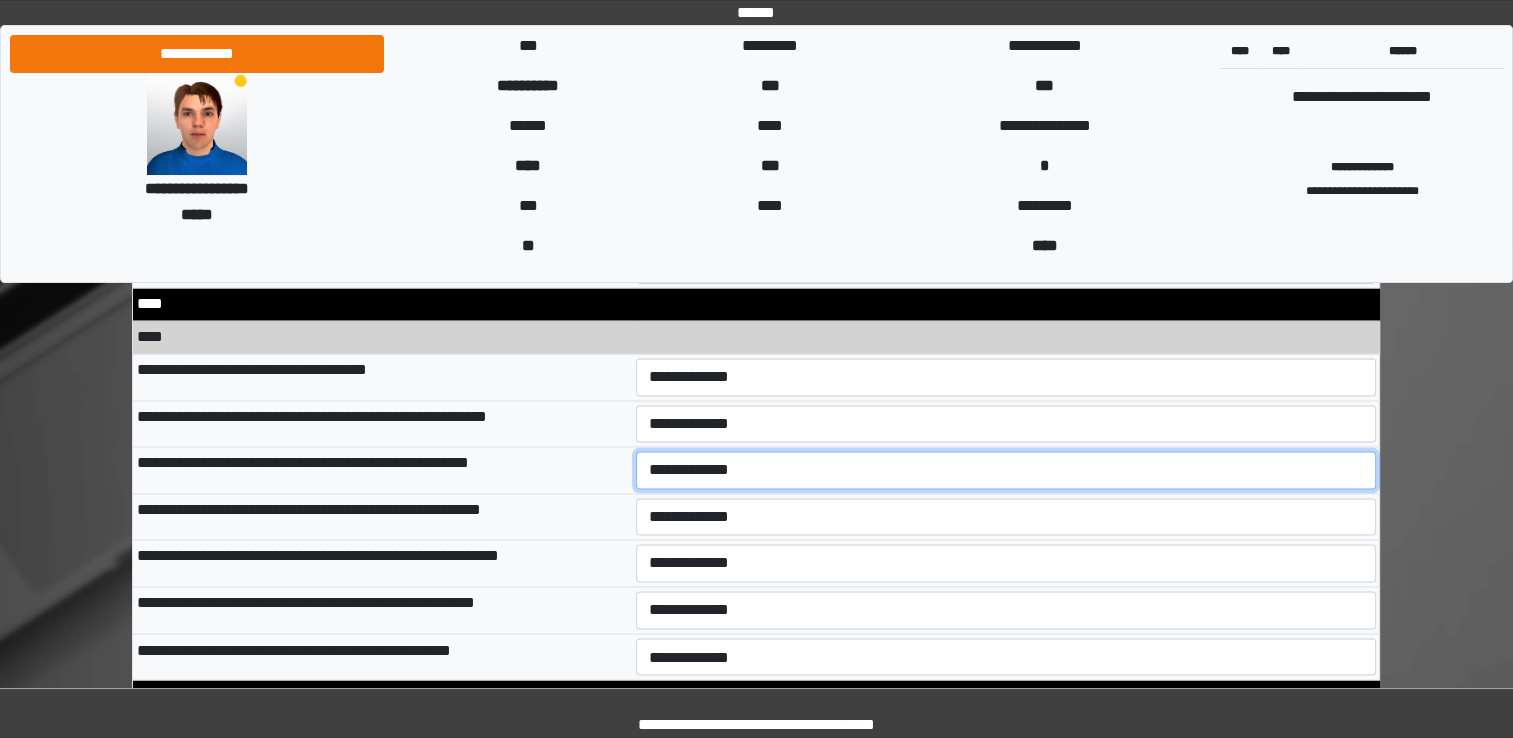 select on "*" 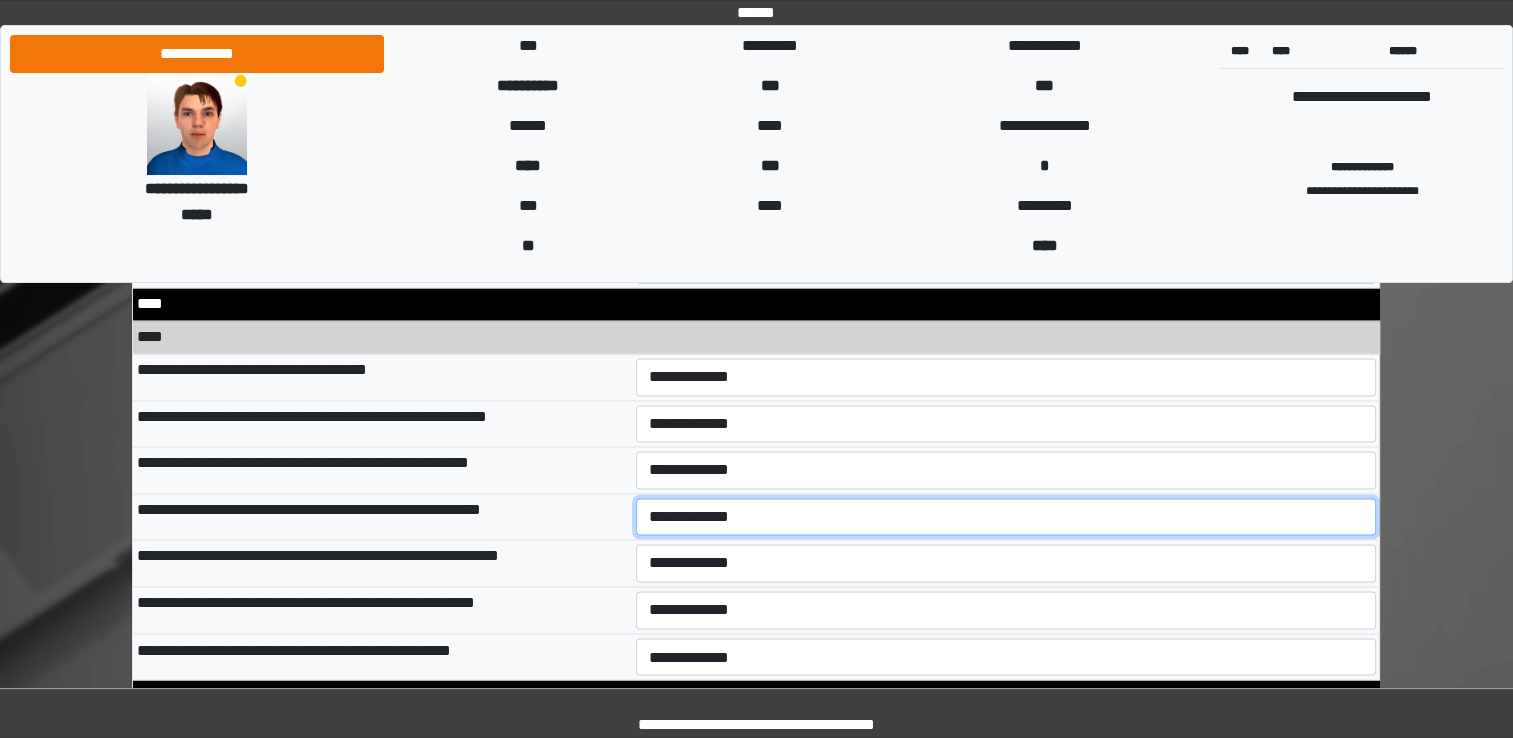 select on "*" 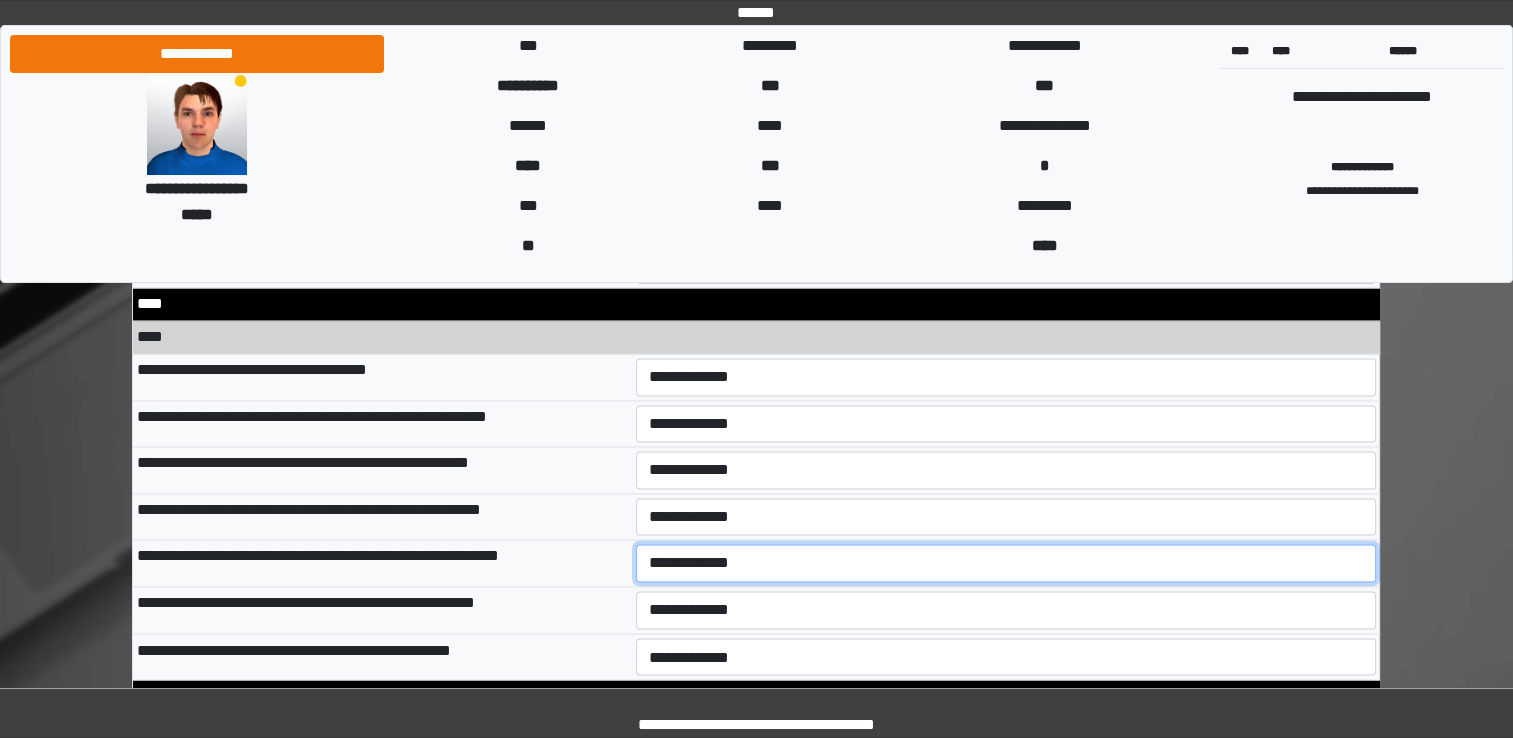 select on "*" 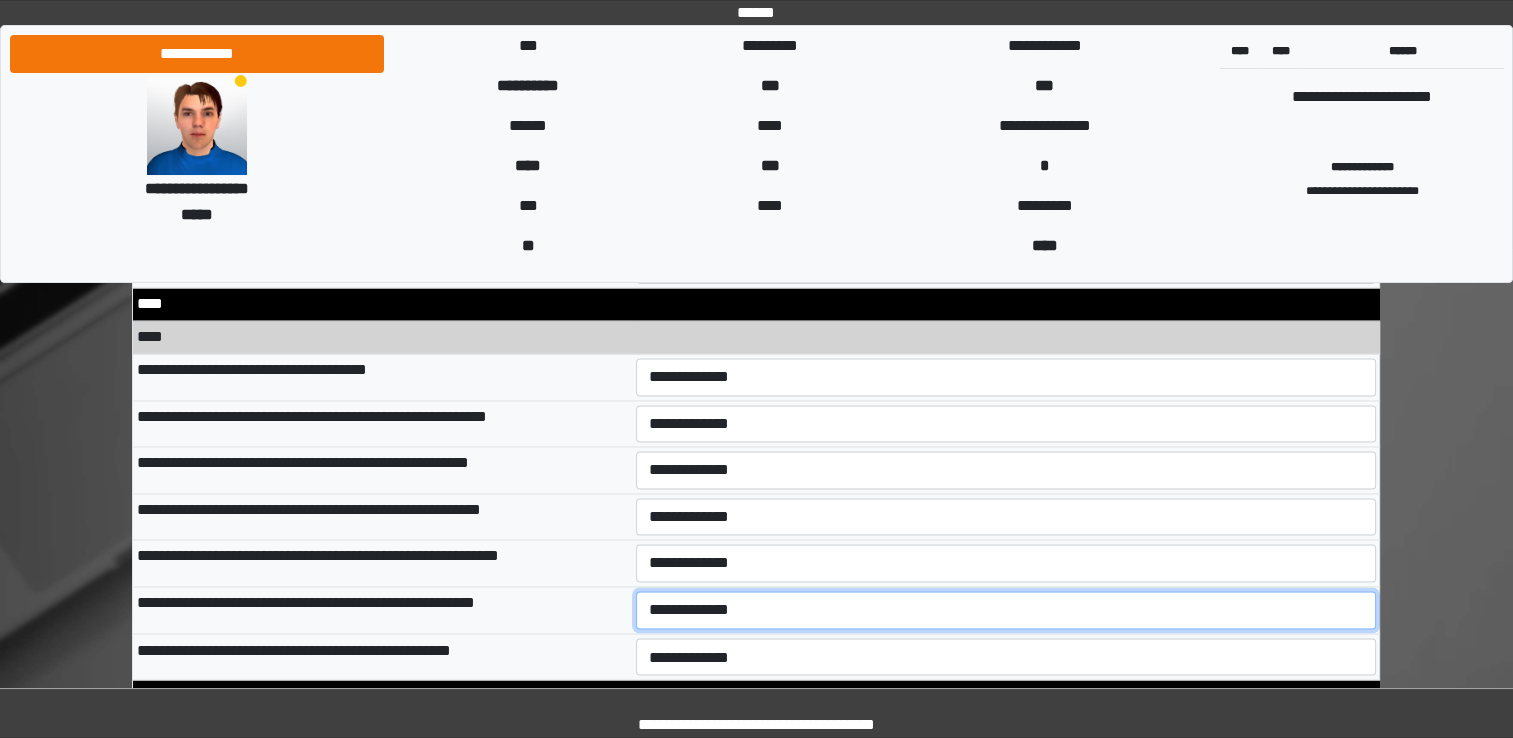select on "*" 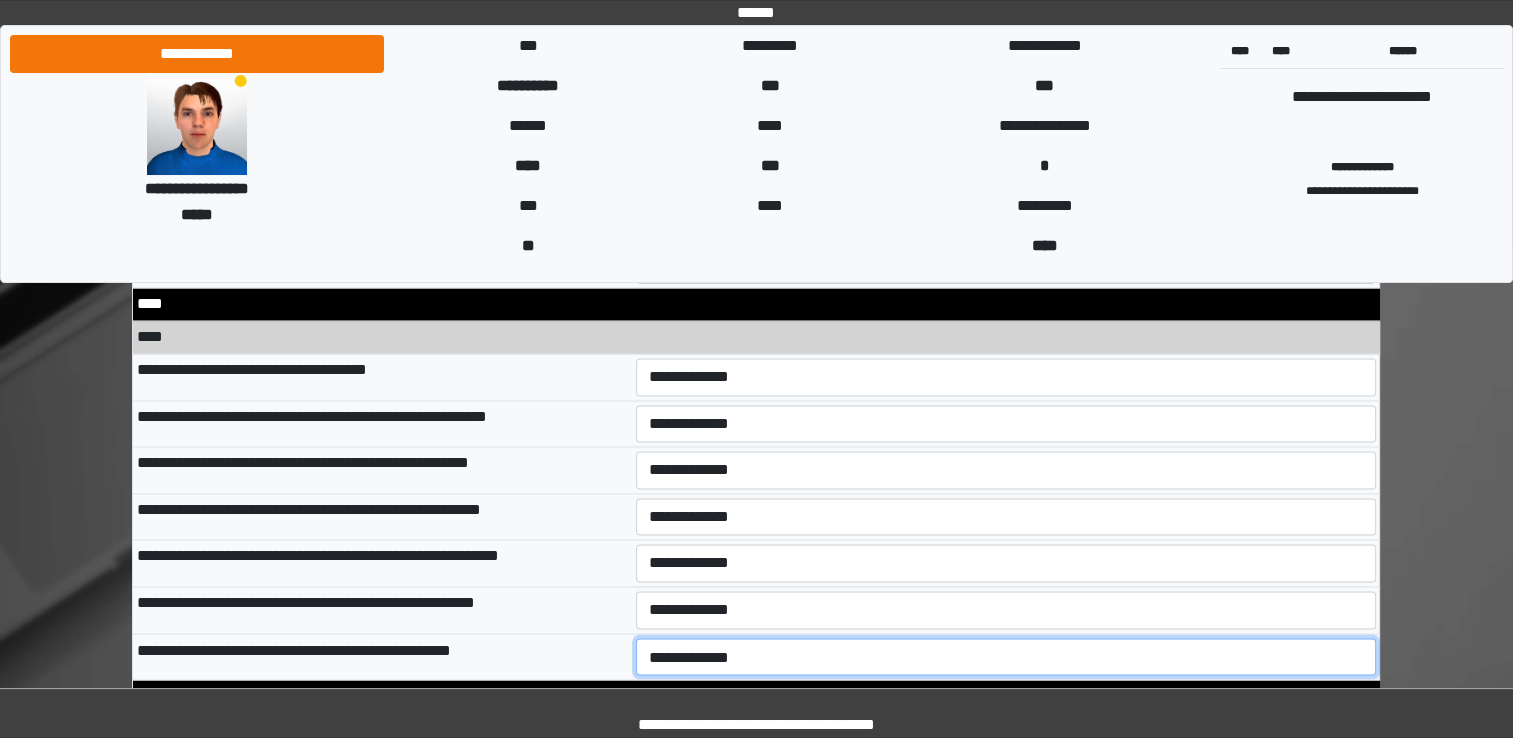 select on "*" 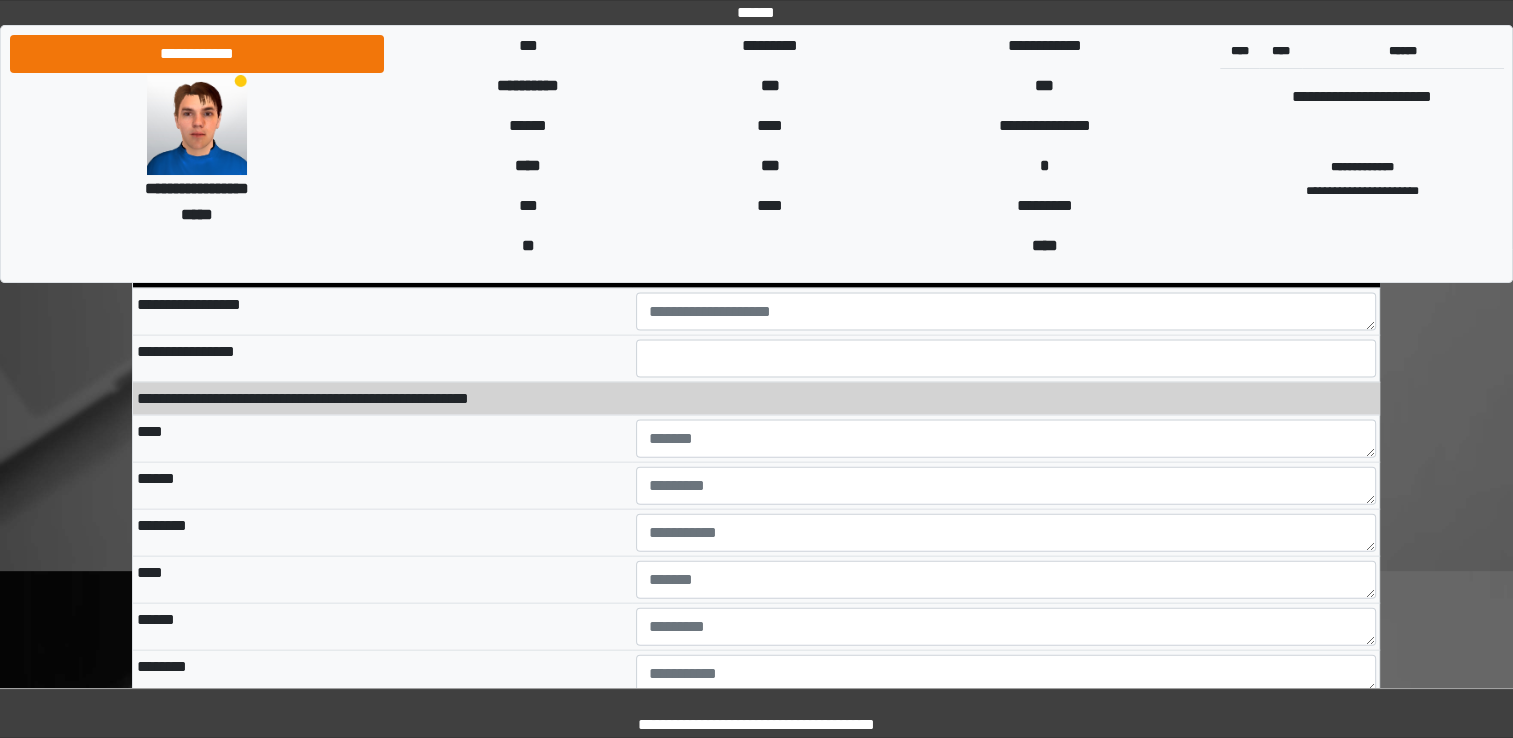 scroll, scrollTop: 11864, scrollLeft: 0, axis: vertical 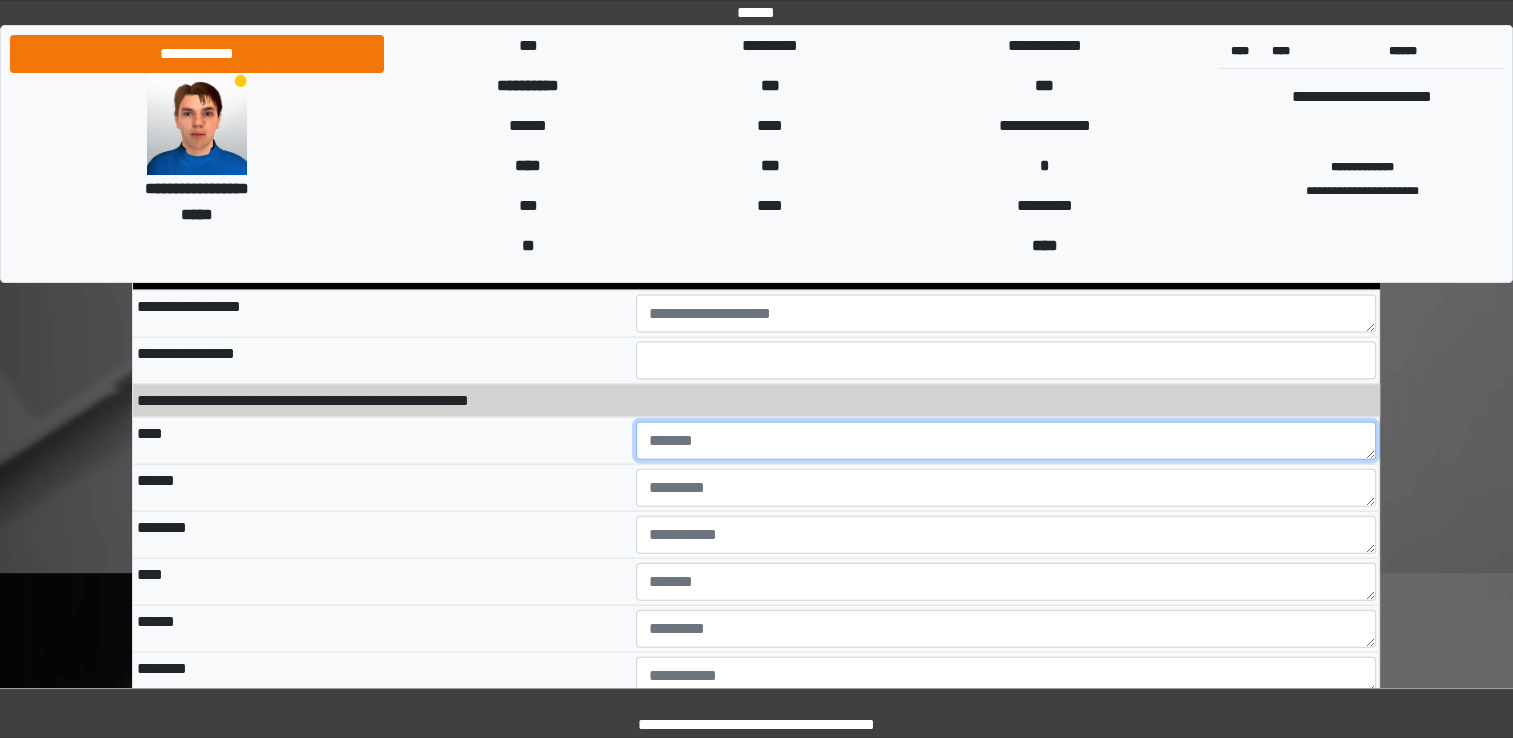 click at bounding box center [1006, 441] 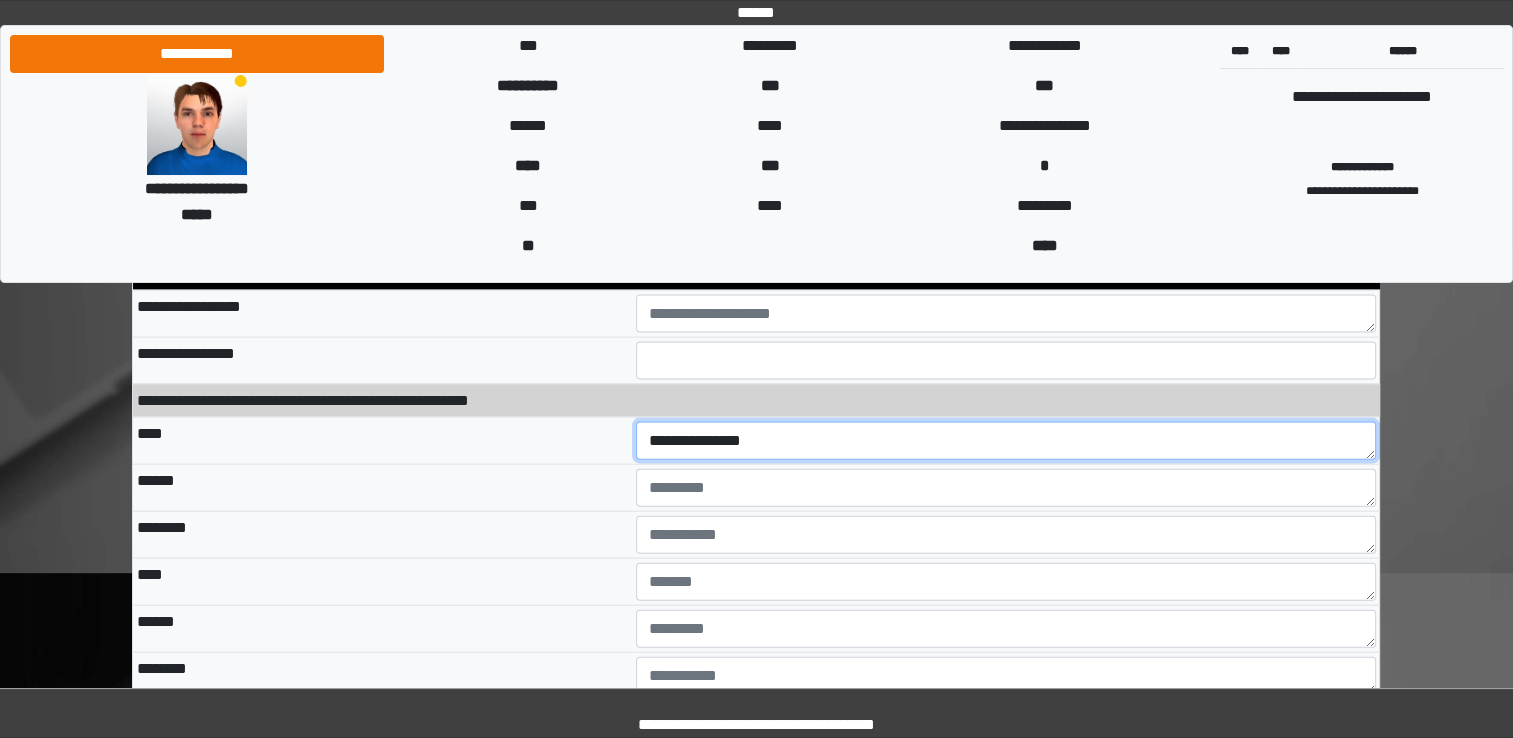 click on "**********" at bounding box center [1006, 441] 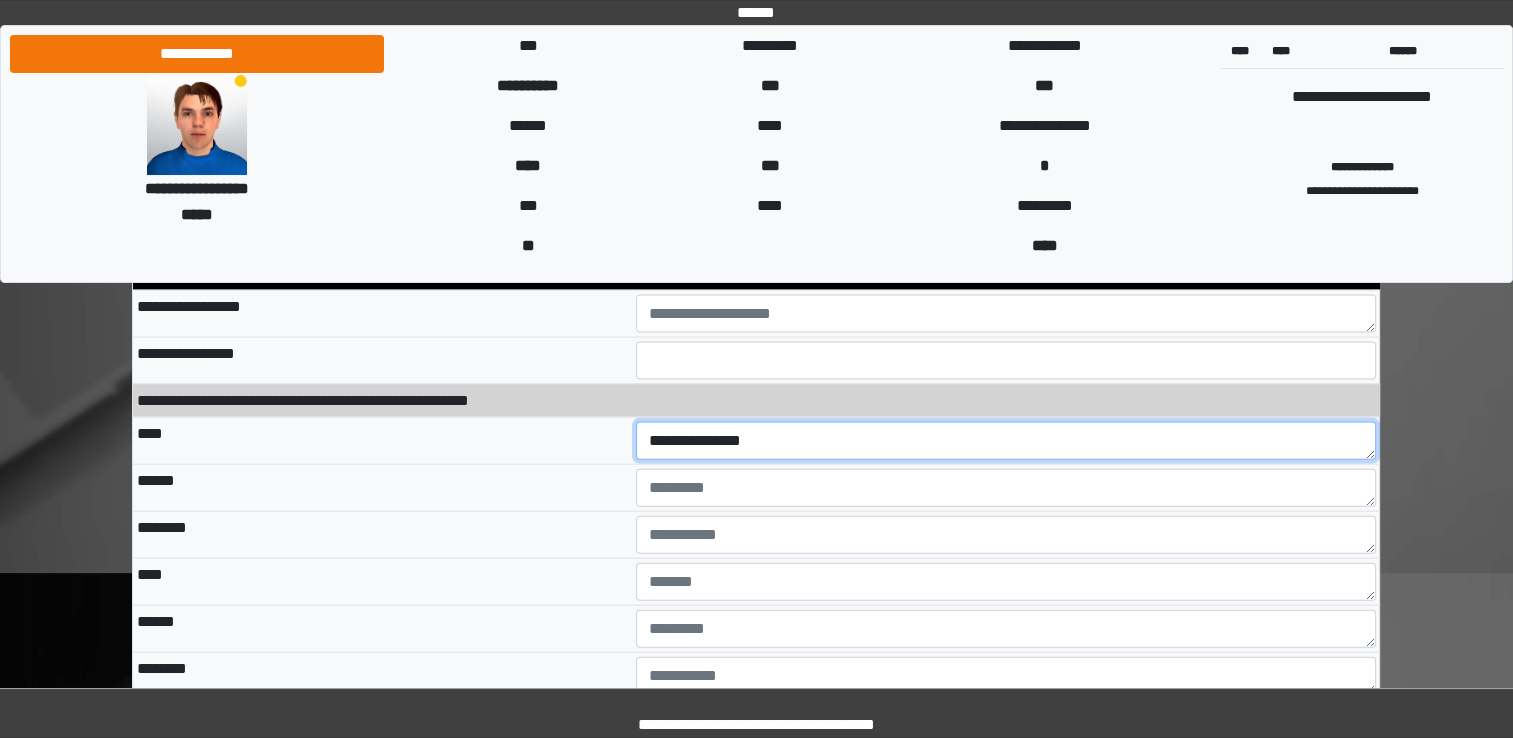 type on "**********" 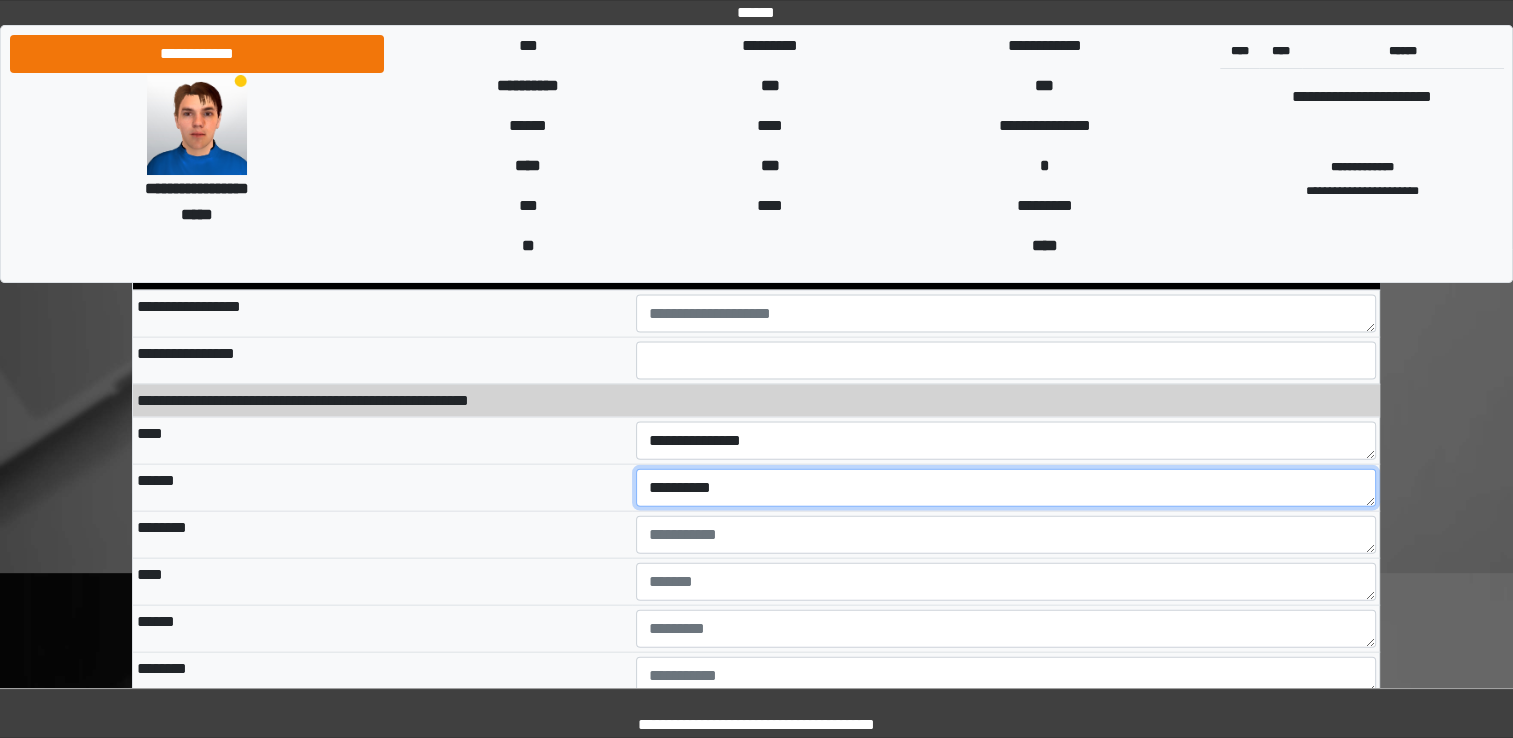 type on "**********" 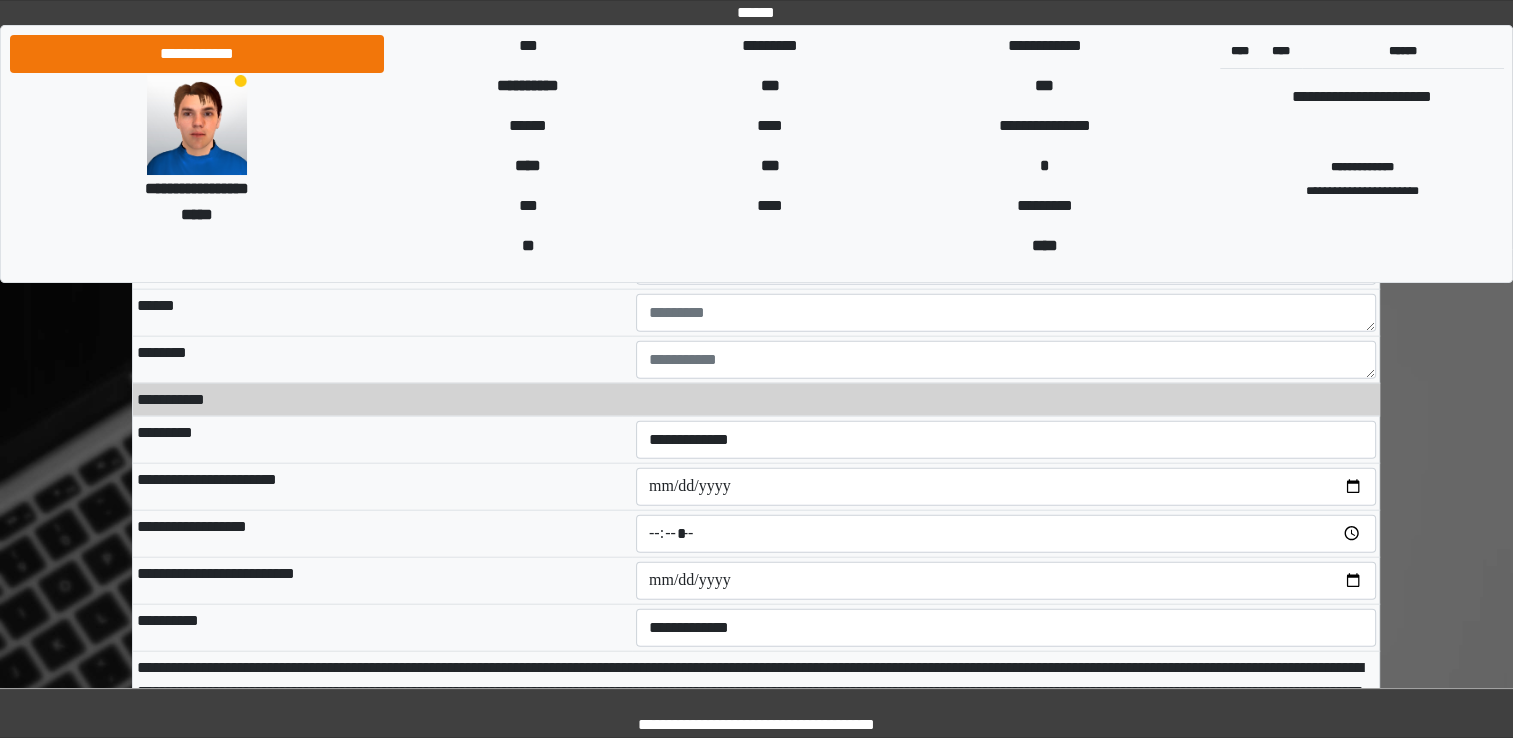 scroll, scrollTop: 12180, scrollLeft: 0, axis: vertical 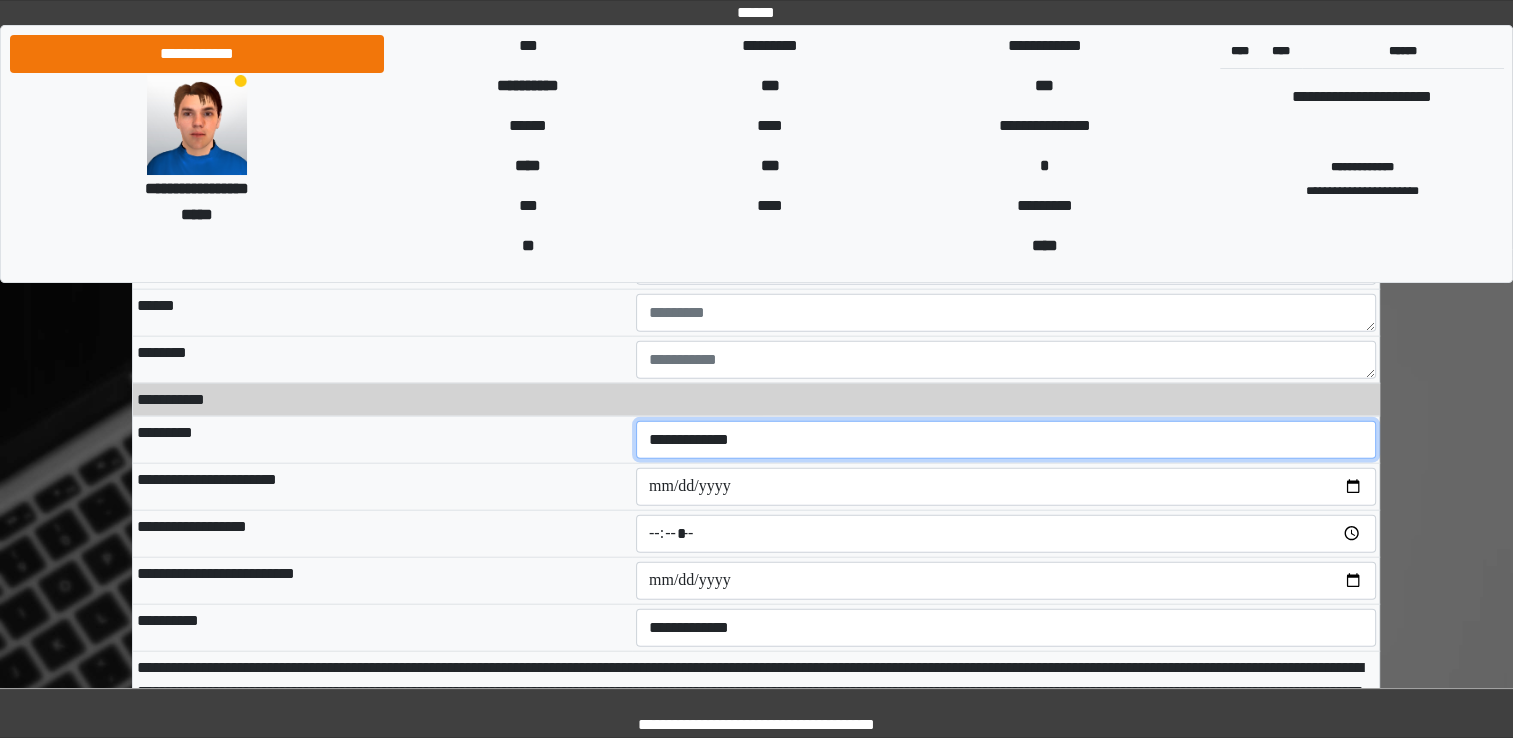 click on "**********" at bounding box center (1006, 440) 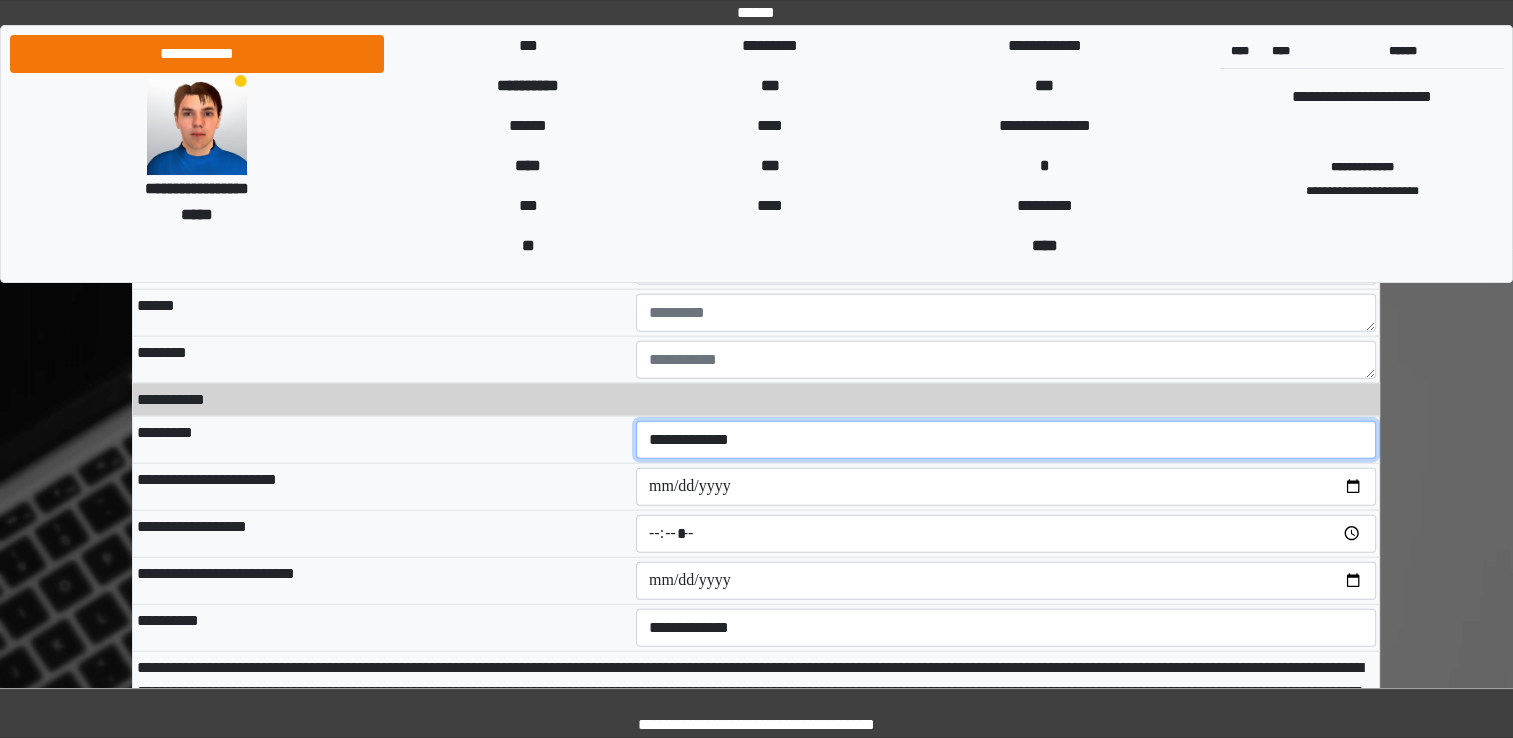 select on "**" 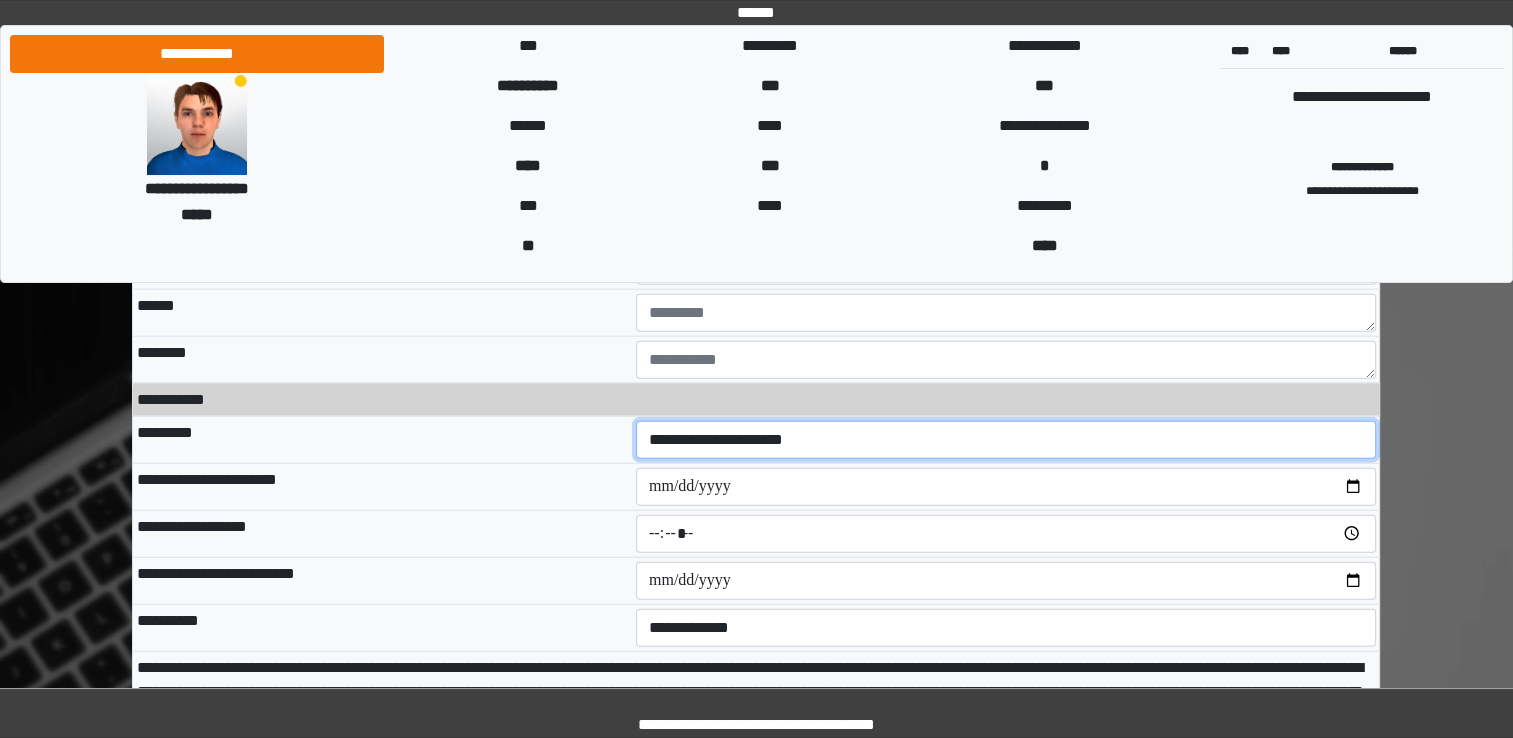 click on "**********" at bounding box center [1006, 440] 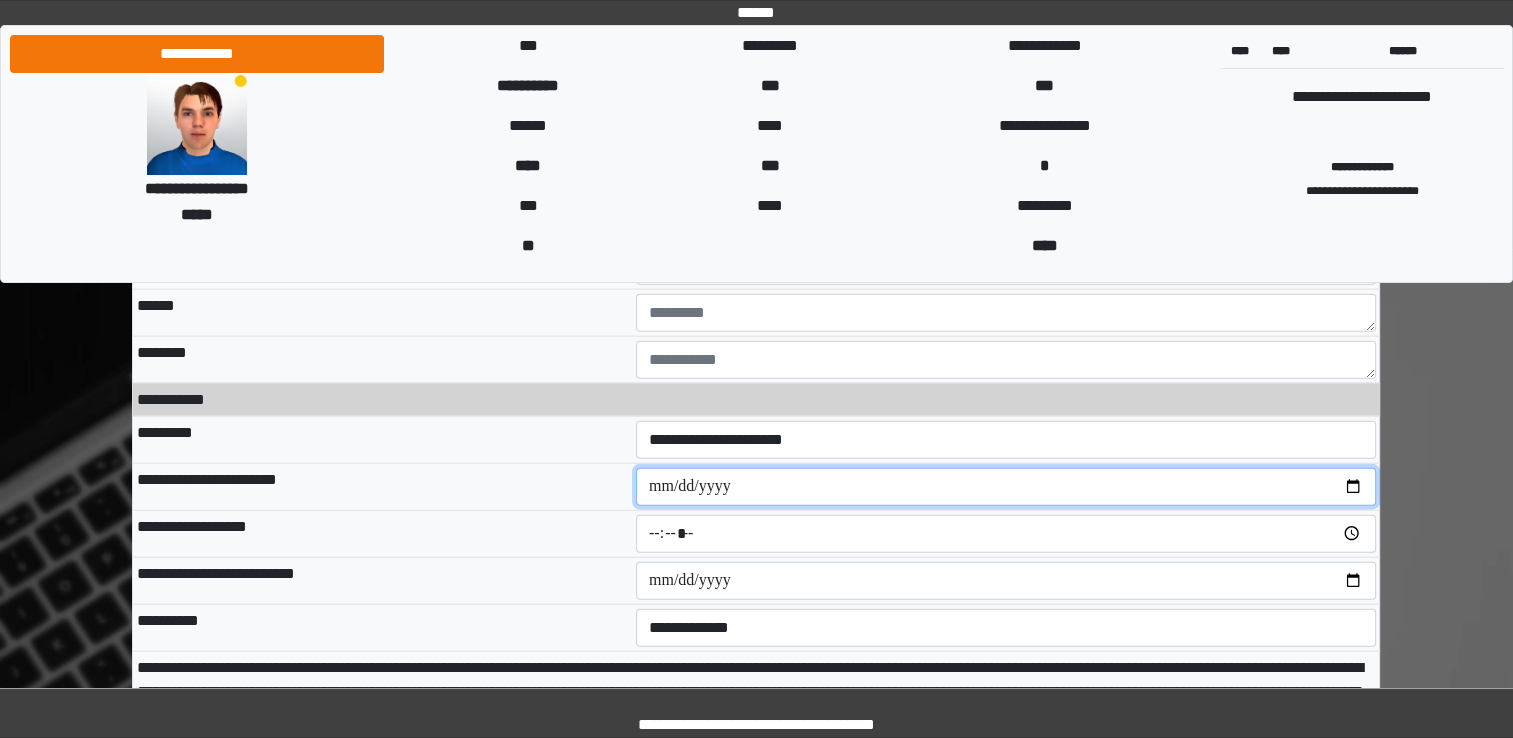 click at bounding box center [1006, 487] 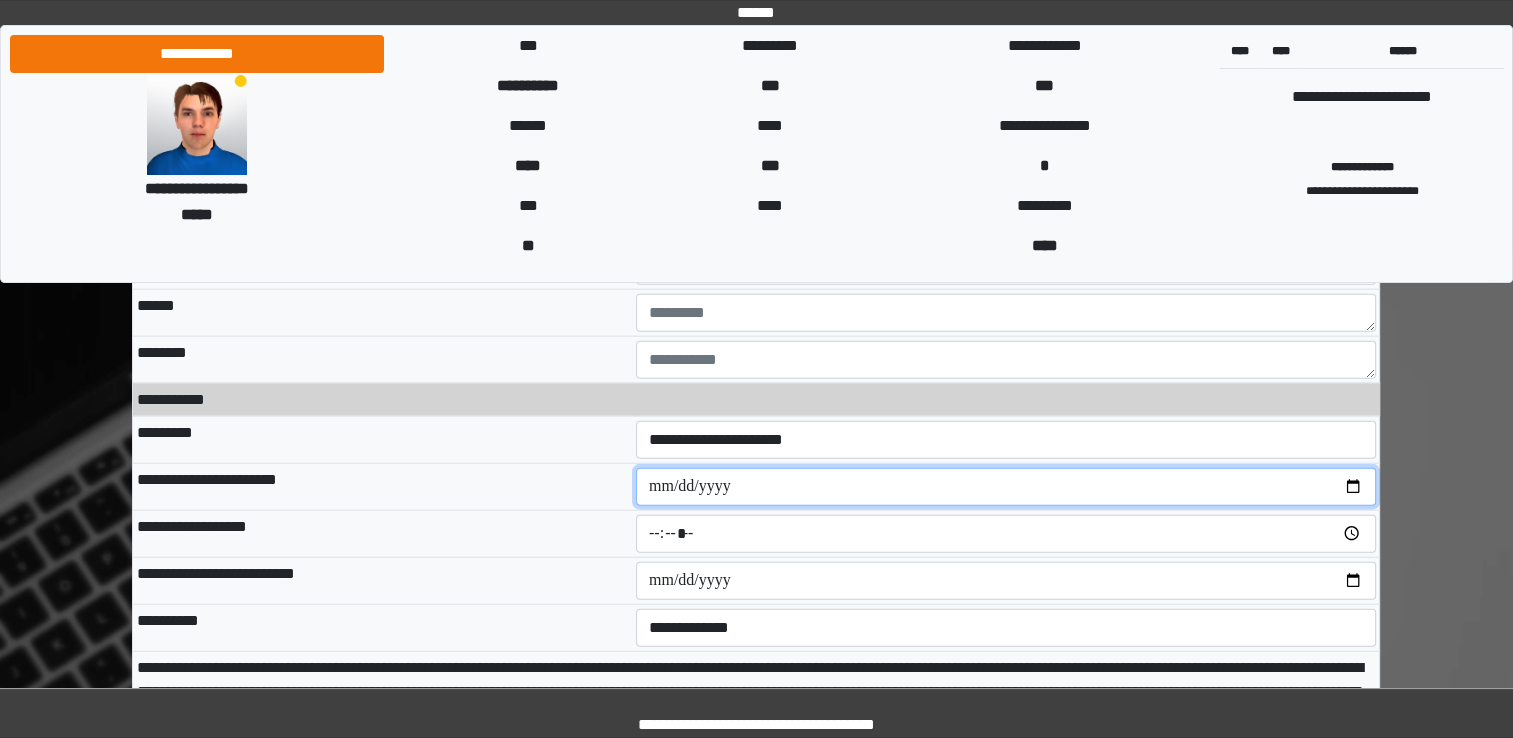 type on "**********" 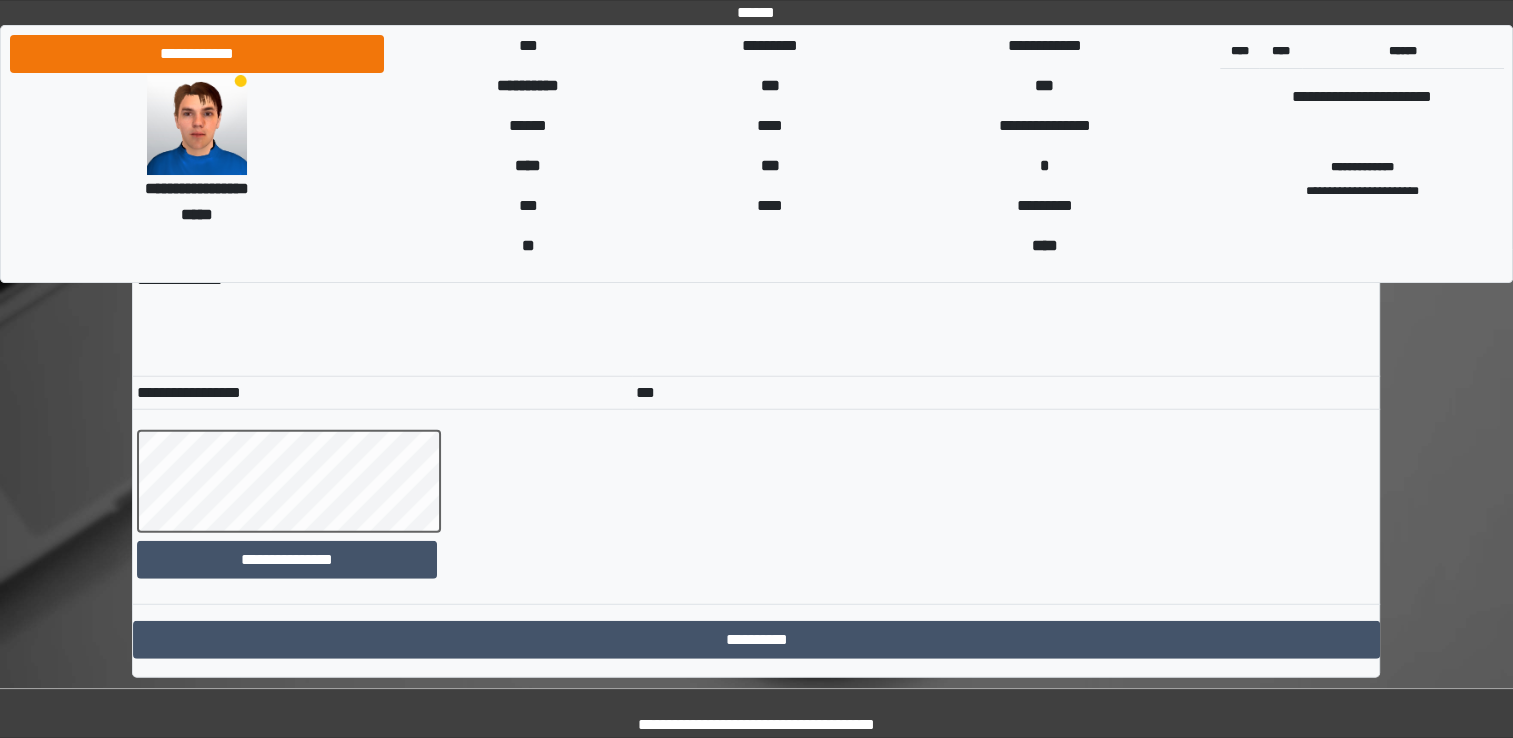 scroll, scrollTop: 12714, scrollLeft: 0, axis: vertical 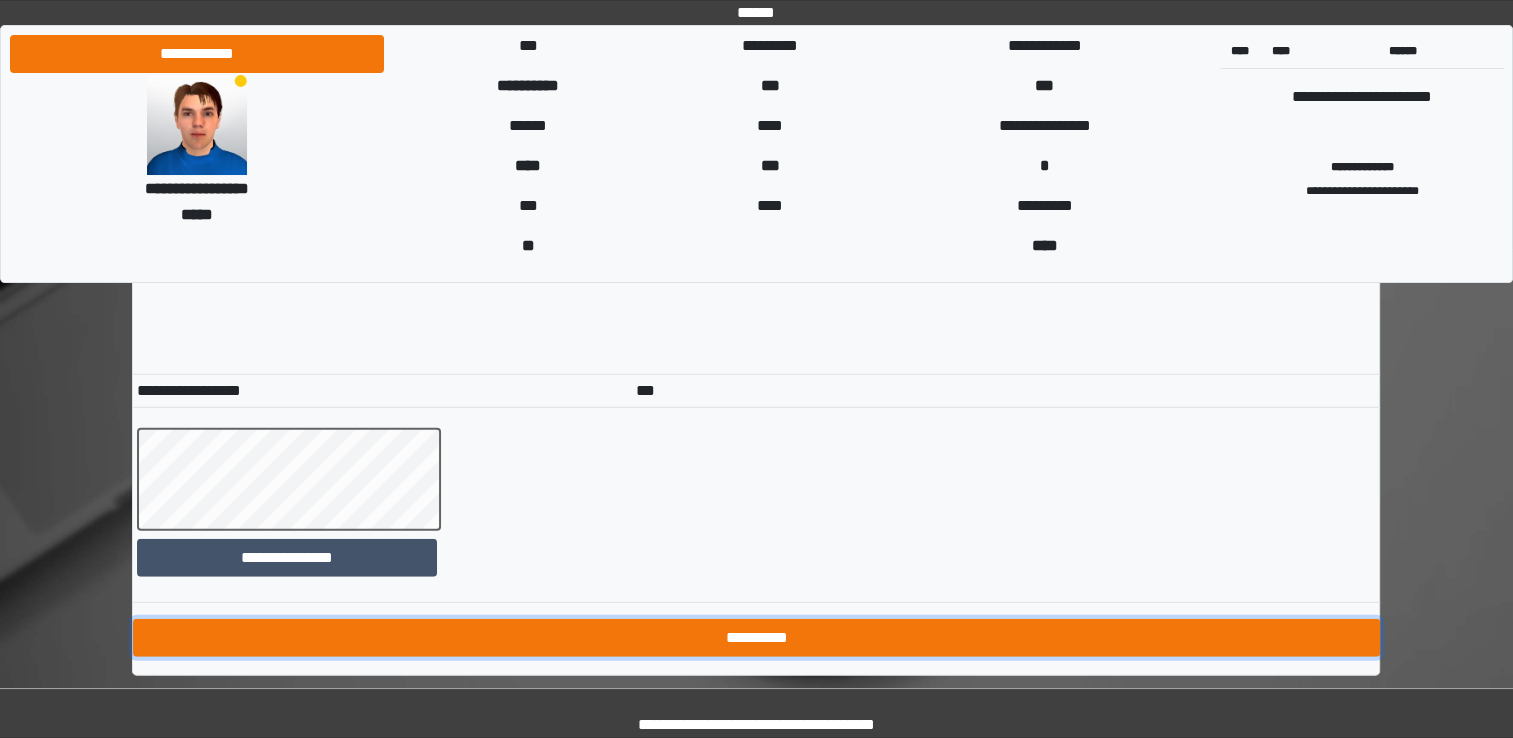 click on "**********" at bounding box center [756, 638] 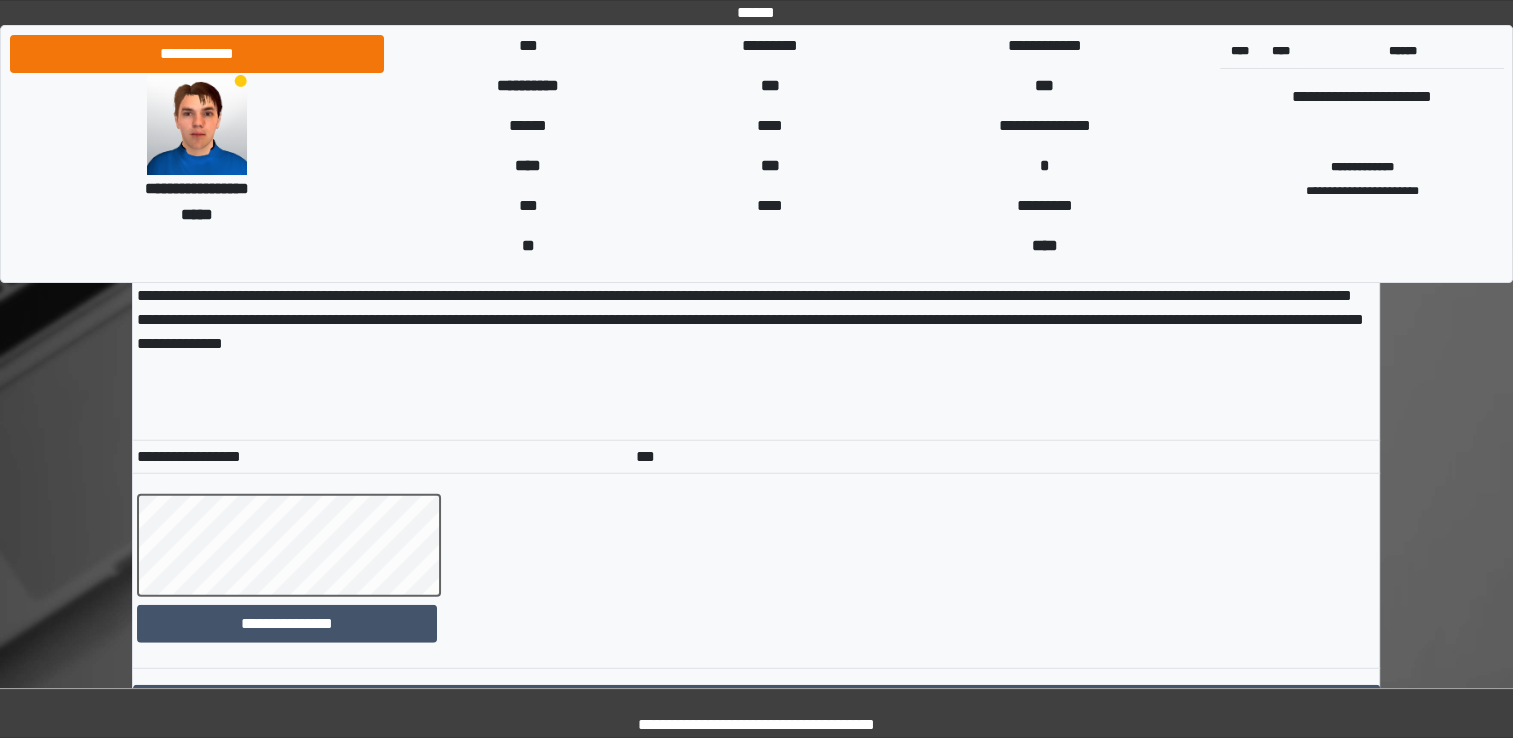 scroll, scrollTop: 12716, scrollLeft: 0, axis: vertical 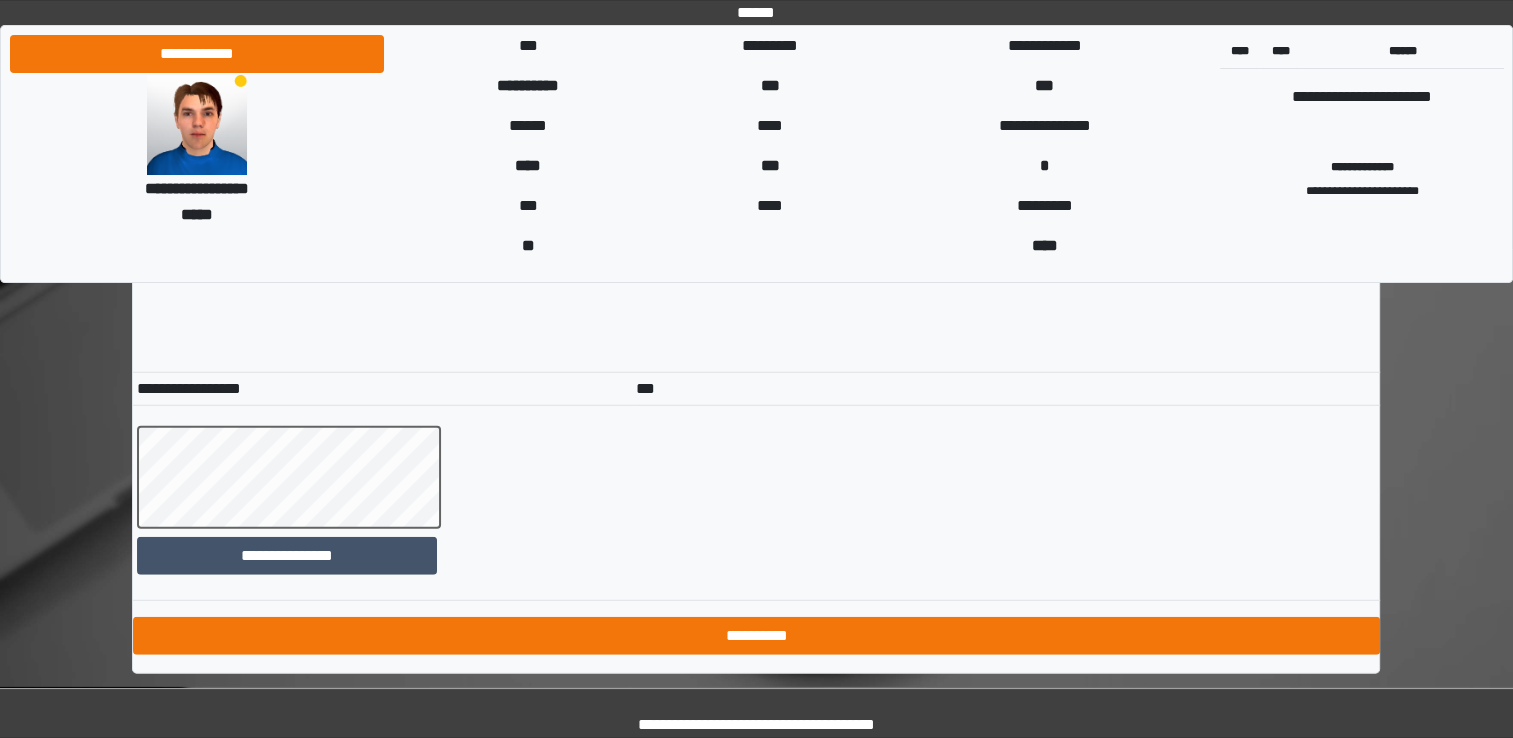 type on "**" 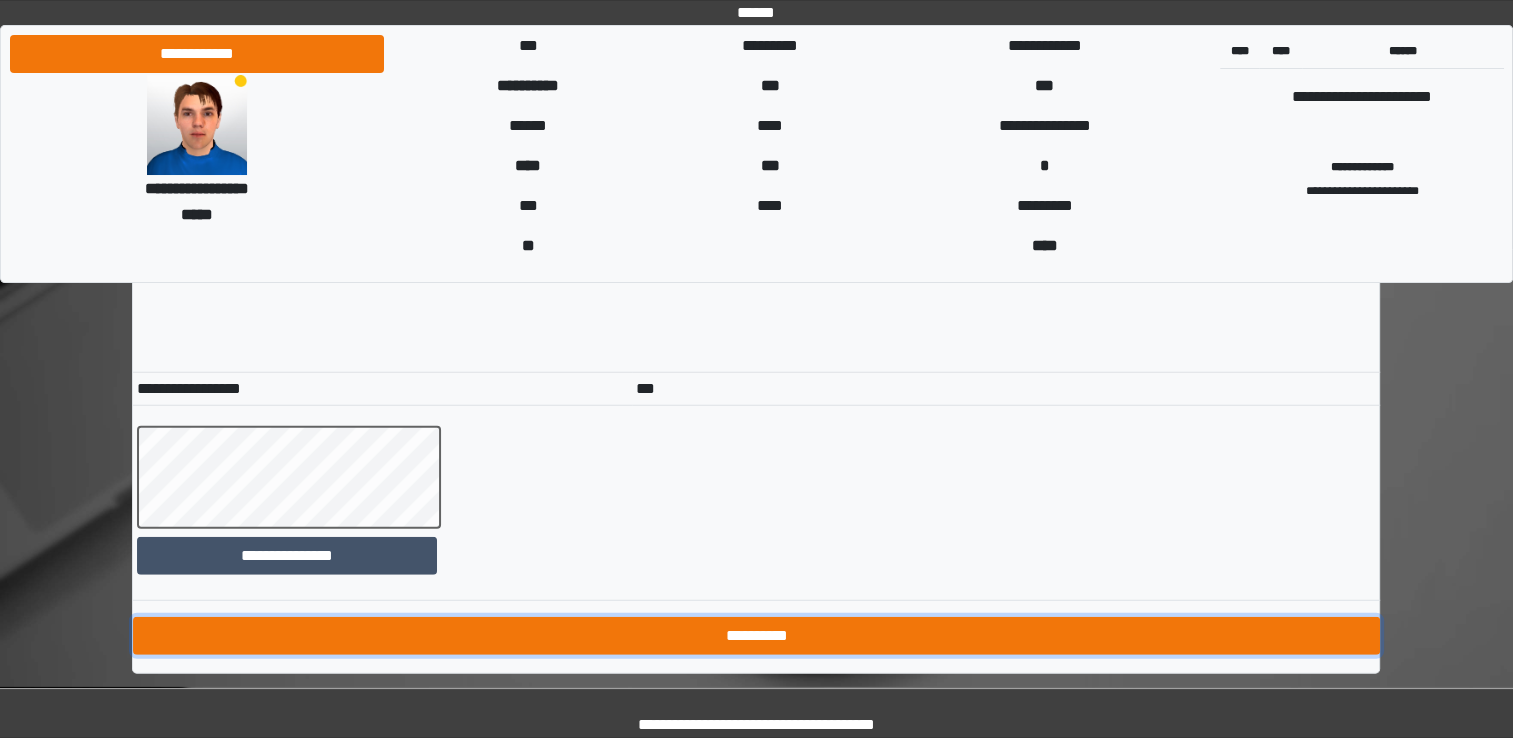 click on "**********" at bounding box center (756, 636) 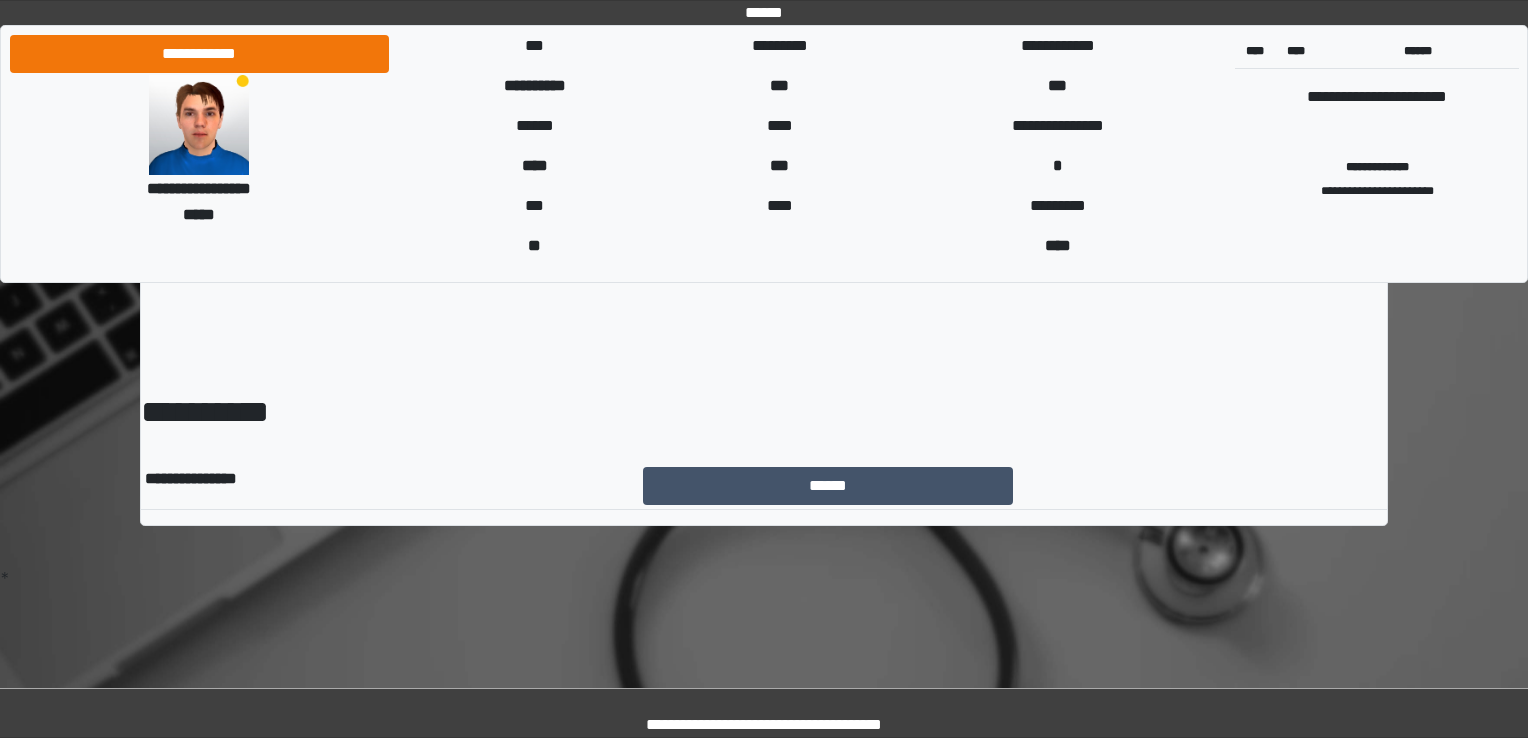 scroll, scrollTop: 0, scrollLeft: 0, axis: both 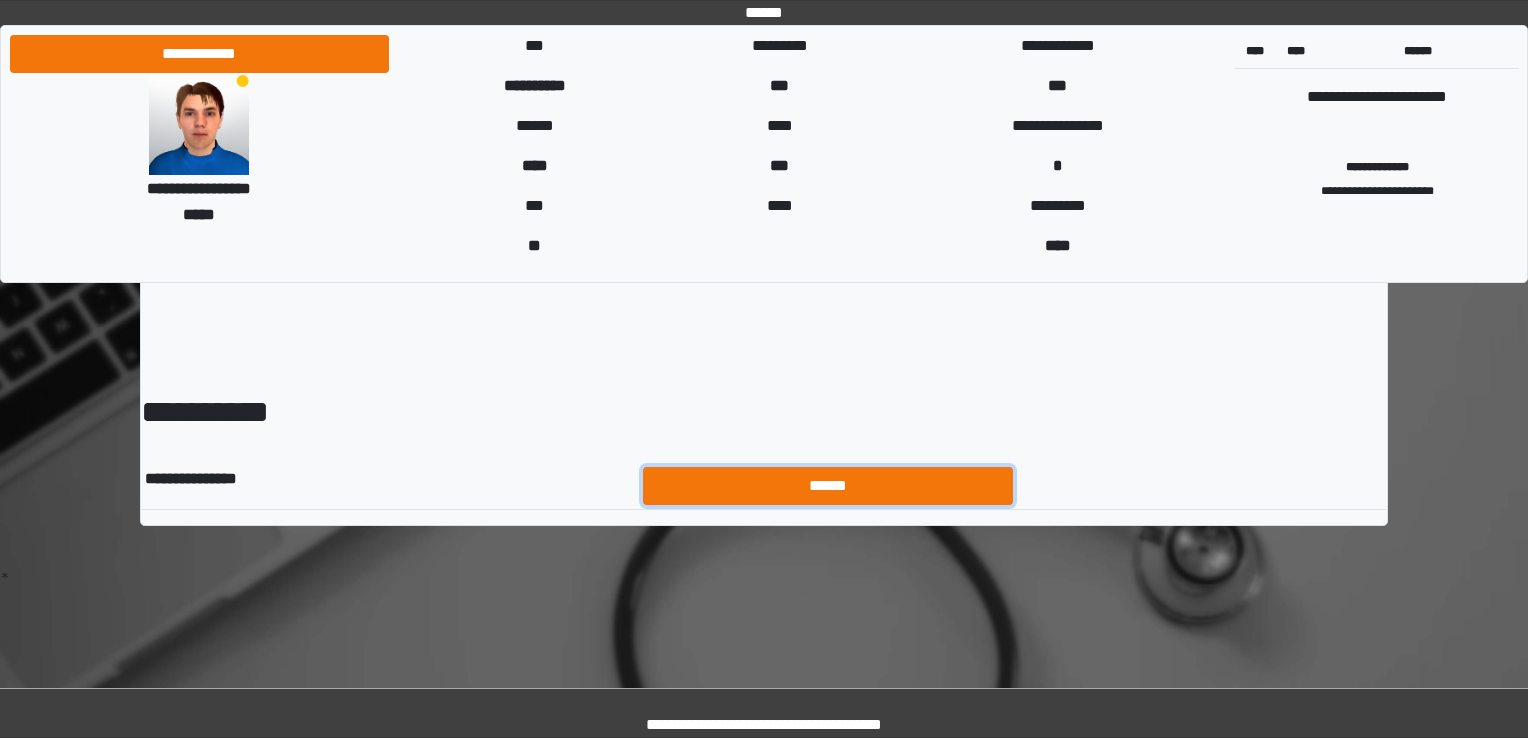 click on "******" at bounding box center (828, 486) 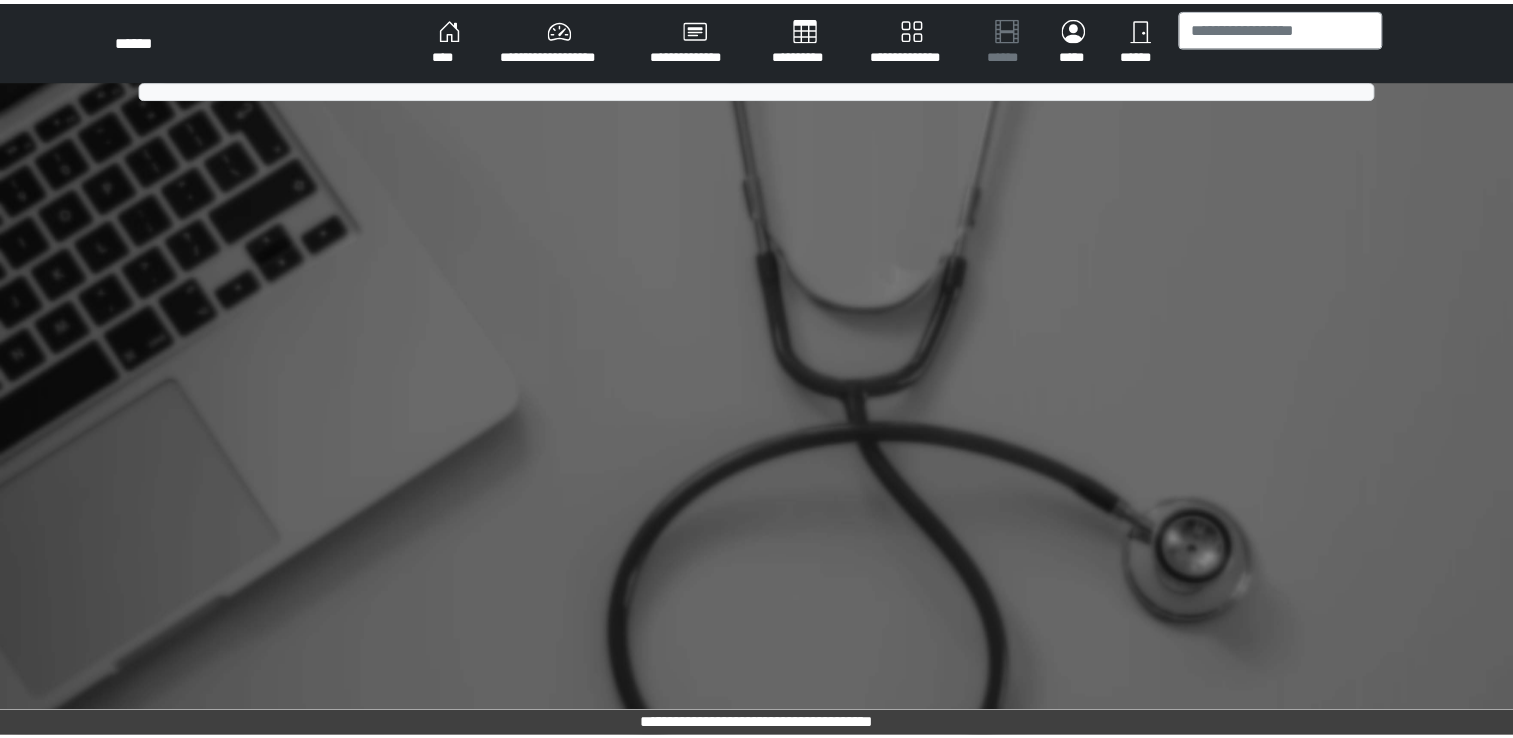 scroll, scrollTop: 0, scrollLeft: 0, axis: both 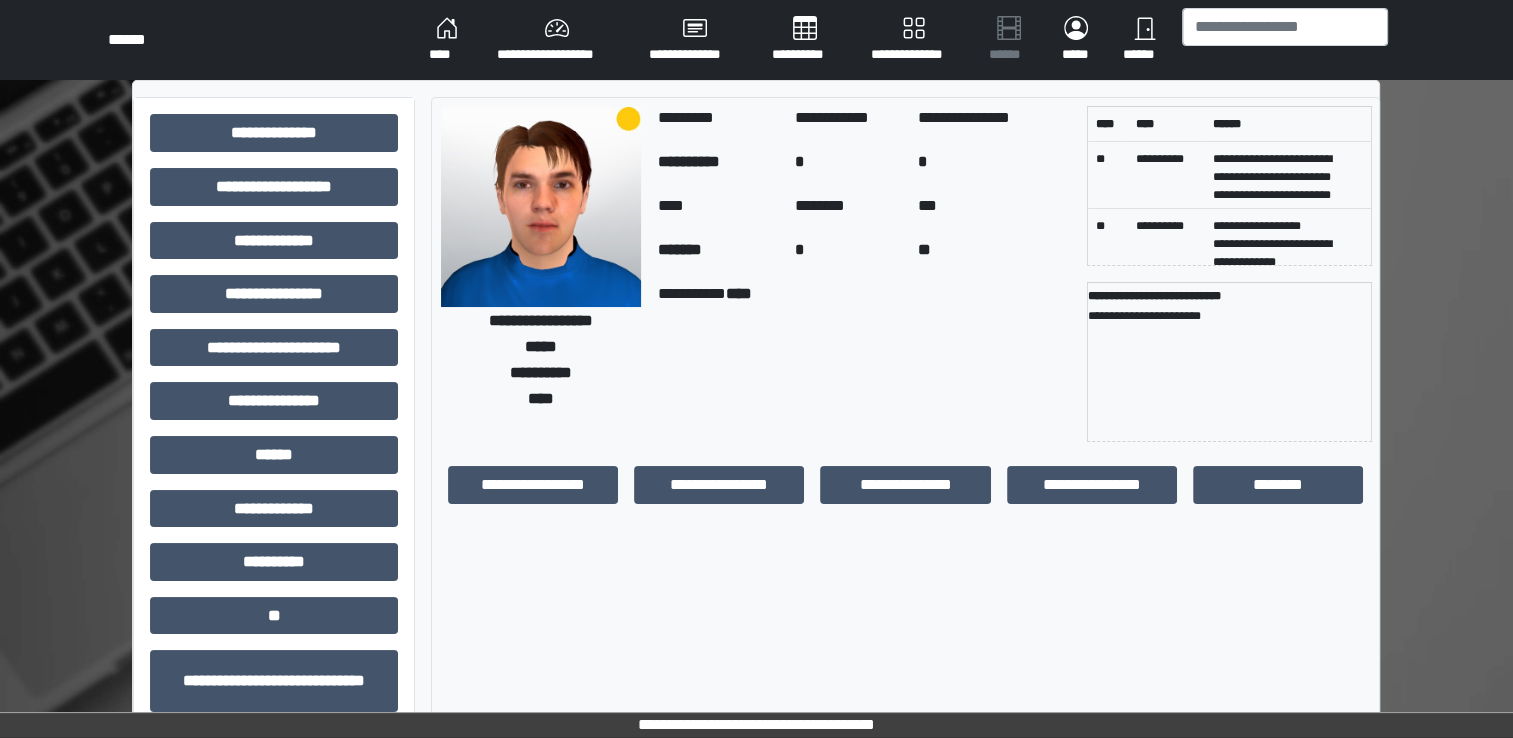 click on "****" at bounding box center [447, 40] 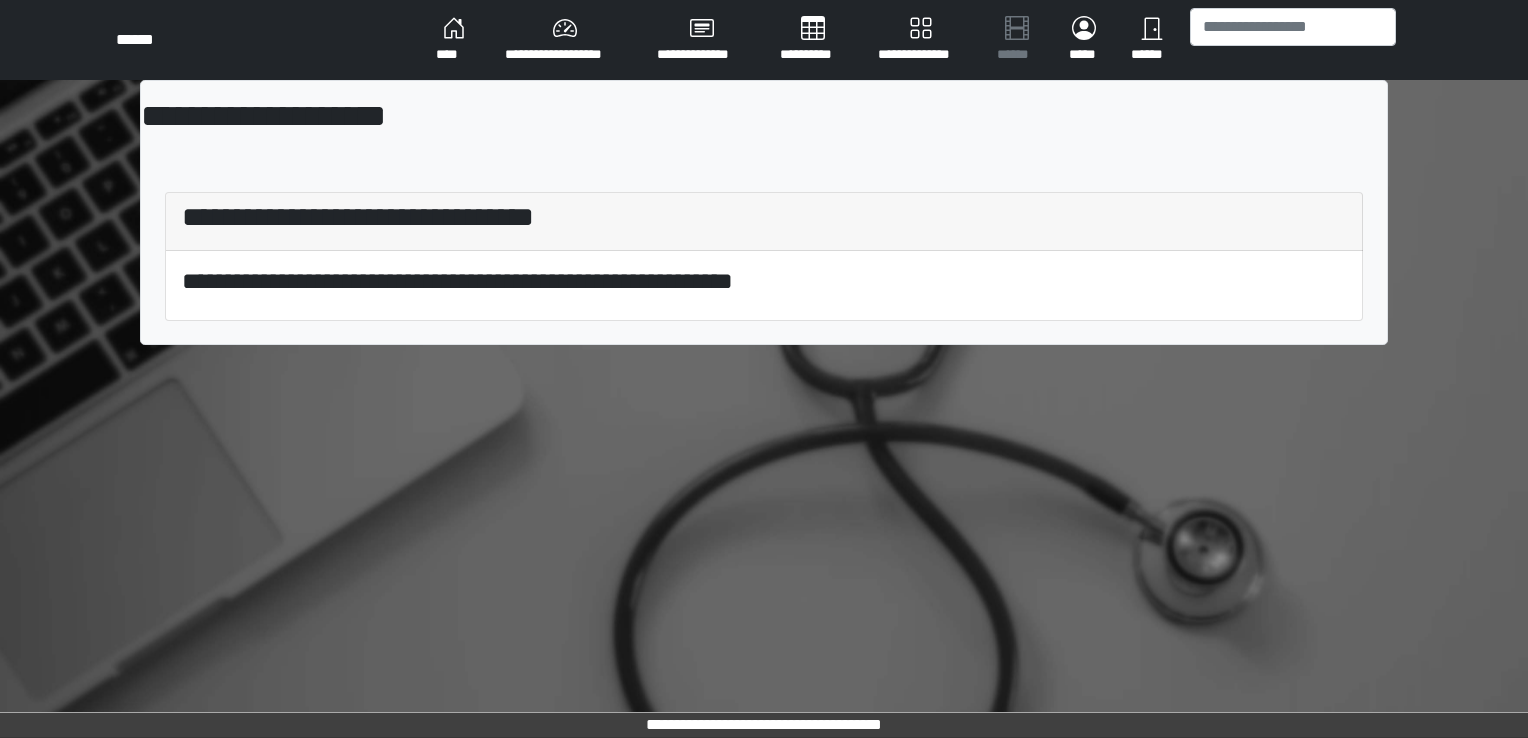 click on "****" at bounding box center [454, 40] 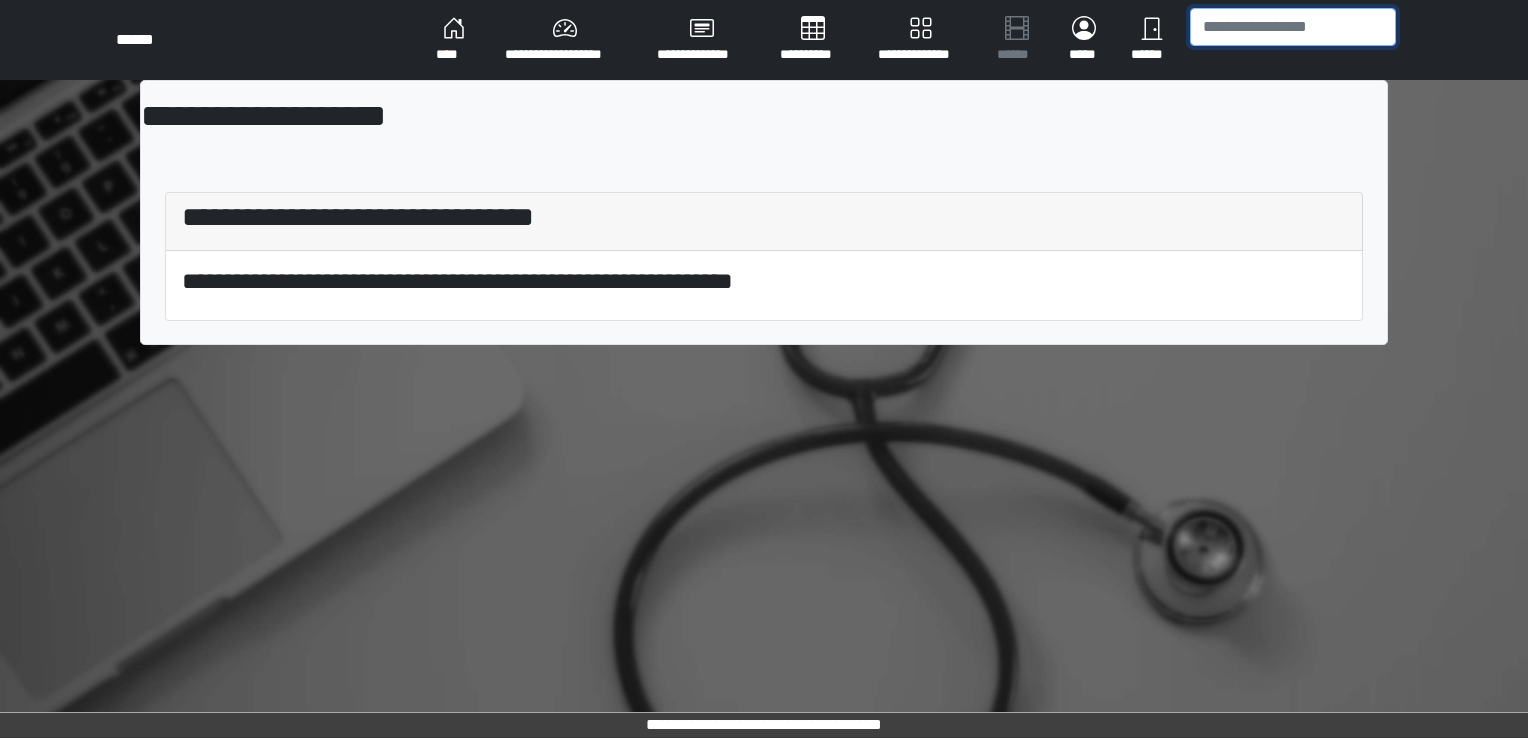 click at bounding box center [1293, 27] 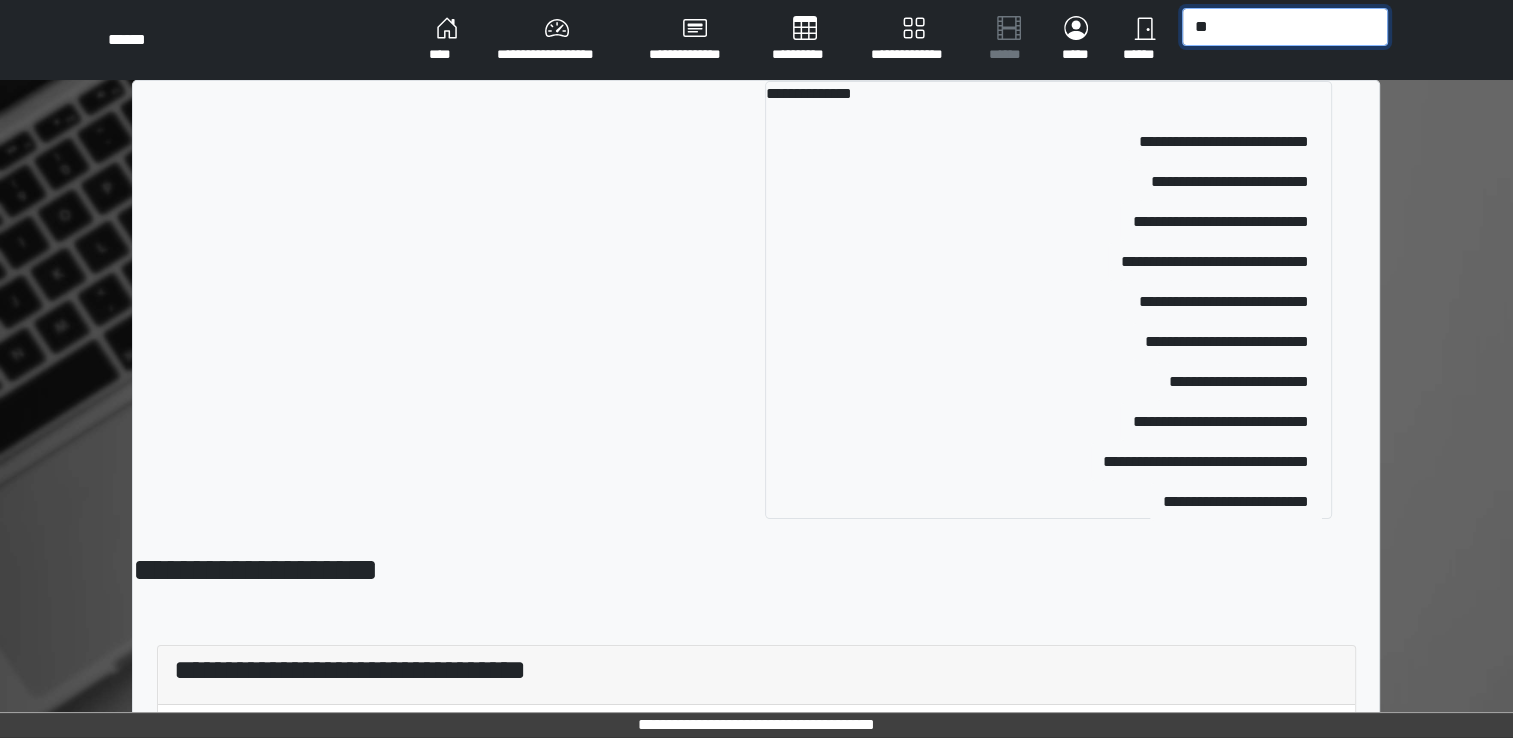 type on "*" 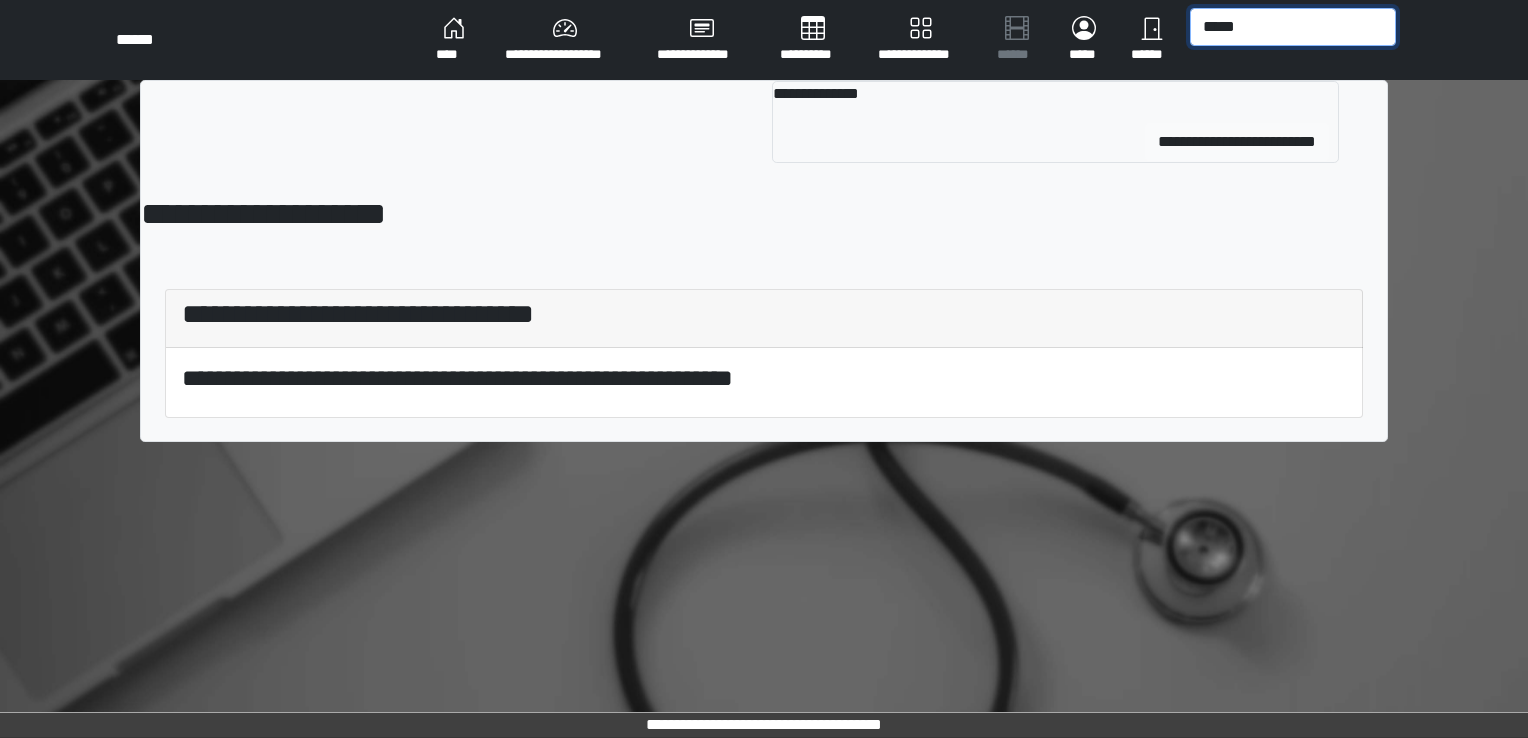 type on "*****" 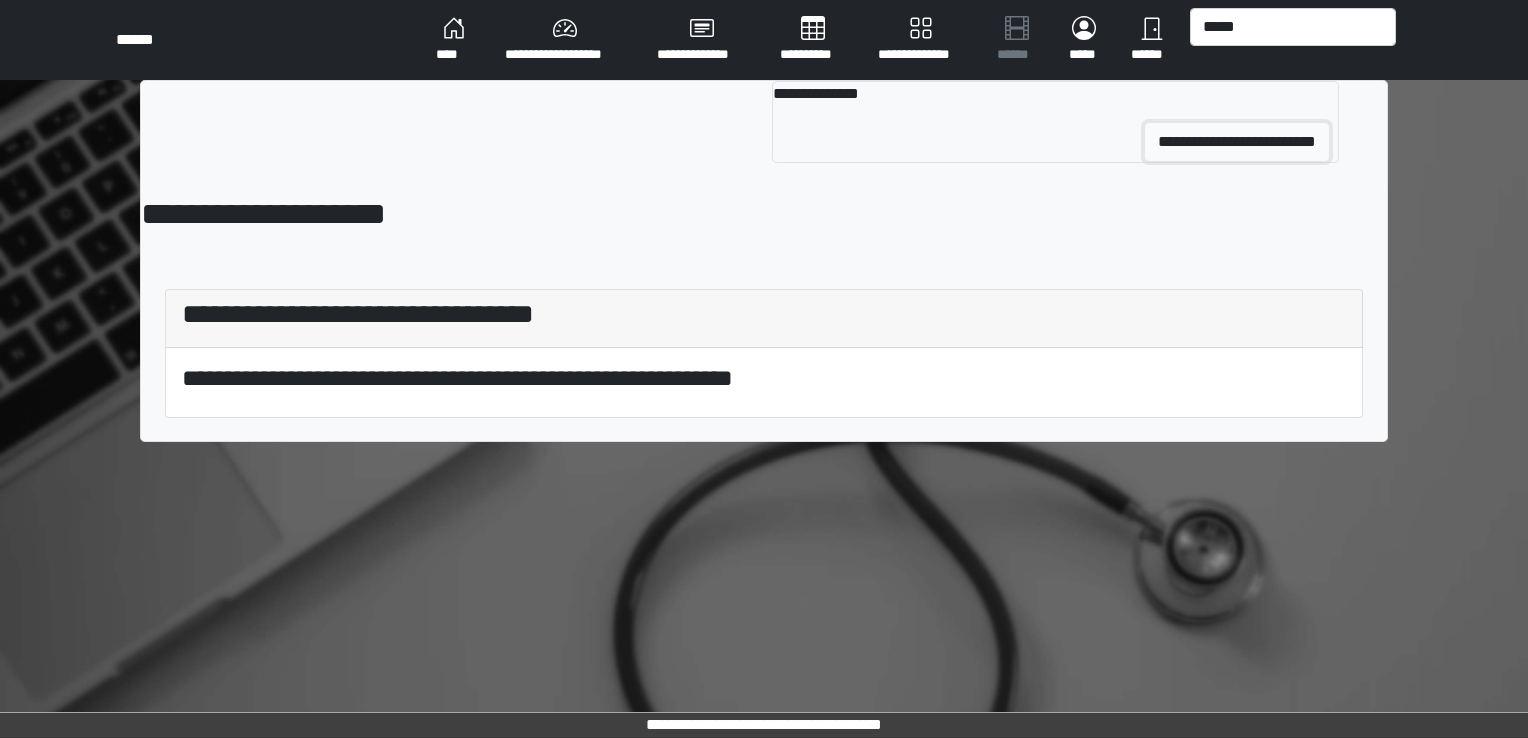 click on "**********" at bounding box center (1237, 142) 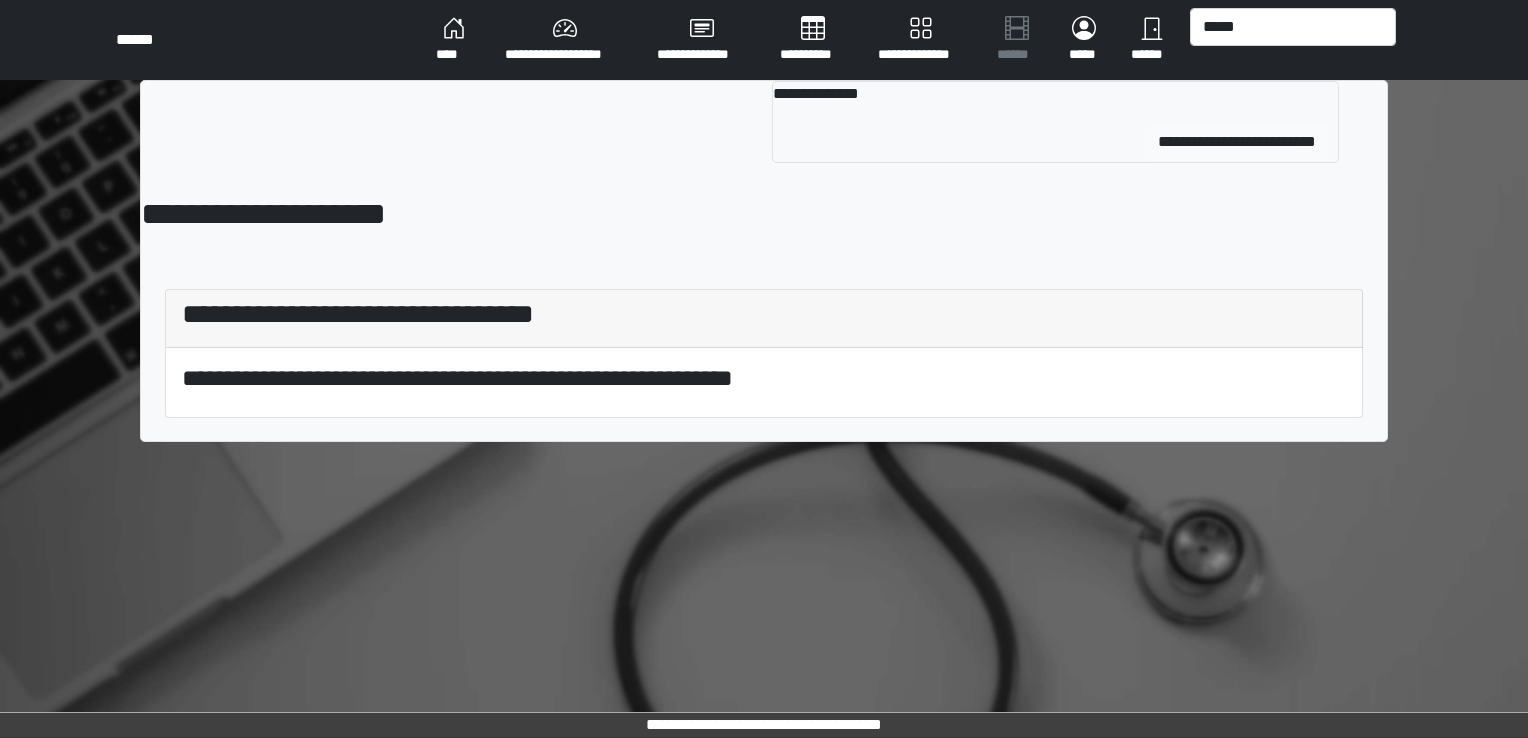 type 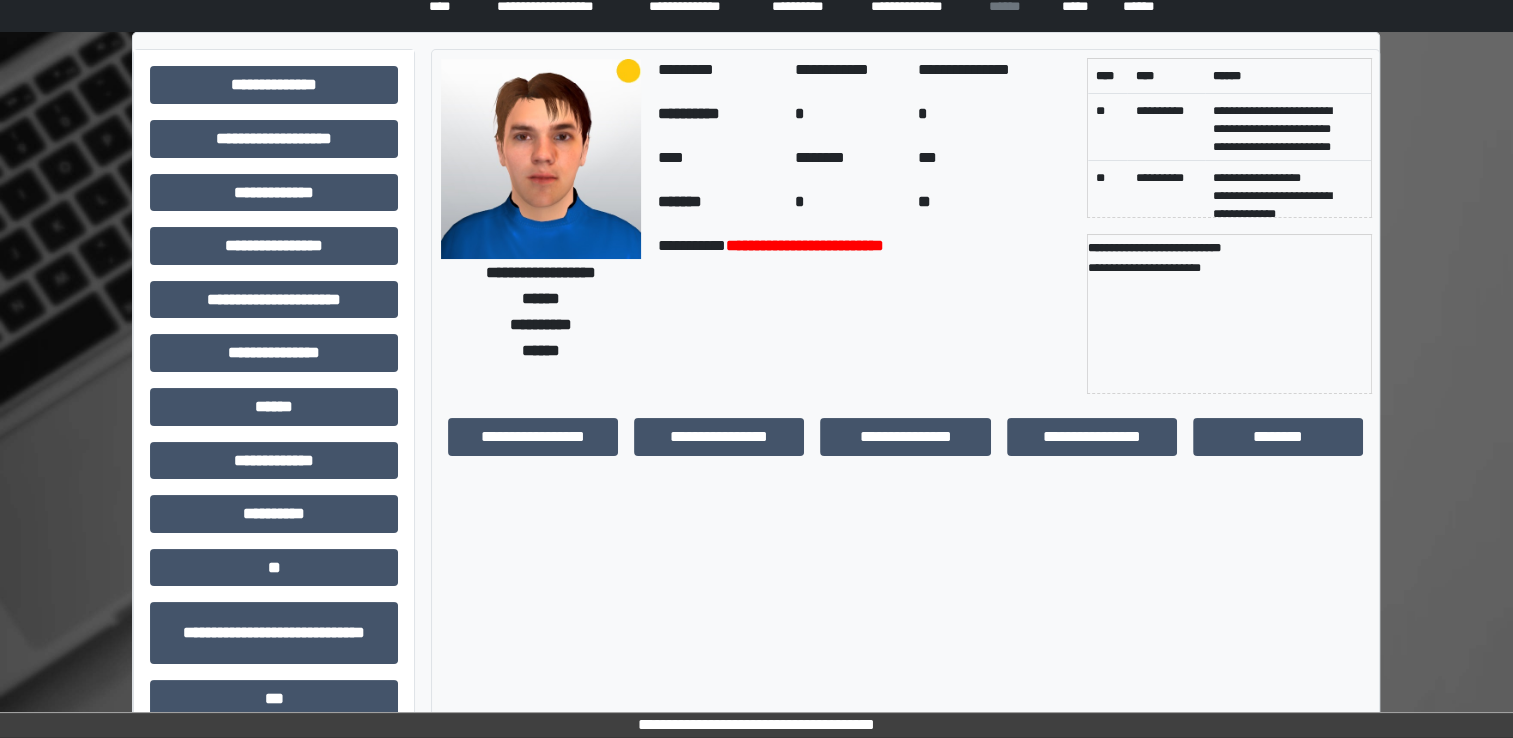 scroll, scrollTop: 36, scrollLeft: 0, axis: vertical 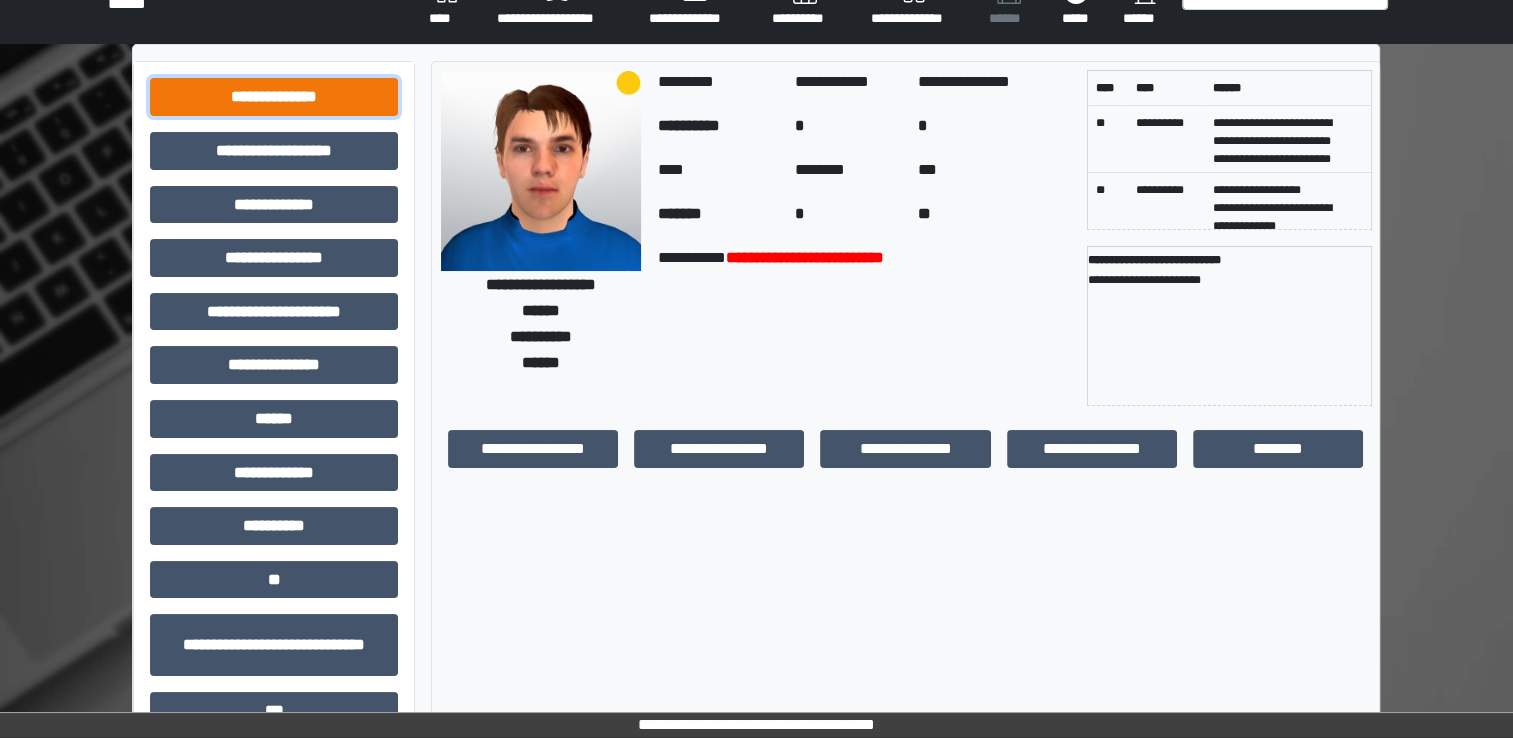 click on "**********" at bounding box center (274, 97) 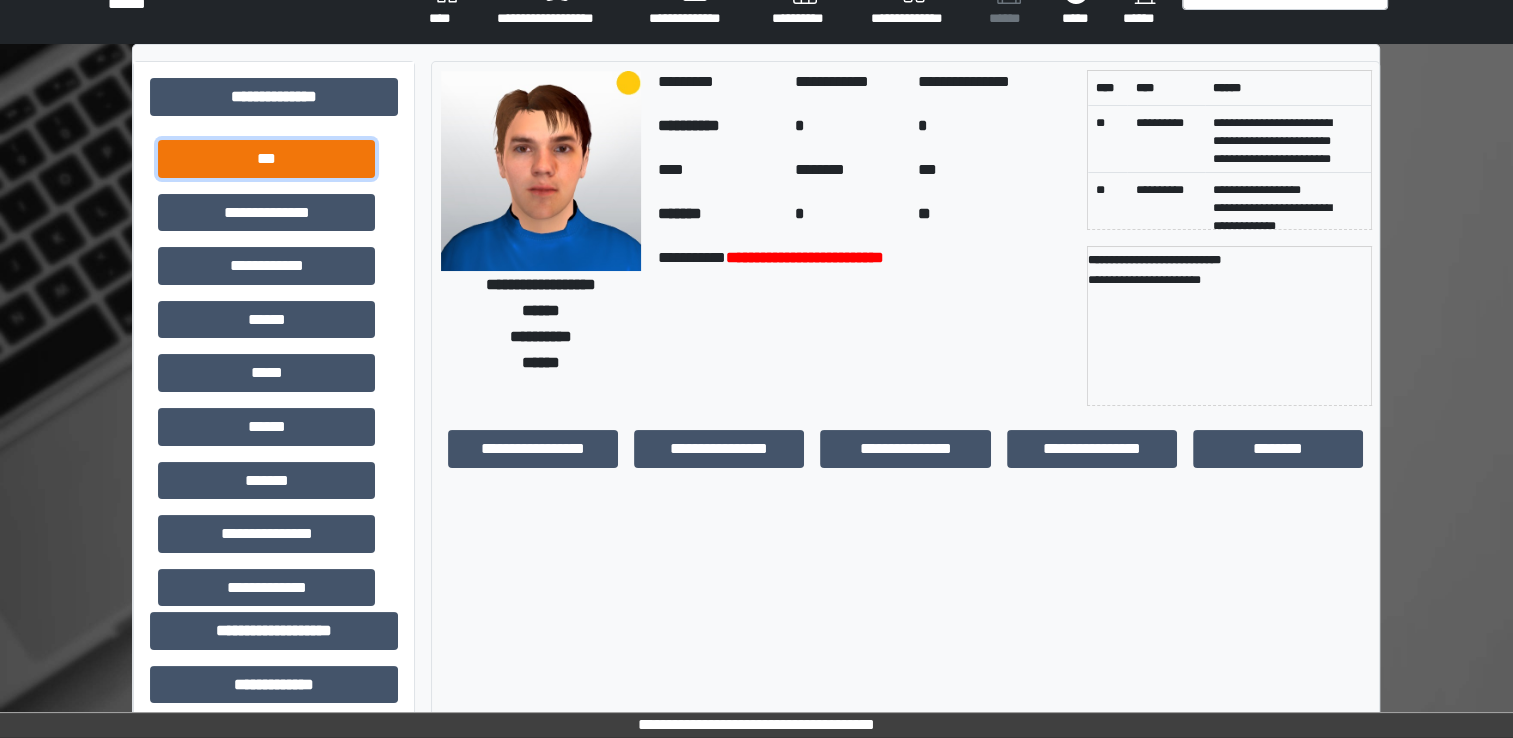 click on "***" at bounding box center [266, 159] 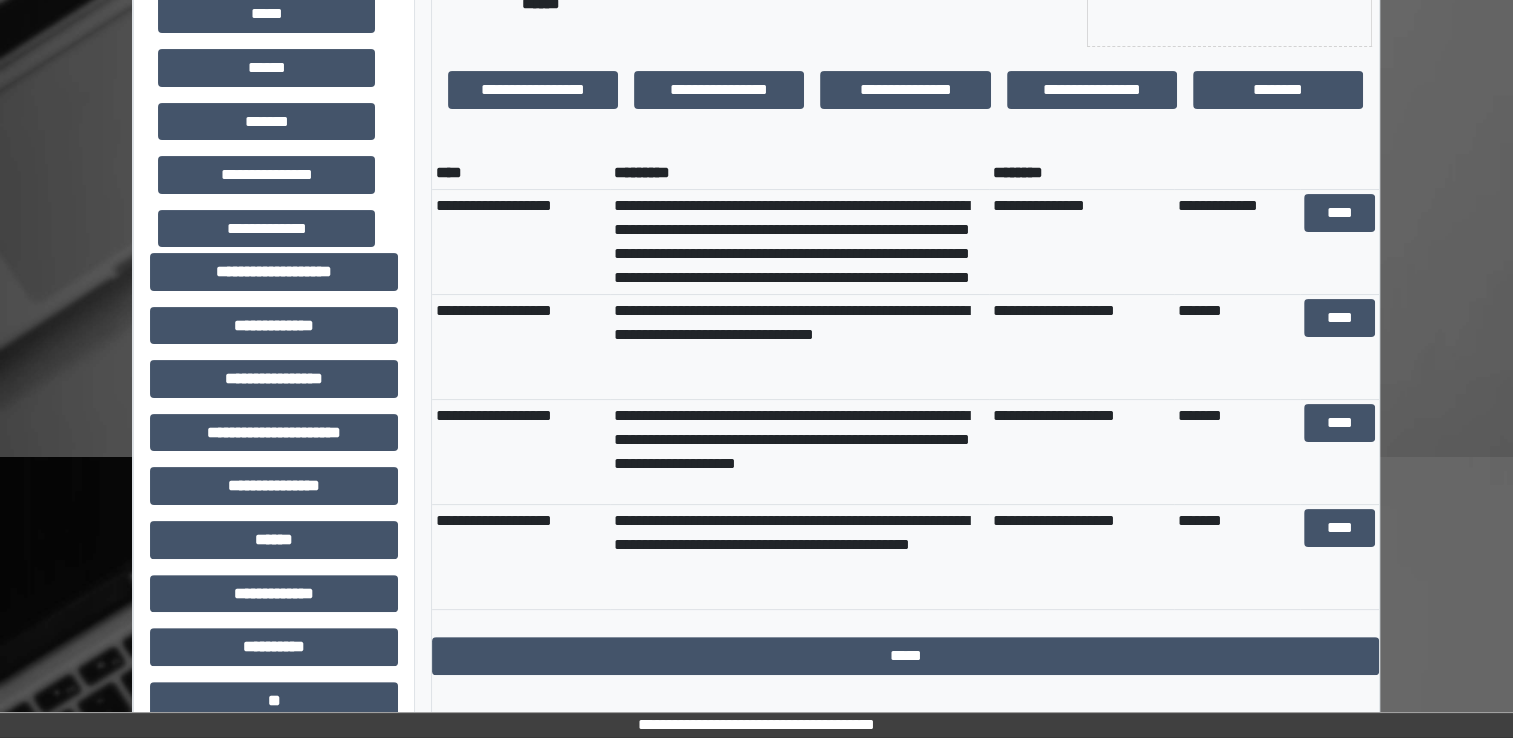 scroll, scrollTop: 400, scrollLeft: 0, axis: vertical 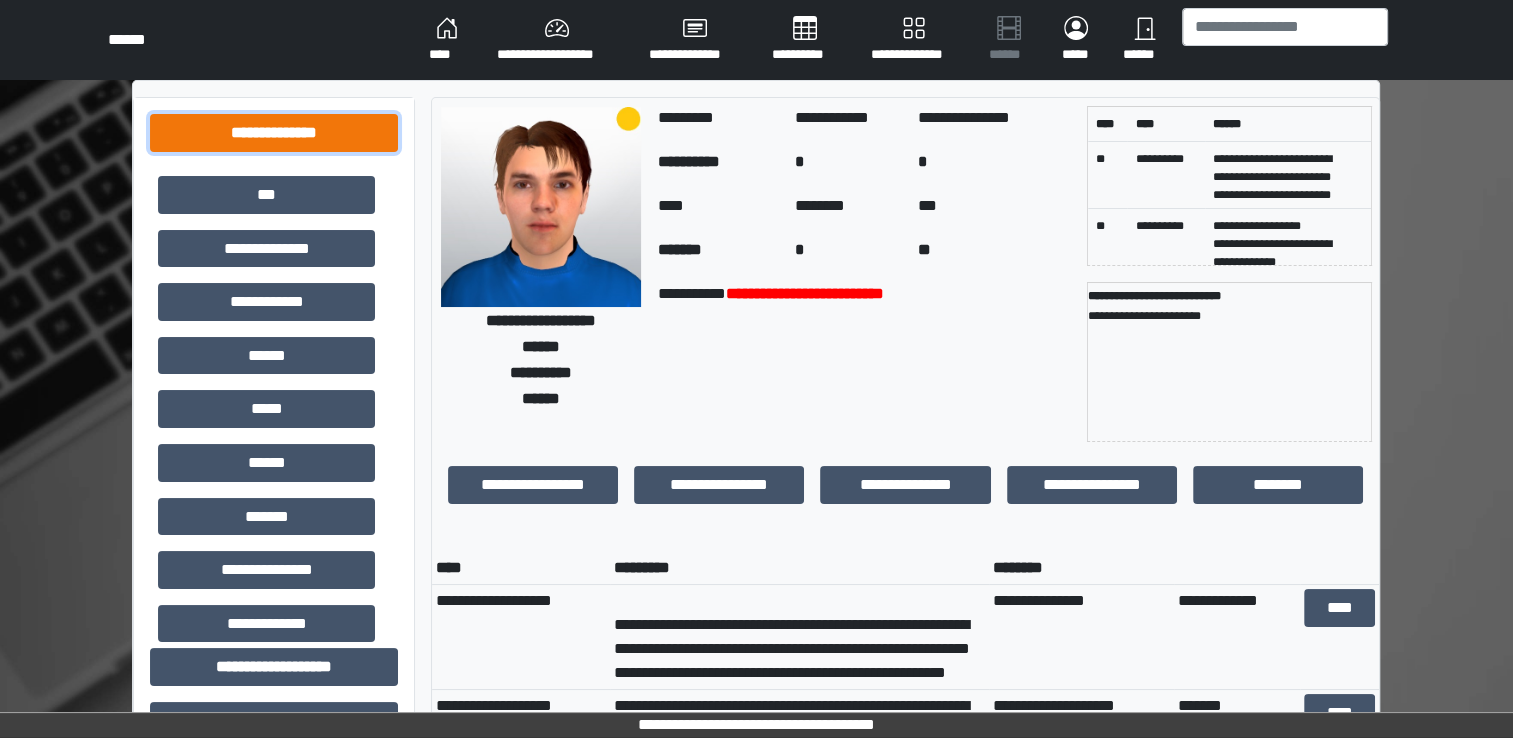click on "**********" at bounding box center (274, 133) 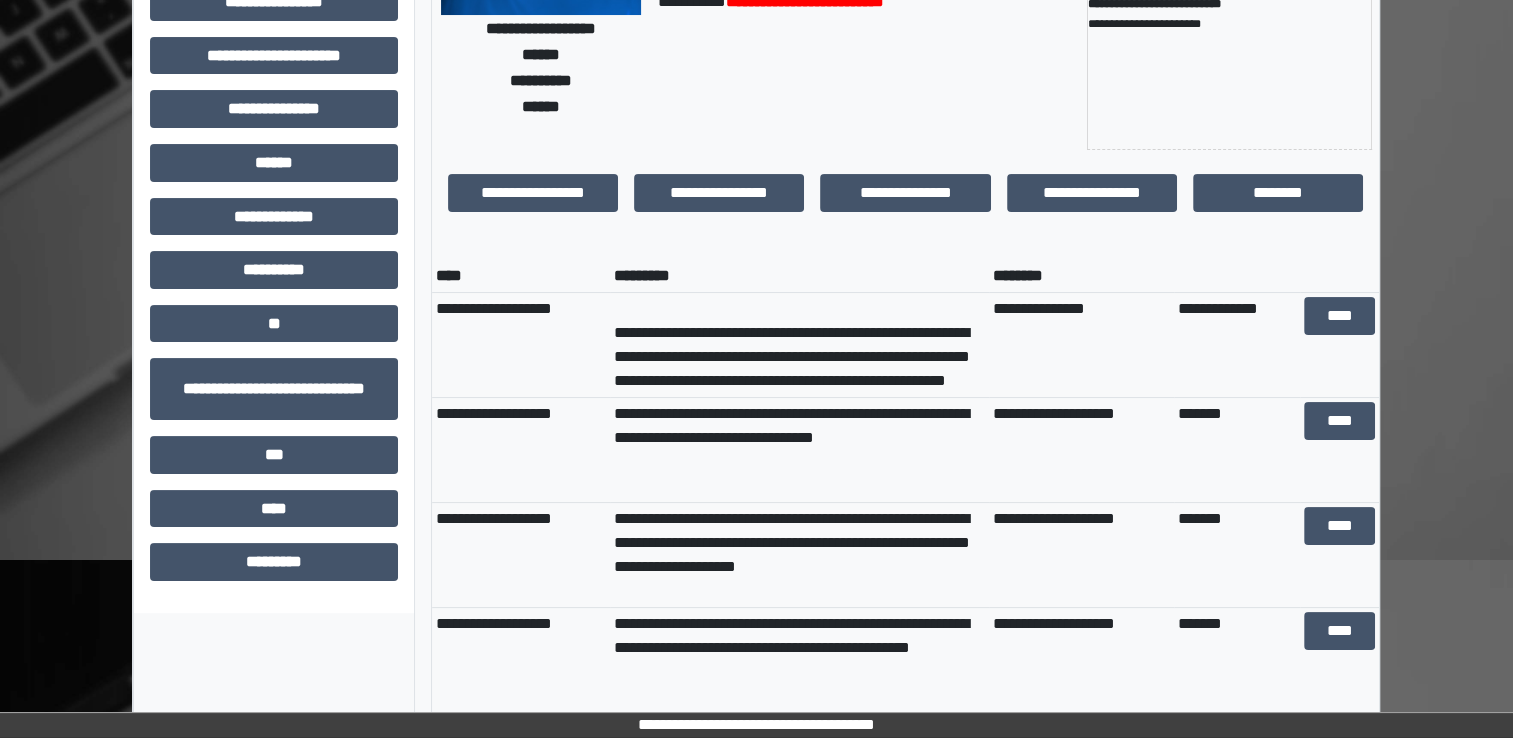 scroll, scrollTop: 0, scrollLeft: 0, axis: both 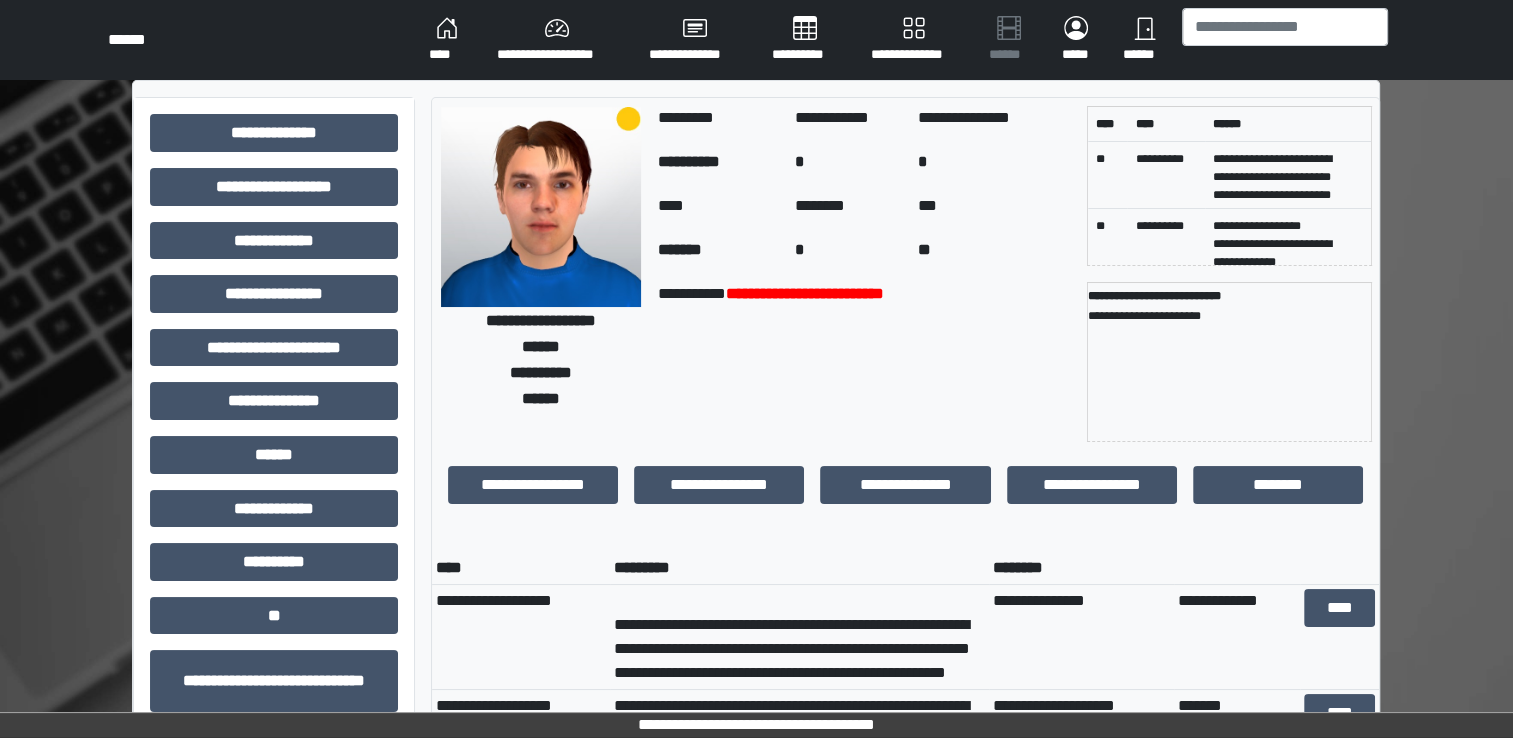 click on "****" at bounding box center (447, 40) 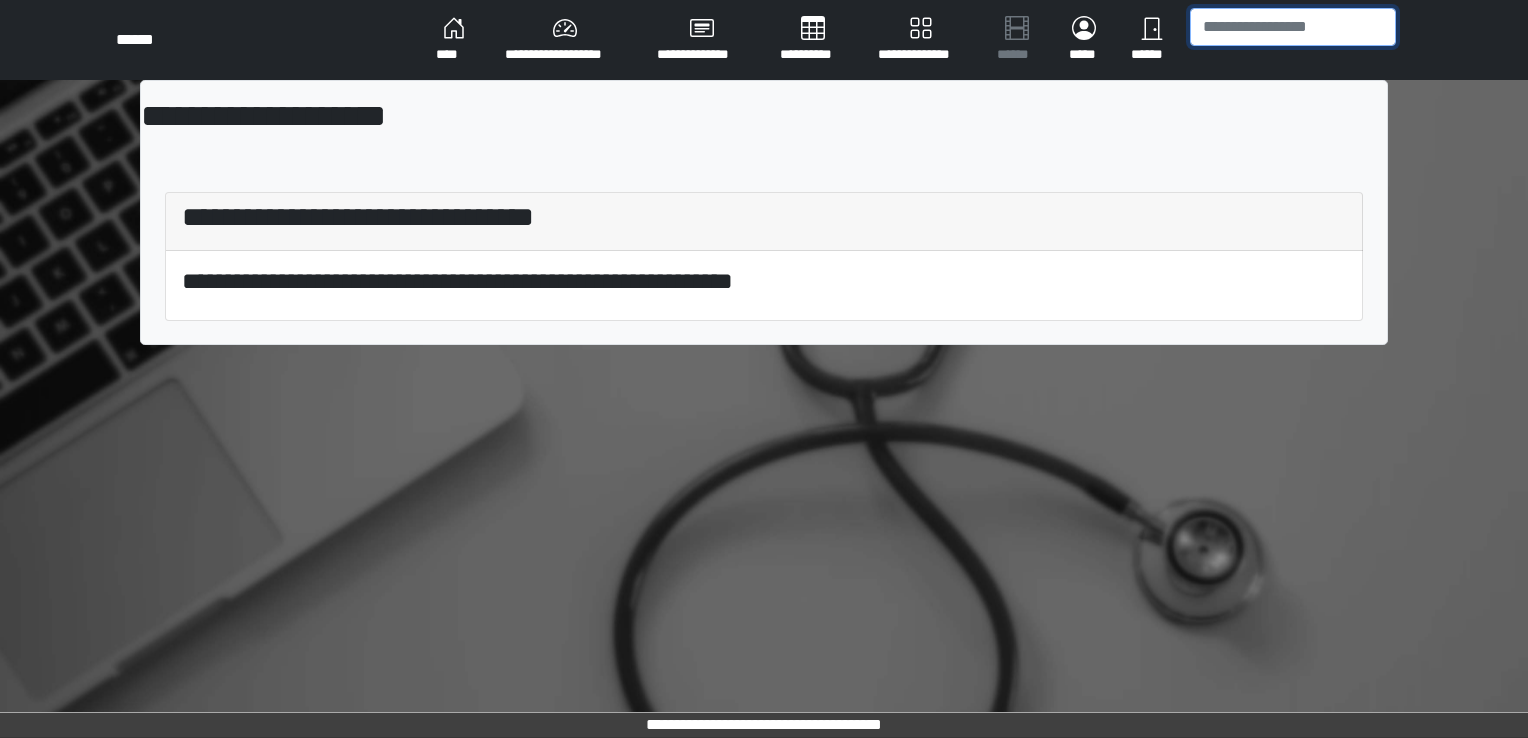 click at bounding box center (1293, 27) 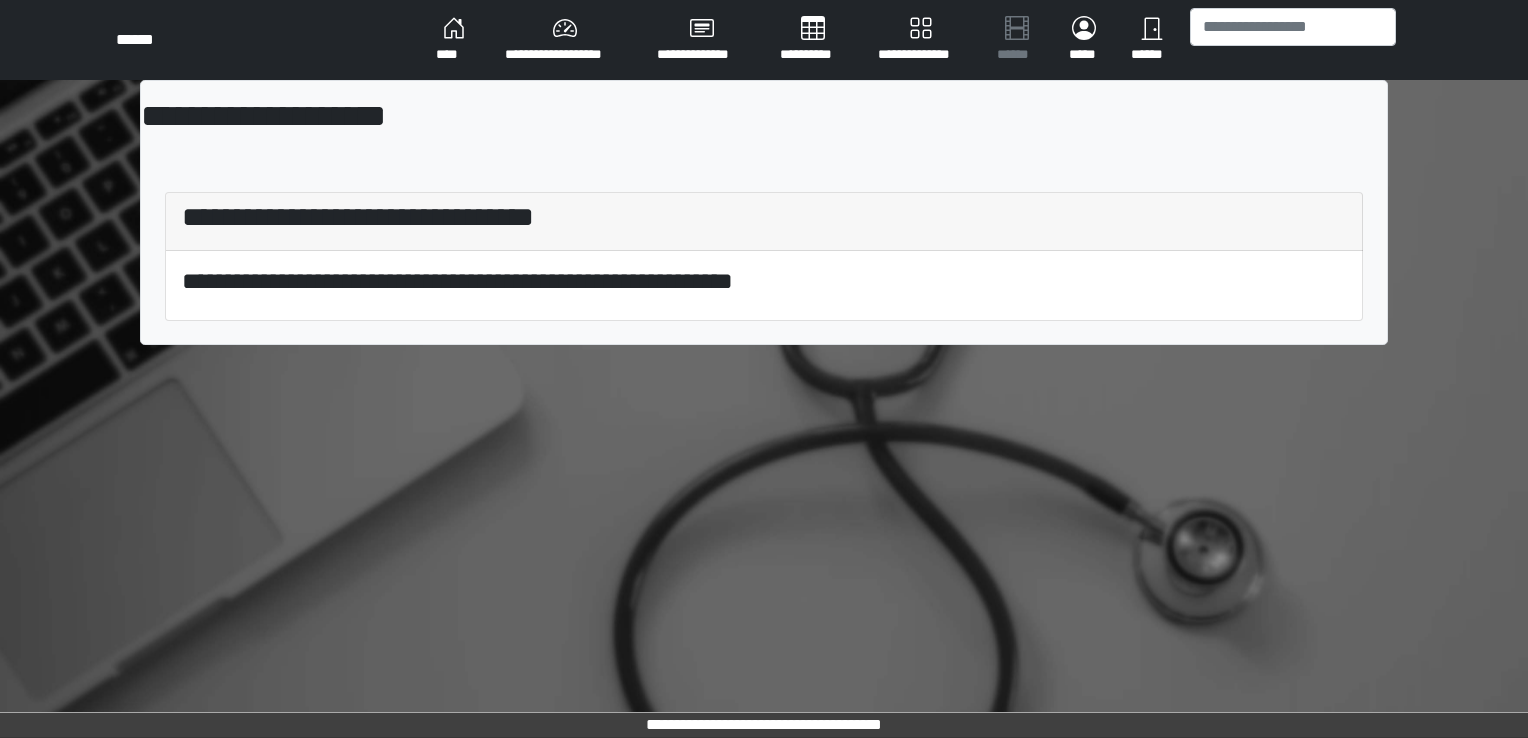click on "**********" at bounding box center [565, 40] 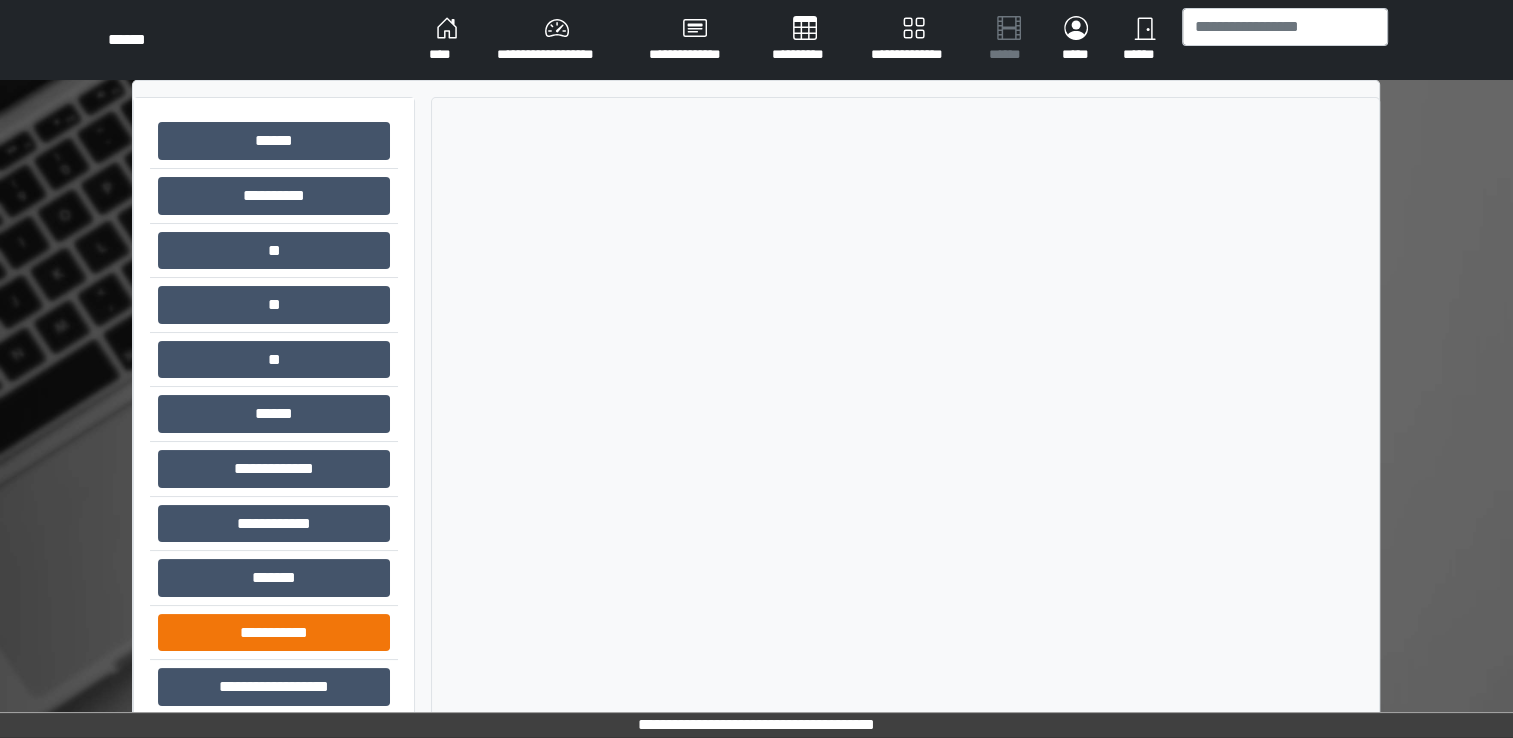scroll, scrollTop: 78, scrollLeft: 0, axis: vertical 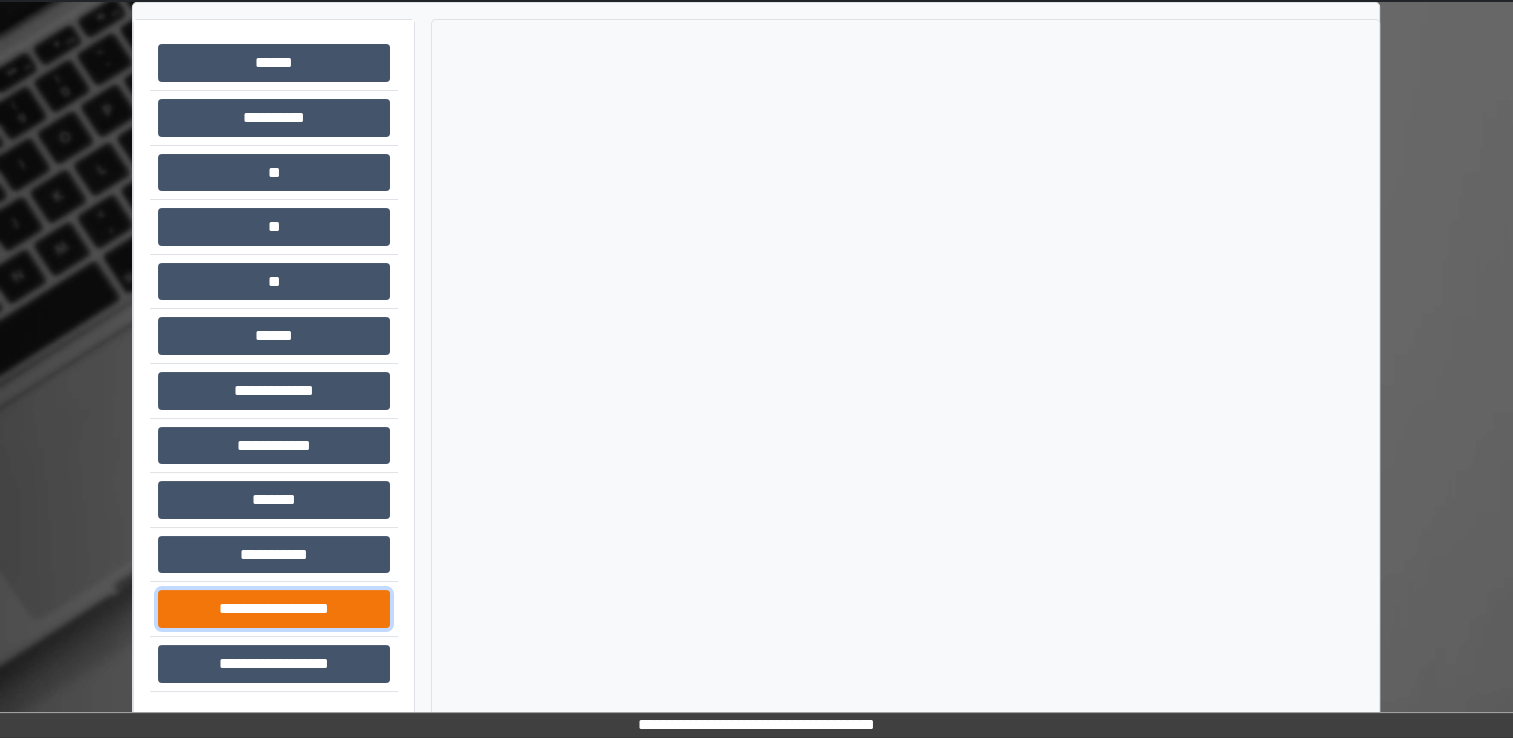 click on "**********" at bounding box center [274, 609] 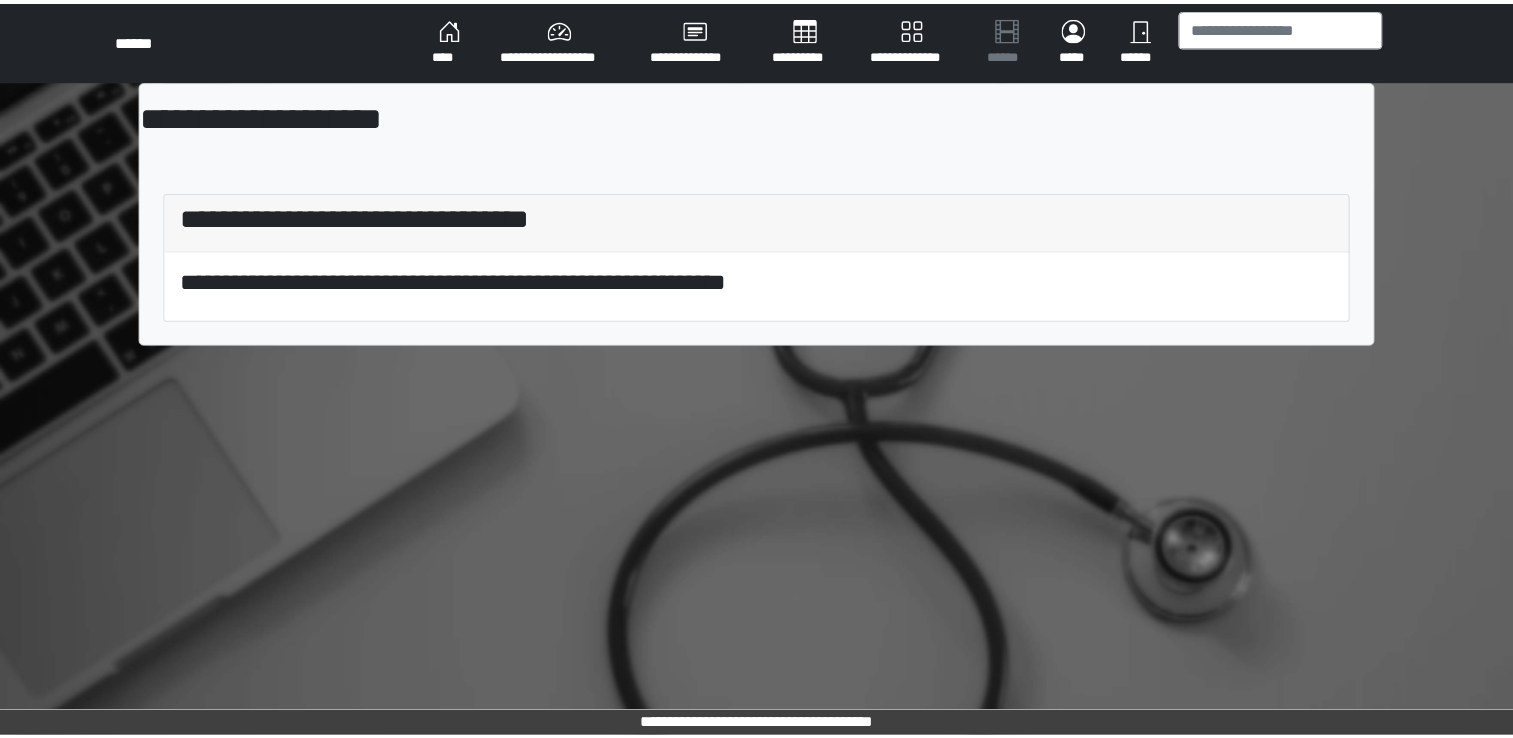 scroll, scrollTop: 0, scrollLeft: 0, axis: both 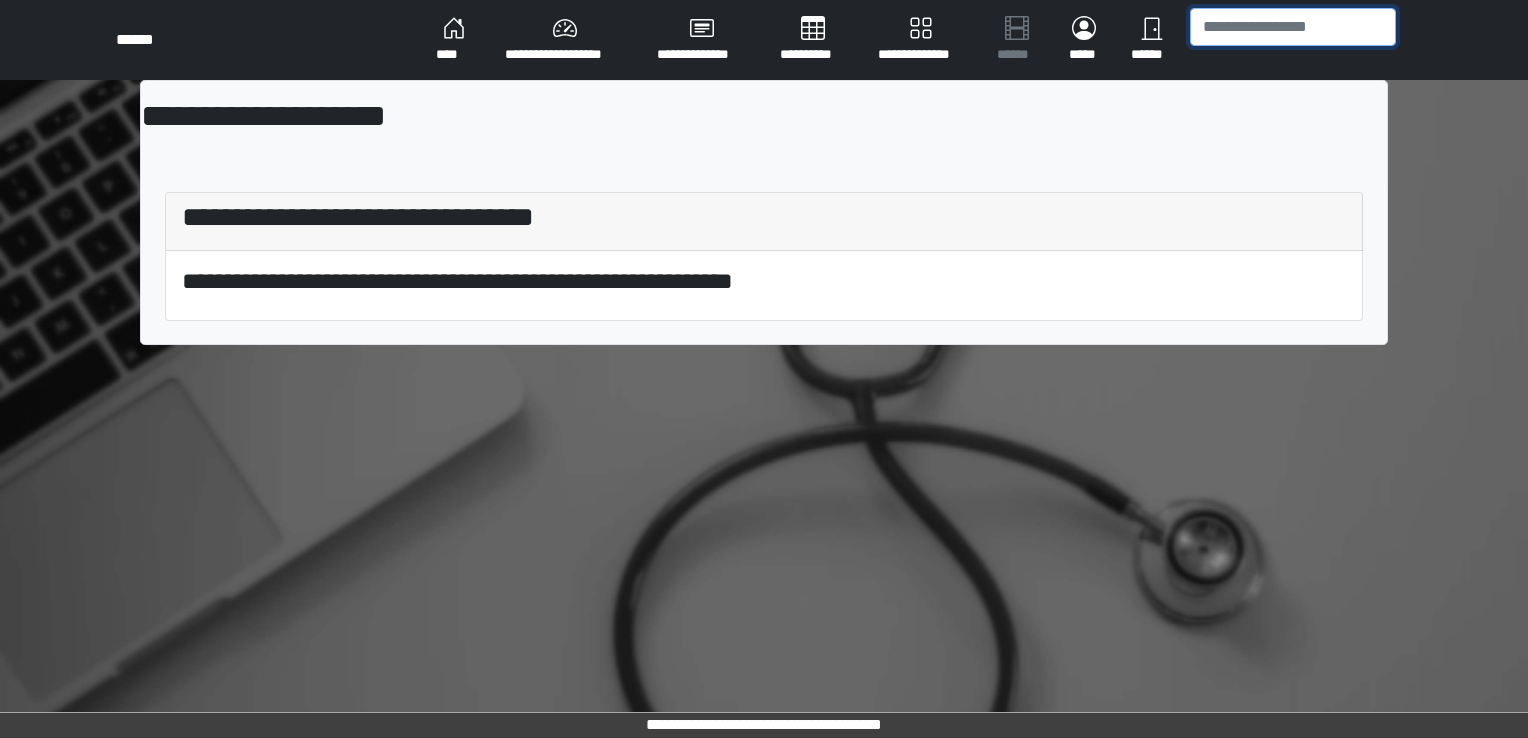 click at bounding box center (1293, 27) 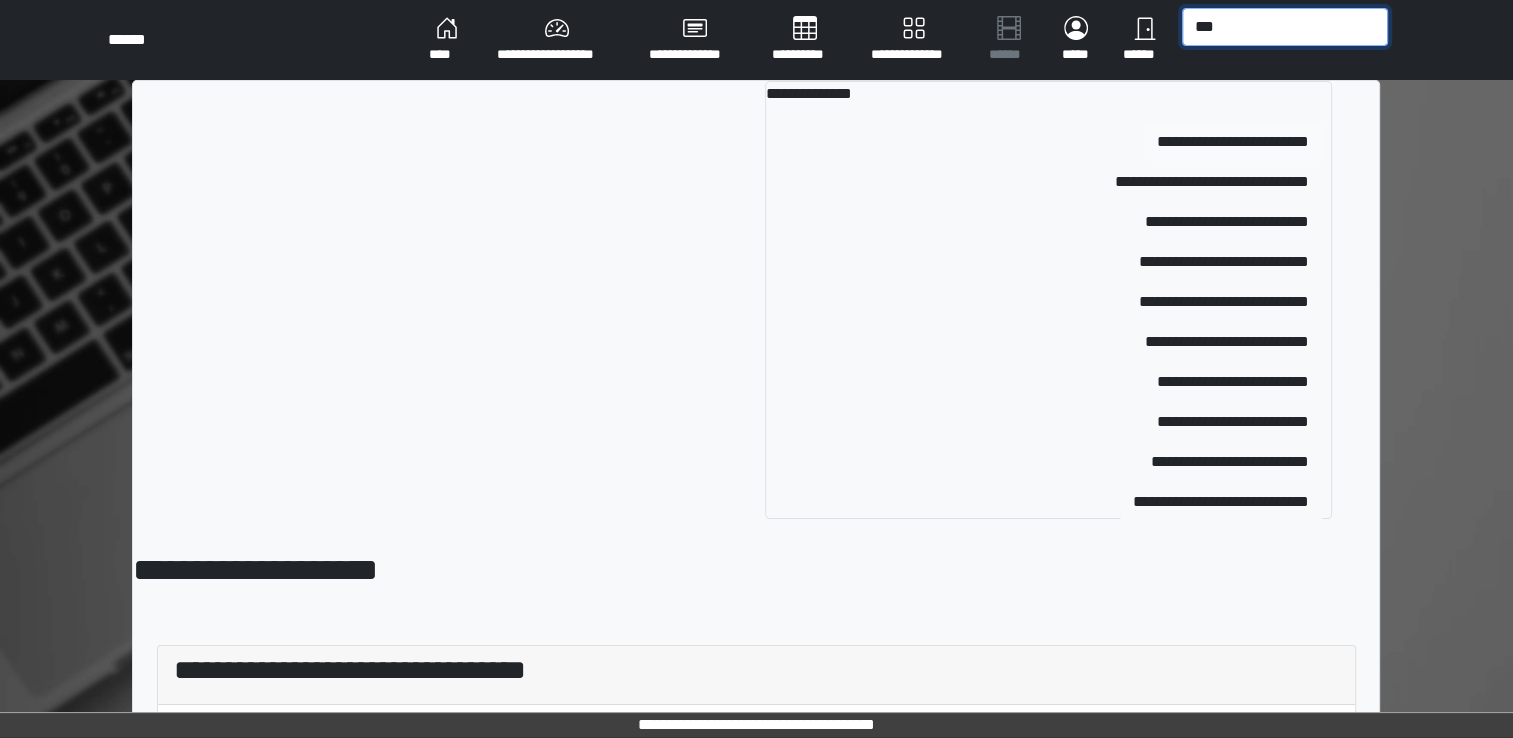 type on "***" 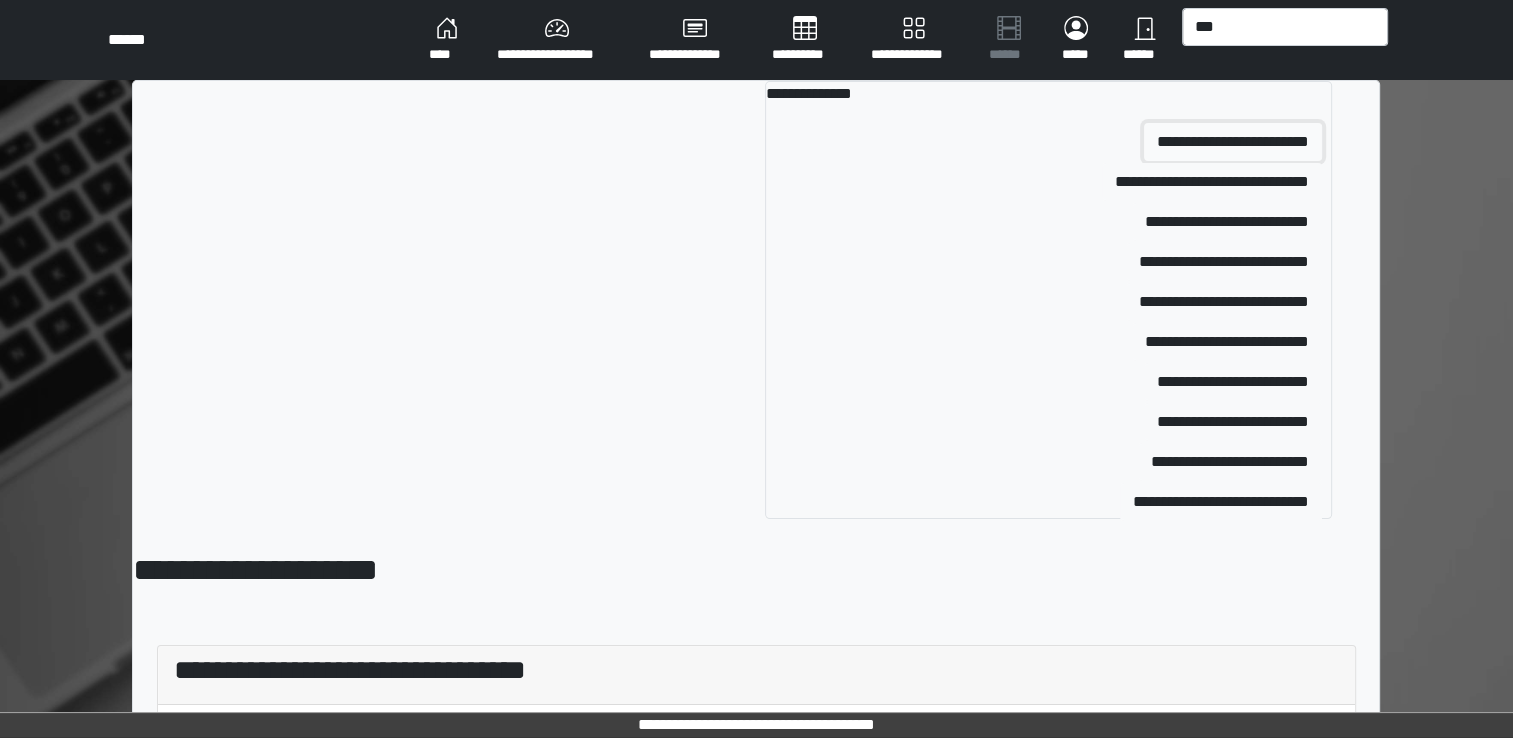 click on "**********" at bounding box center (1233, 142) 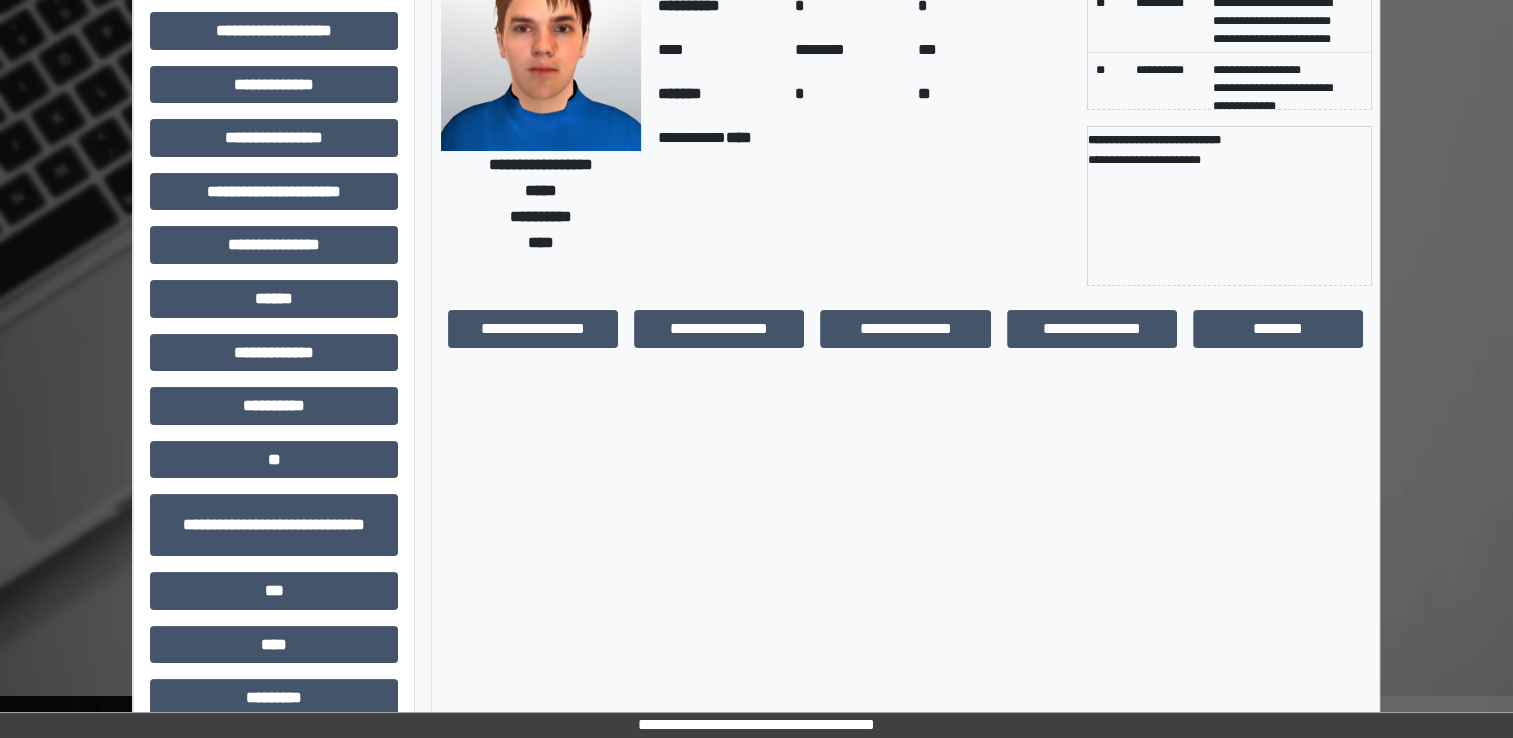 scroll, scrollTop: 0, scrollLeft: 0, axis: both 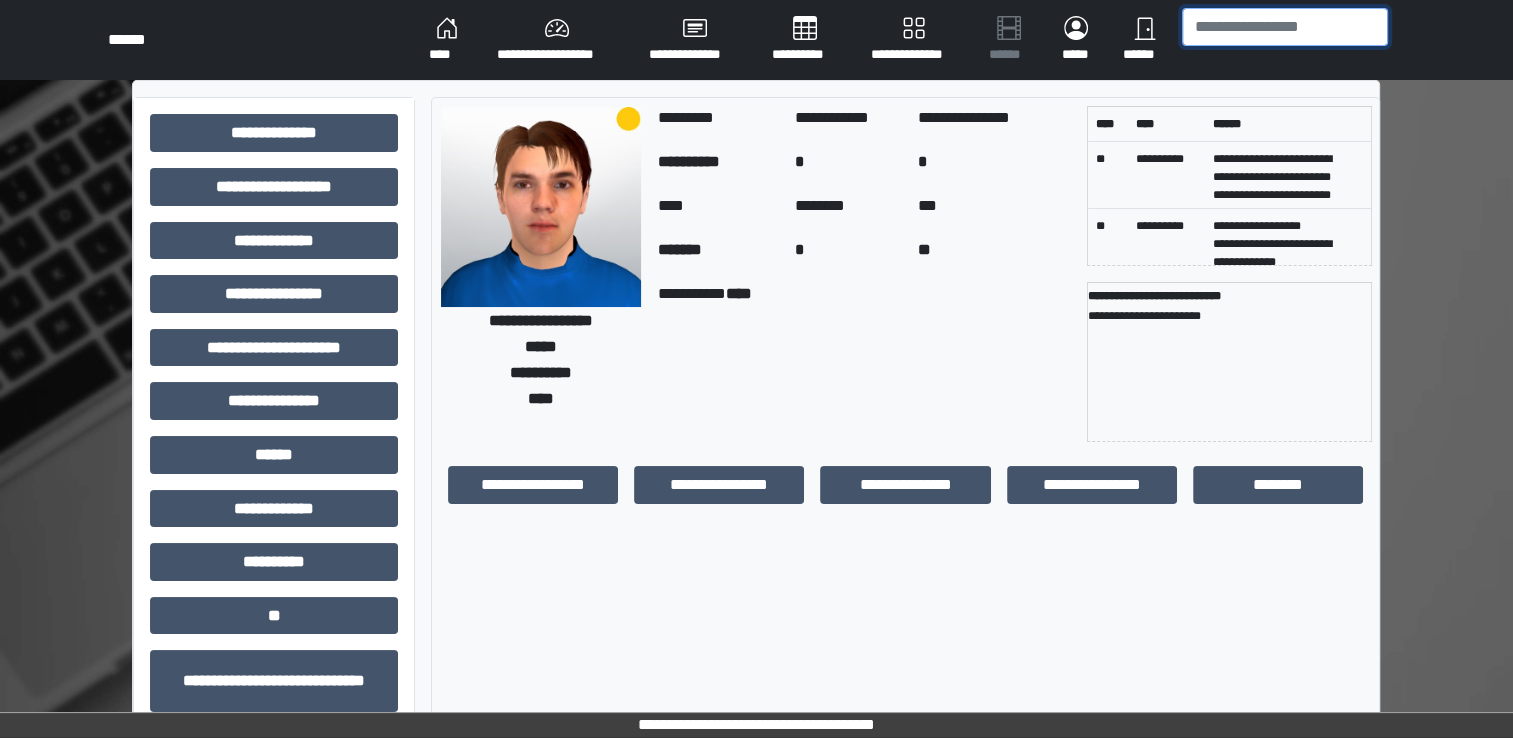 click at bounding box center [1285, 27] 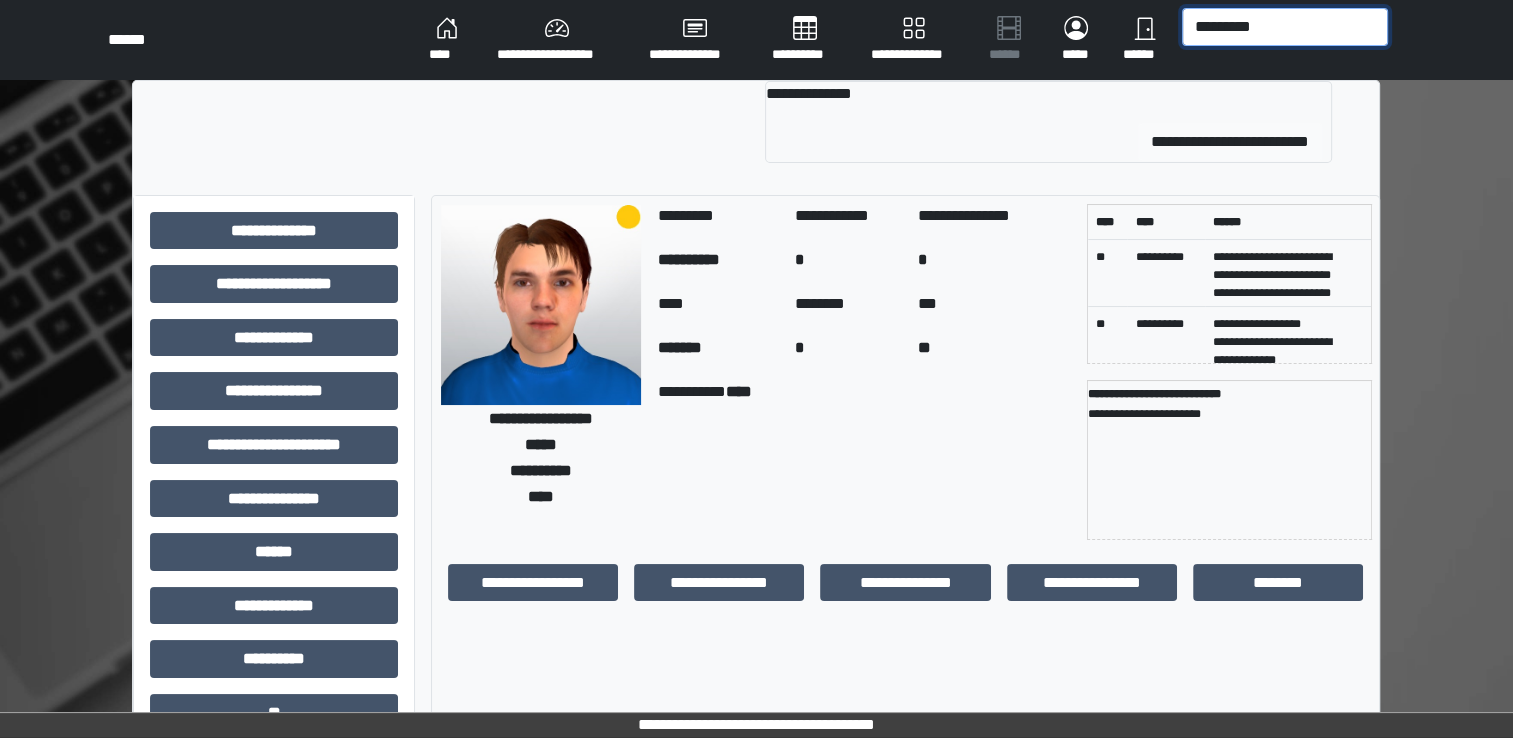 type on "*********" 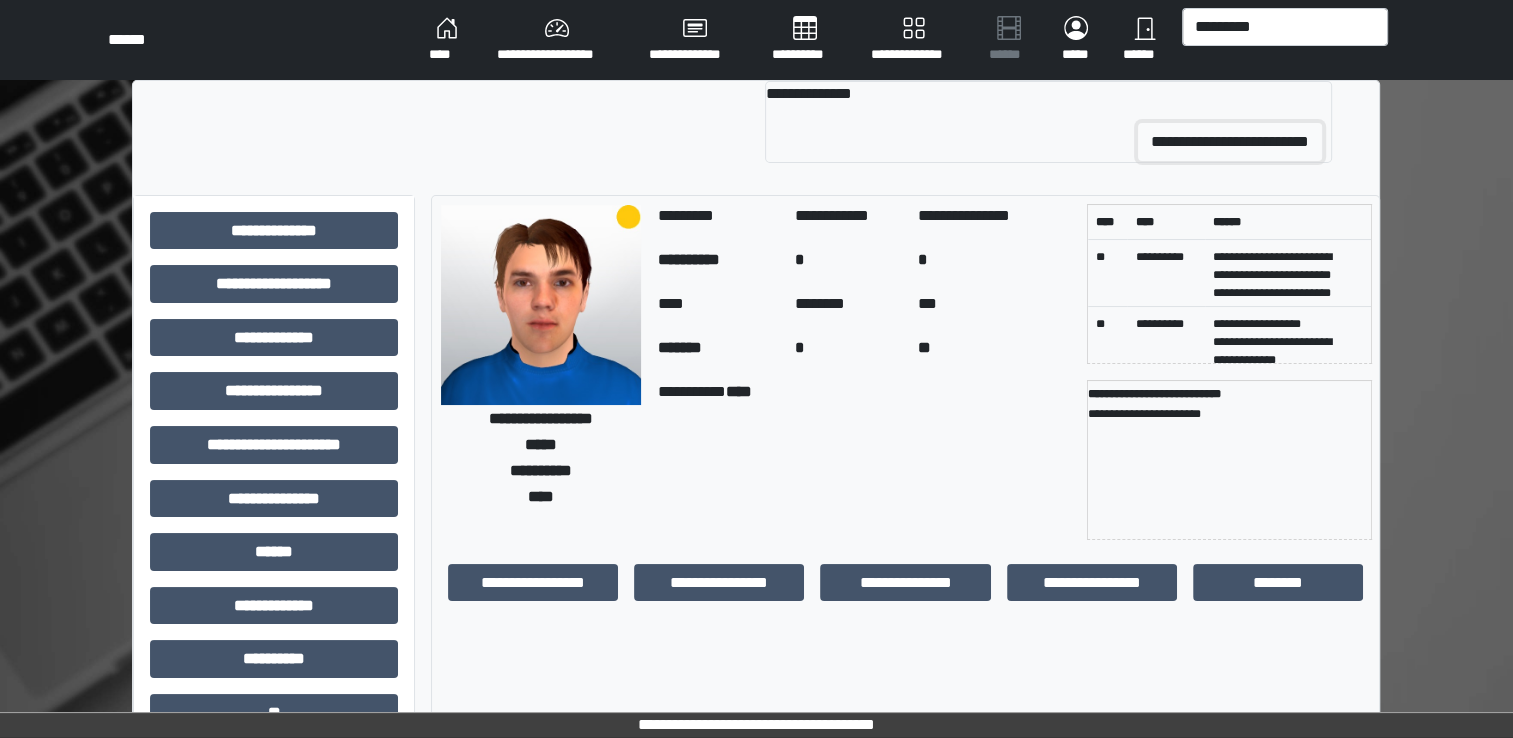 click on "**********" at bounding box center (1230, 142) 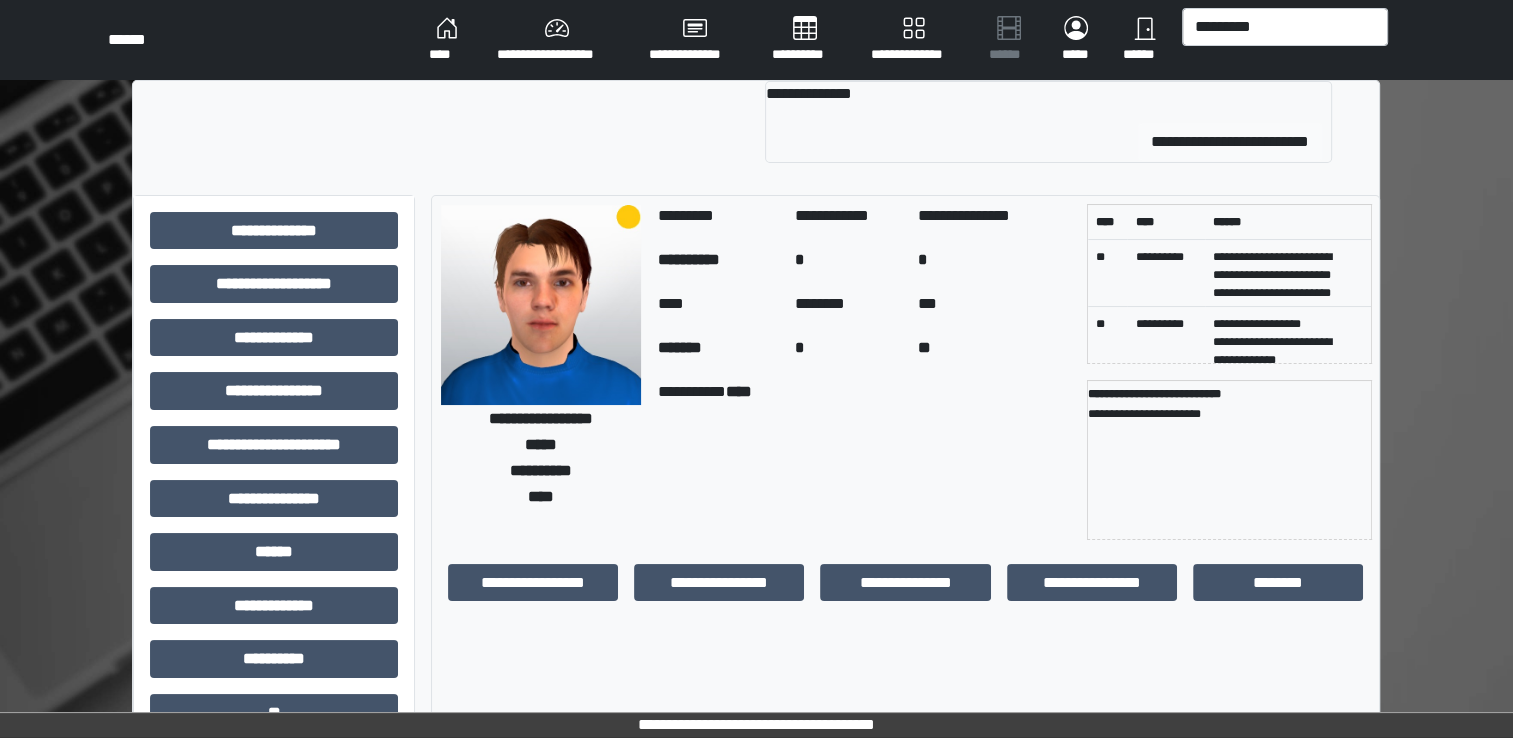 type 